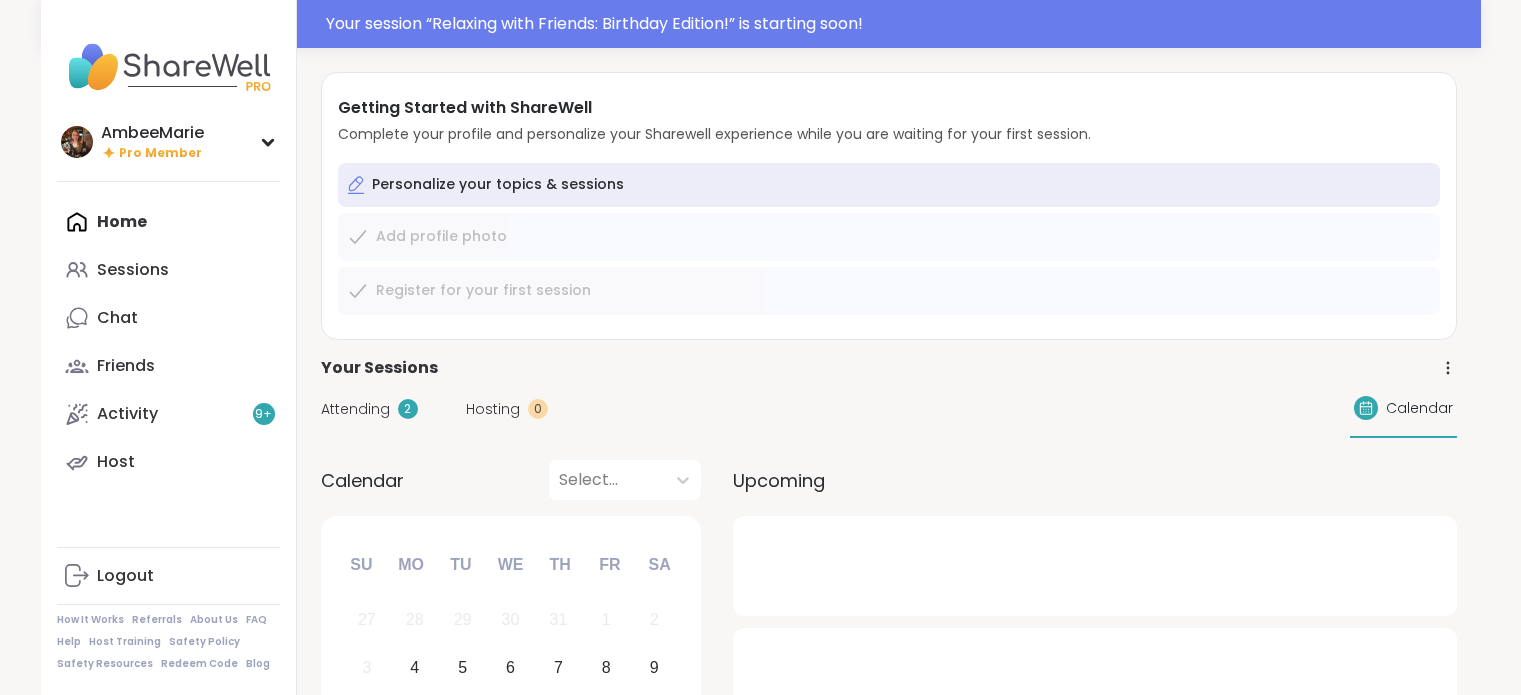 scroll, scrollTop: 0, scrollLeft: 0, axis: both 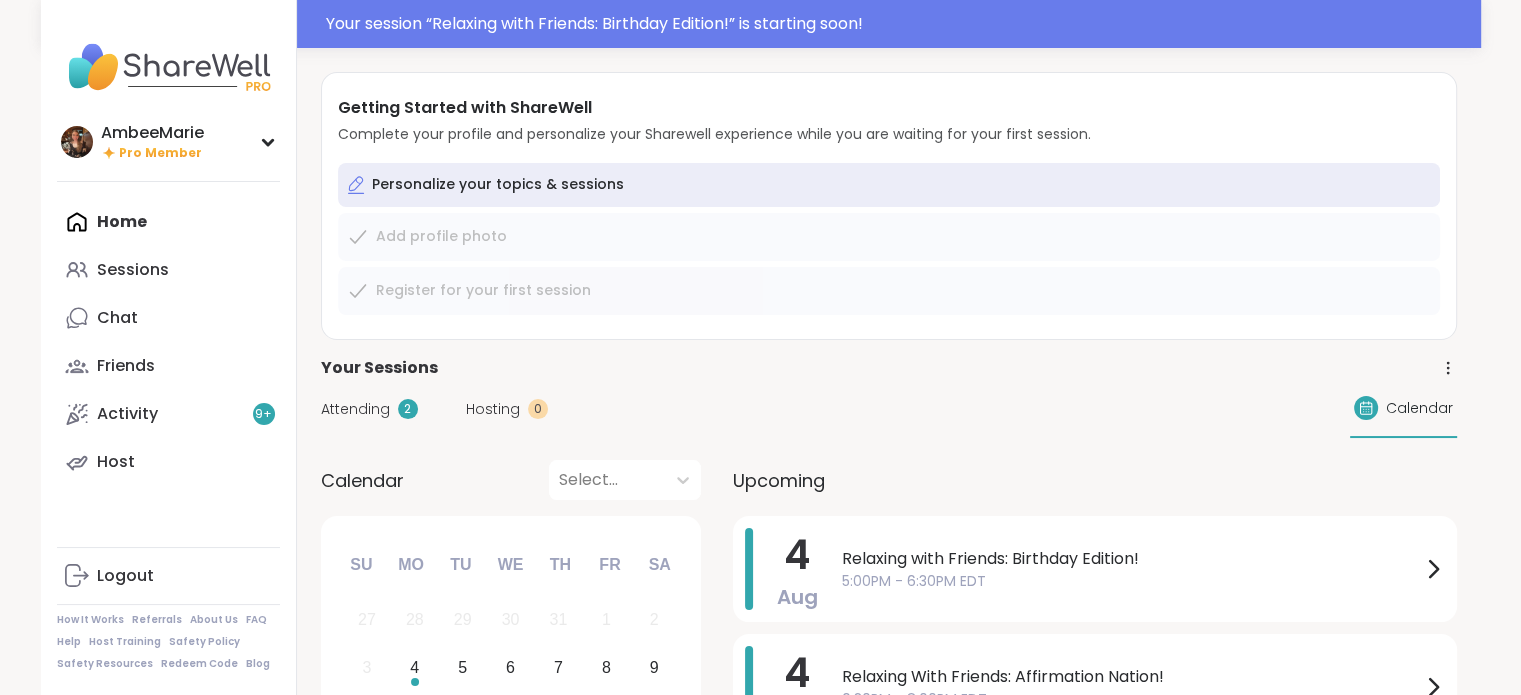 click on "Attending 2 Hosting 0 Calendar" at bounding box center (889, 409) 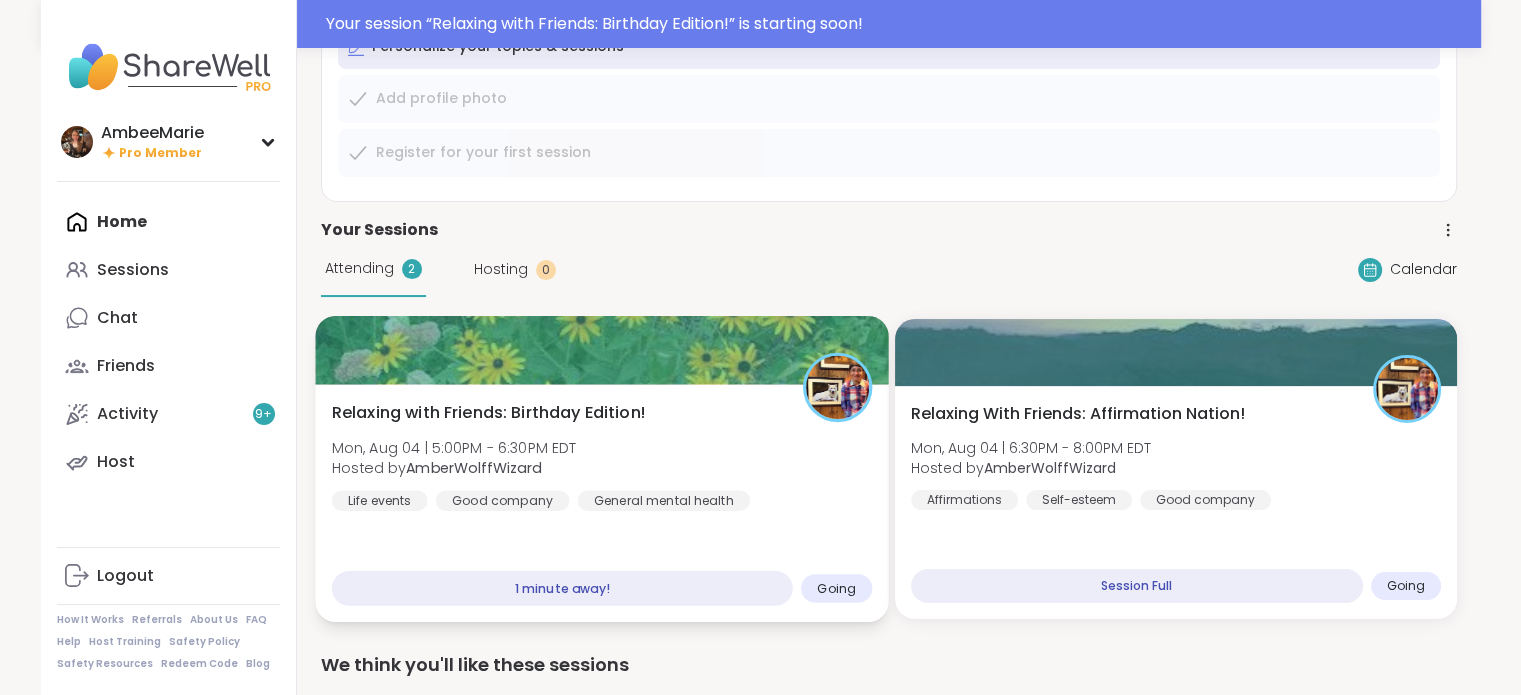 scroll, scrollTop: 200, scrollLeft: 0, axis: vertical 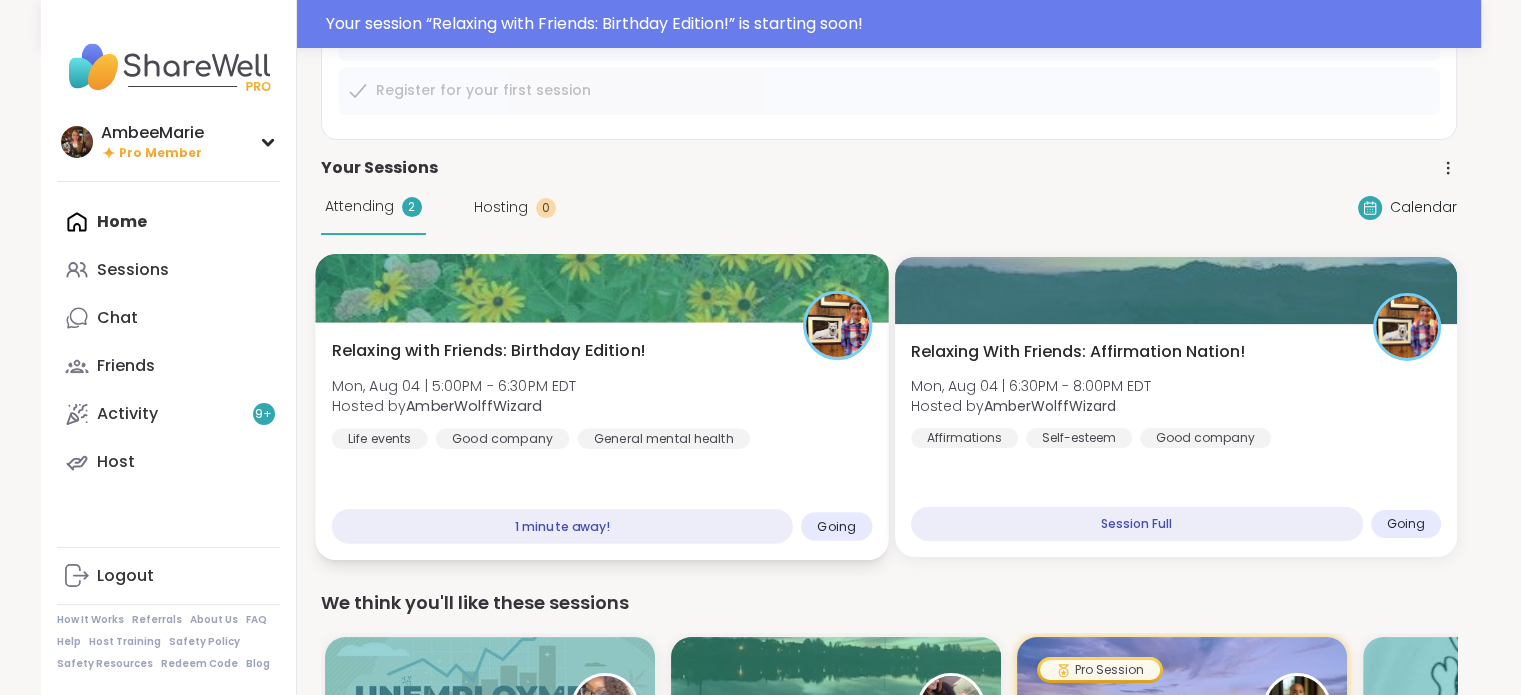 click on "Relaxing with Friends: Birthday Edition! [DAY], [MONTH] [DAY] | [TIME] - [TIME] [TIME] Hosted by  [FIRST][LAST] [NAME] Life events Good company General mental health" at bounding box center (601, 394) 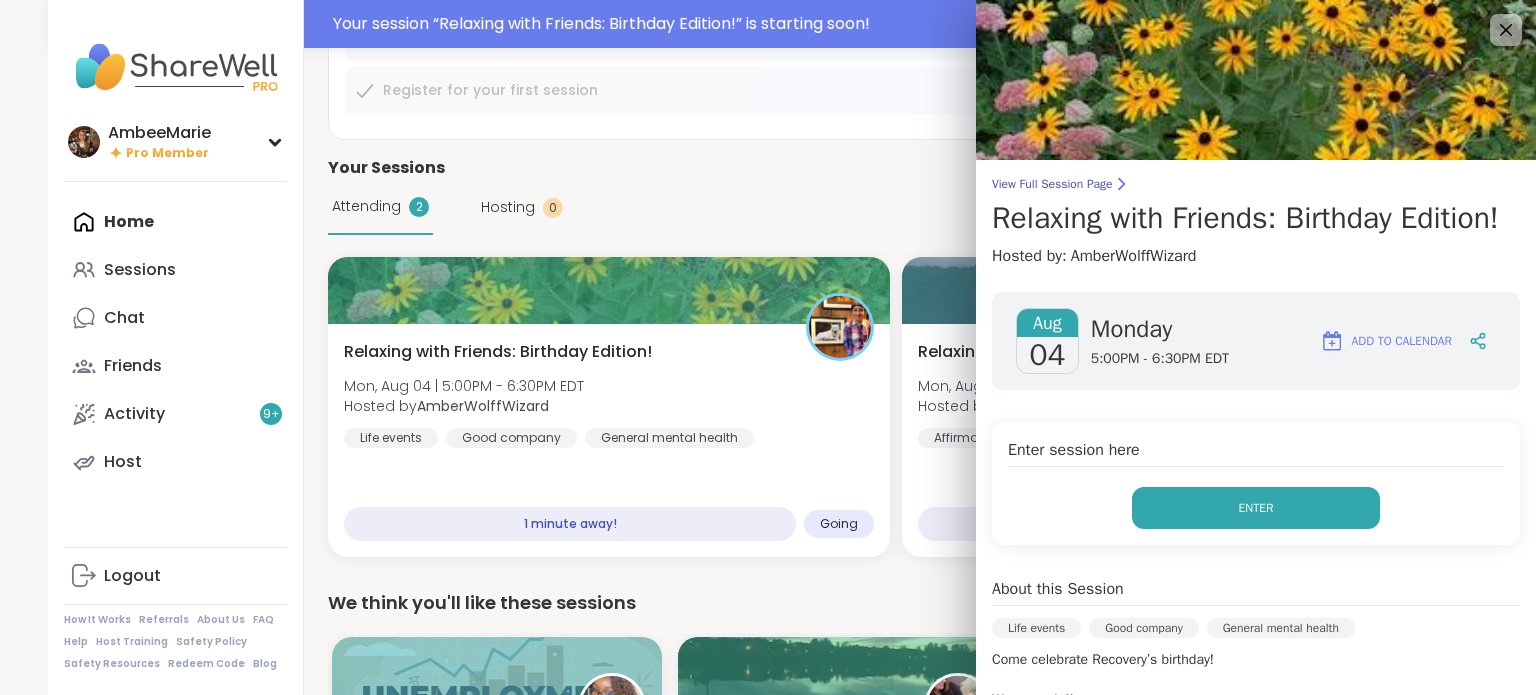 click on "Enter" at bounding box center [1256, 508] 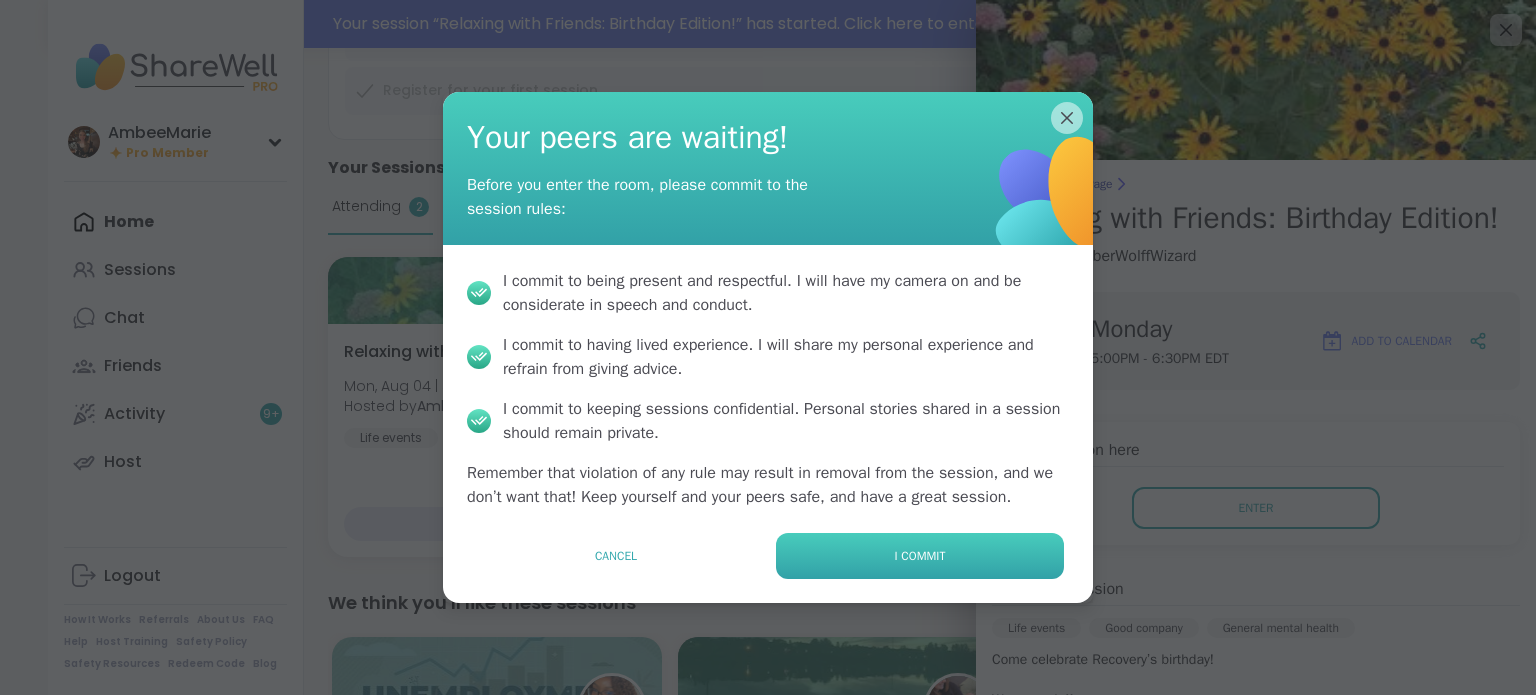 click on "I commit" at bounding box center (920, 556) 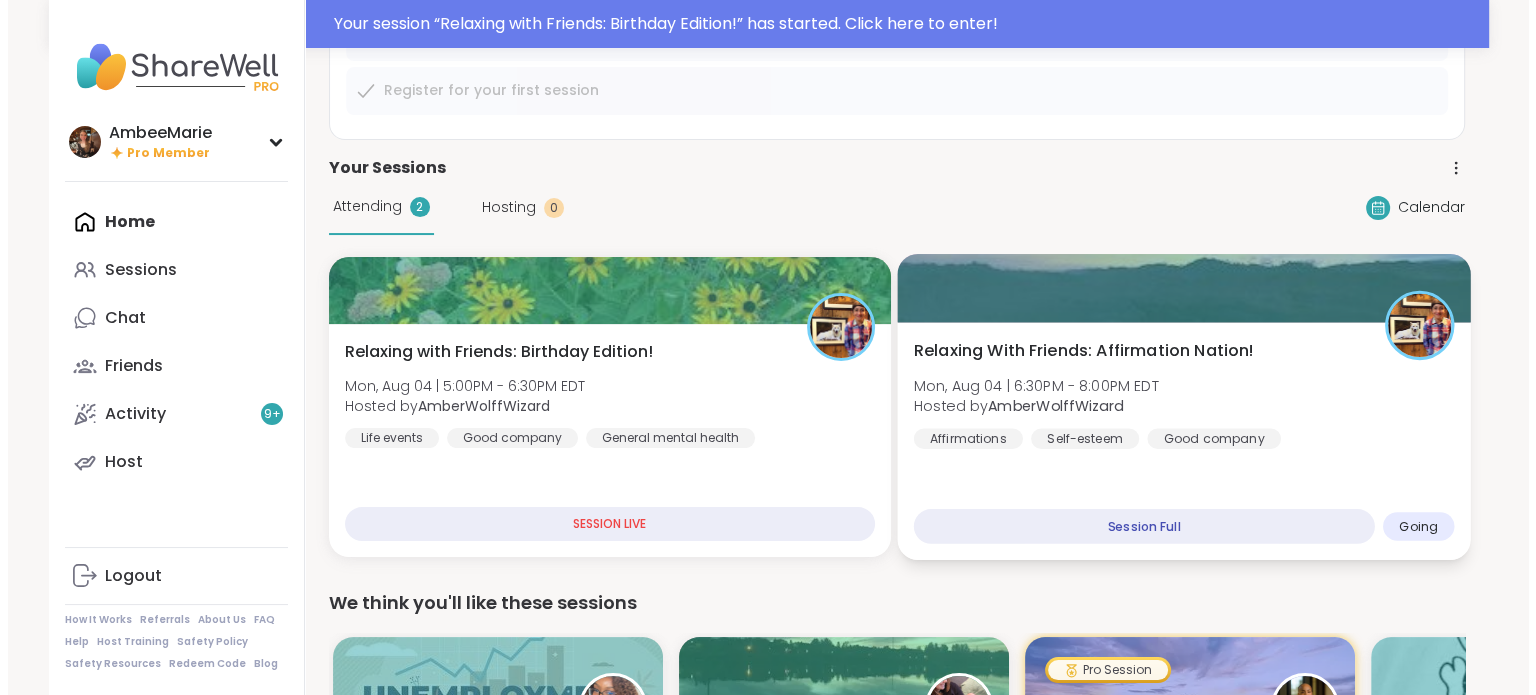 scroll, scrollTop: 0, scrollLeft: 0, axis: both 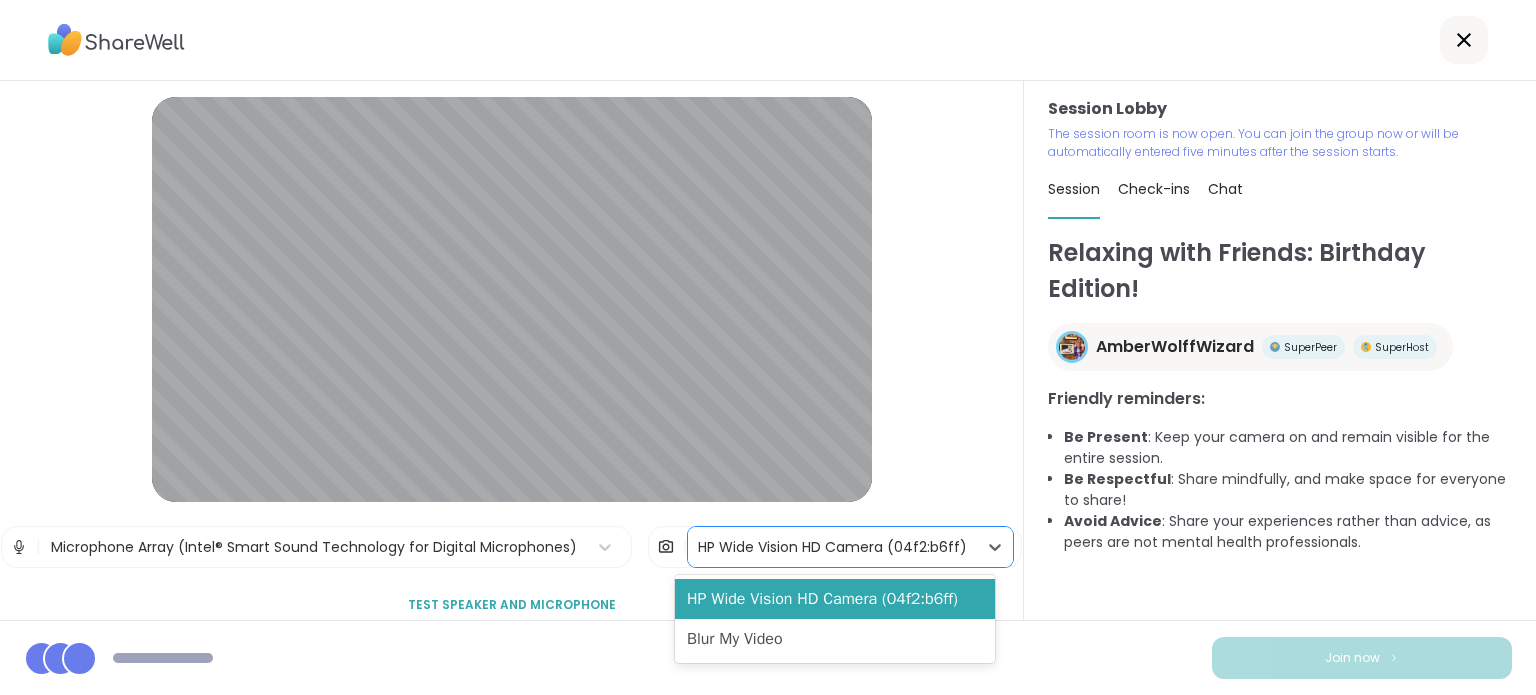 click on "HP Wide Vision HD Camera (04f2:b6ff)" at bounding box center [832, 547] 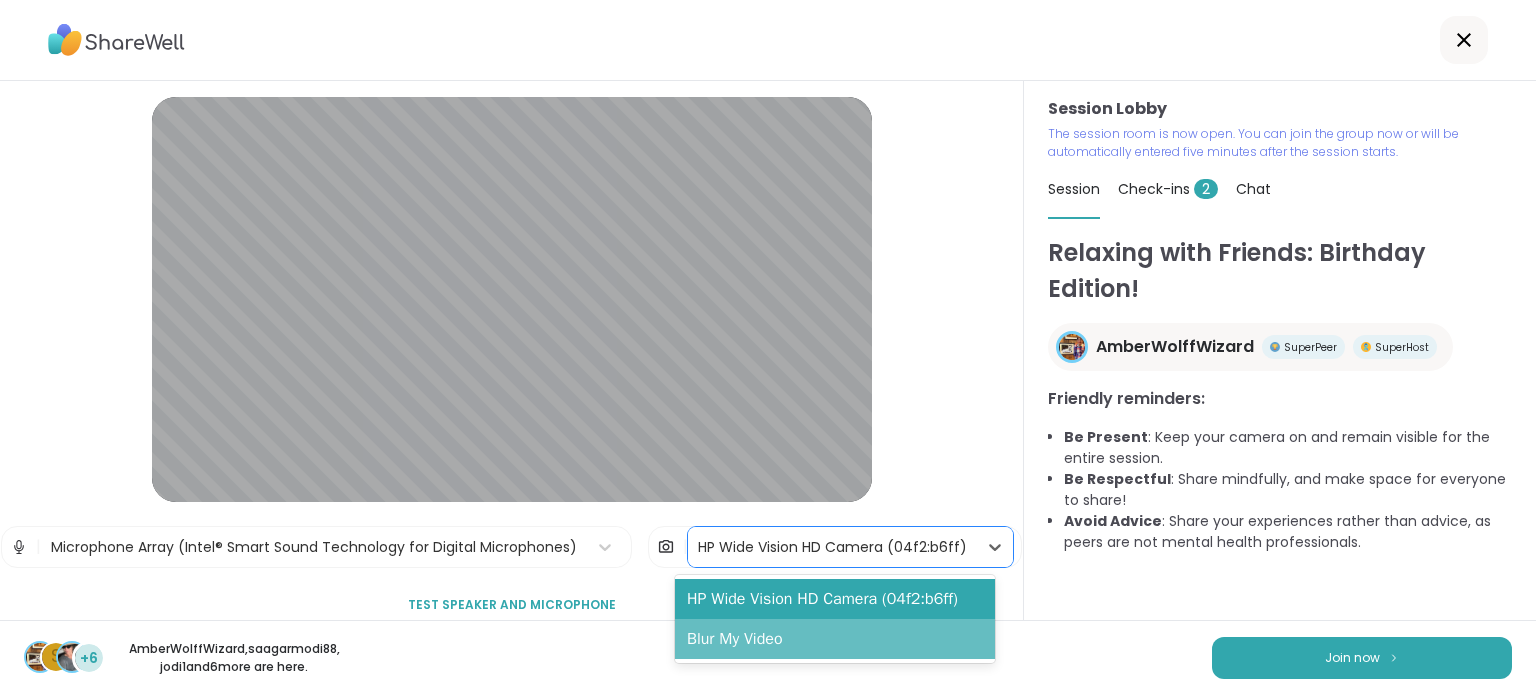 click on "Blur My Video" at bounding box center (835, 639) 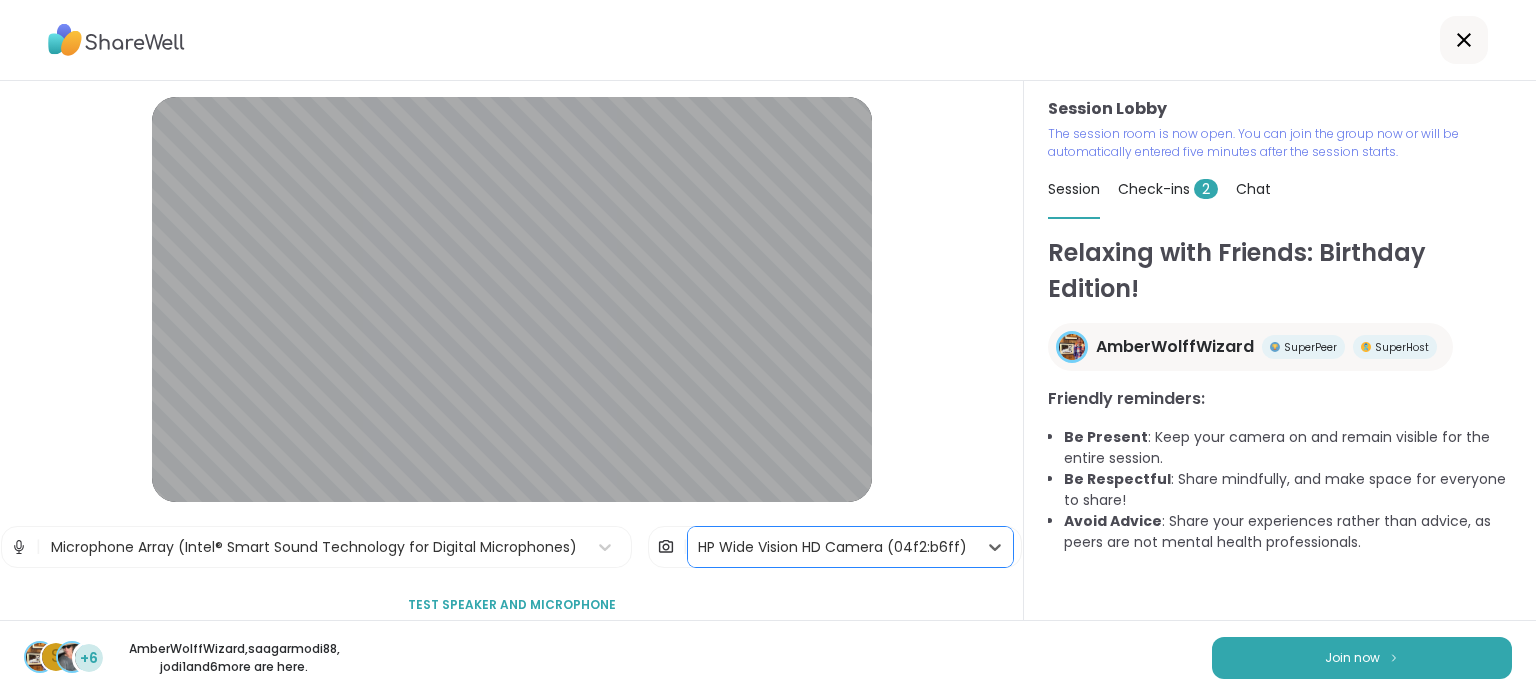 click on "HP Wide Vision HD Camera (04f2:b6ff)" at bounding box center [832, 547] 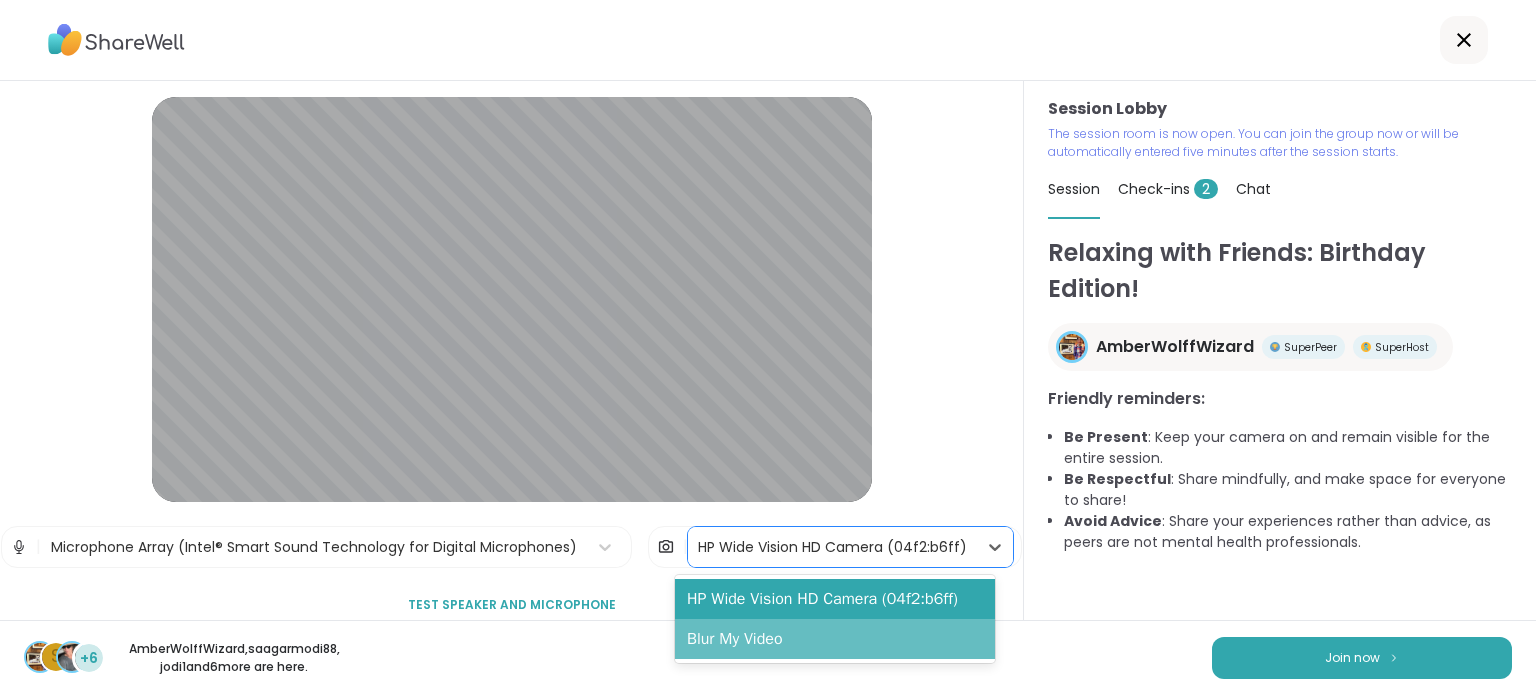 click on "Blur My Video" at bounding box center (835, 639) 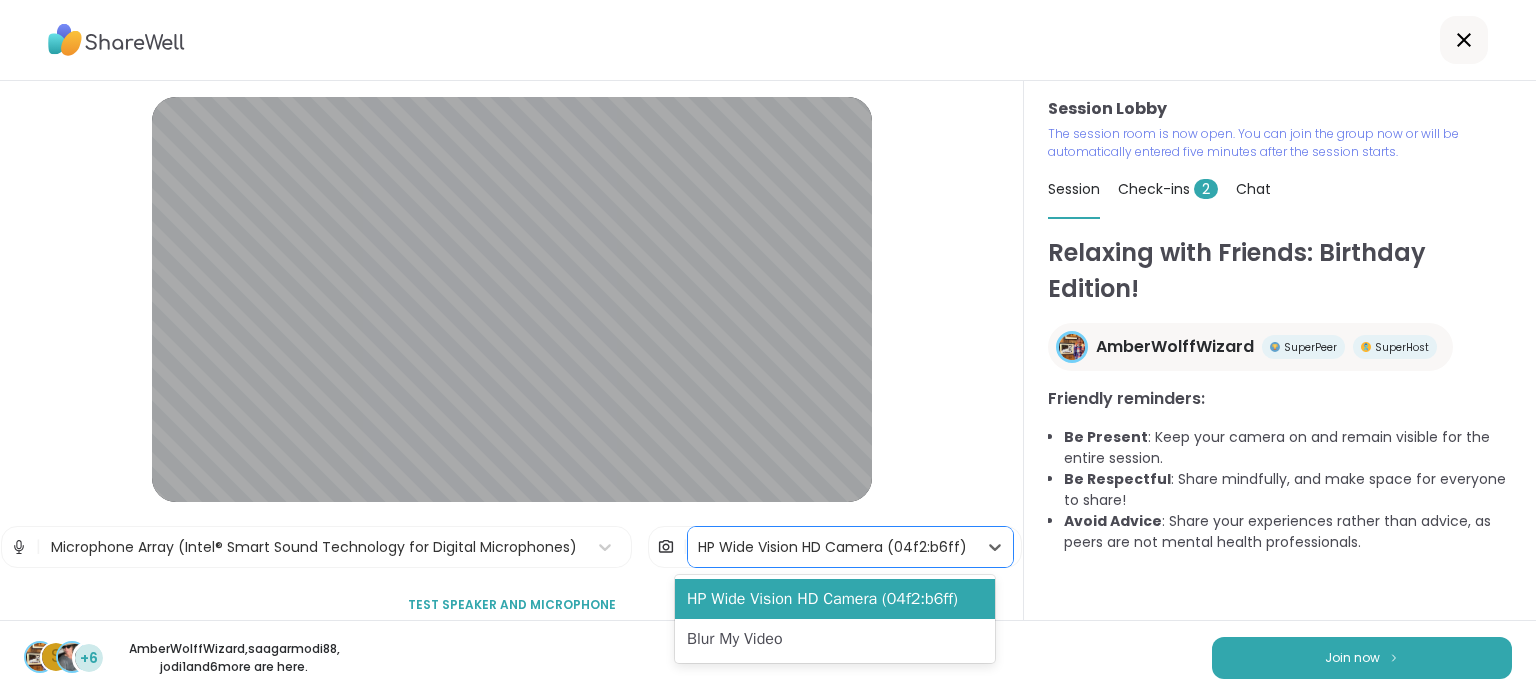 click on "HP Wide Vision HD Camera (04f2:b6ff)" at bounding box center (832, 547) 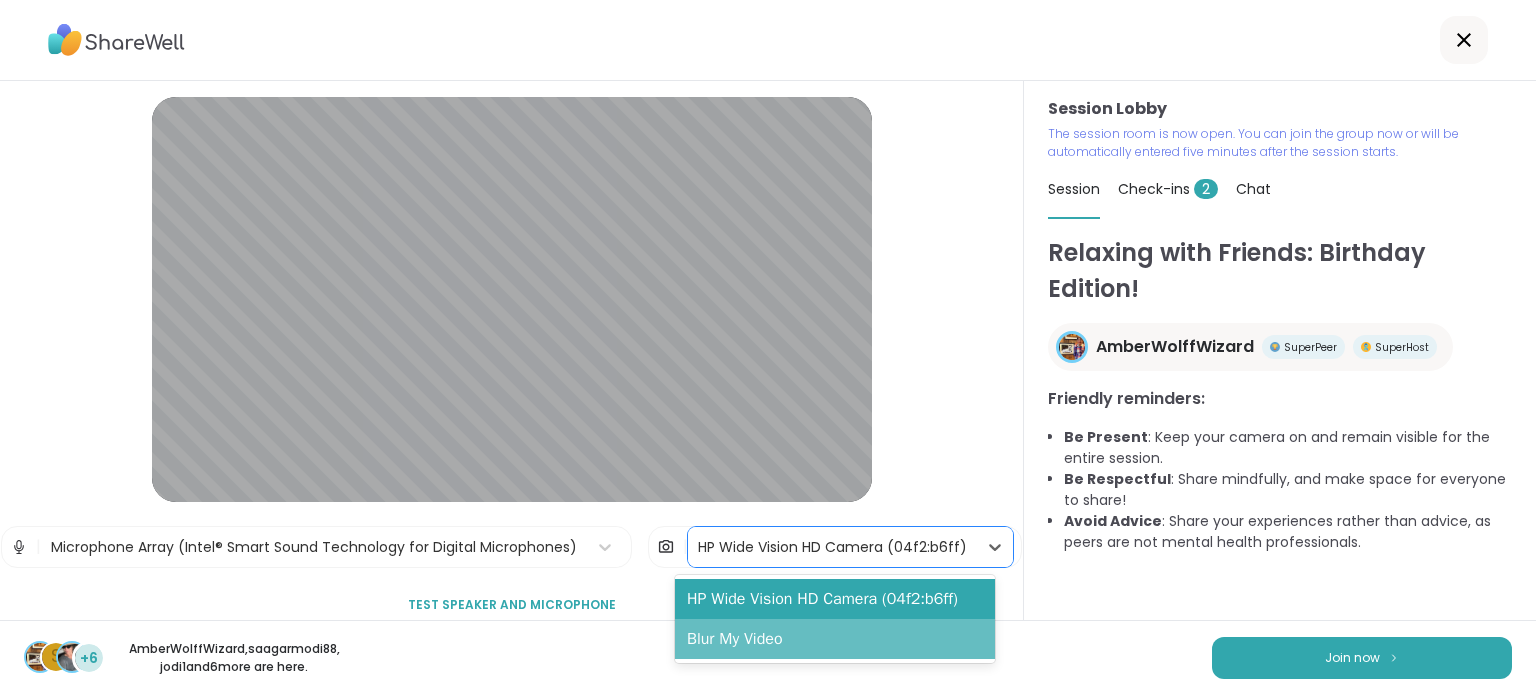 click on "Blur My Video" at bounding box center [835, 639] 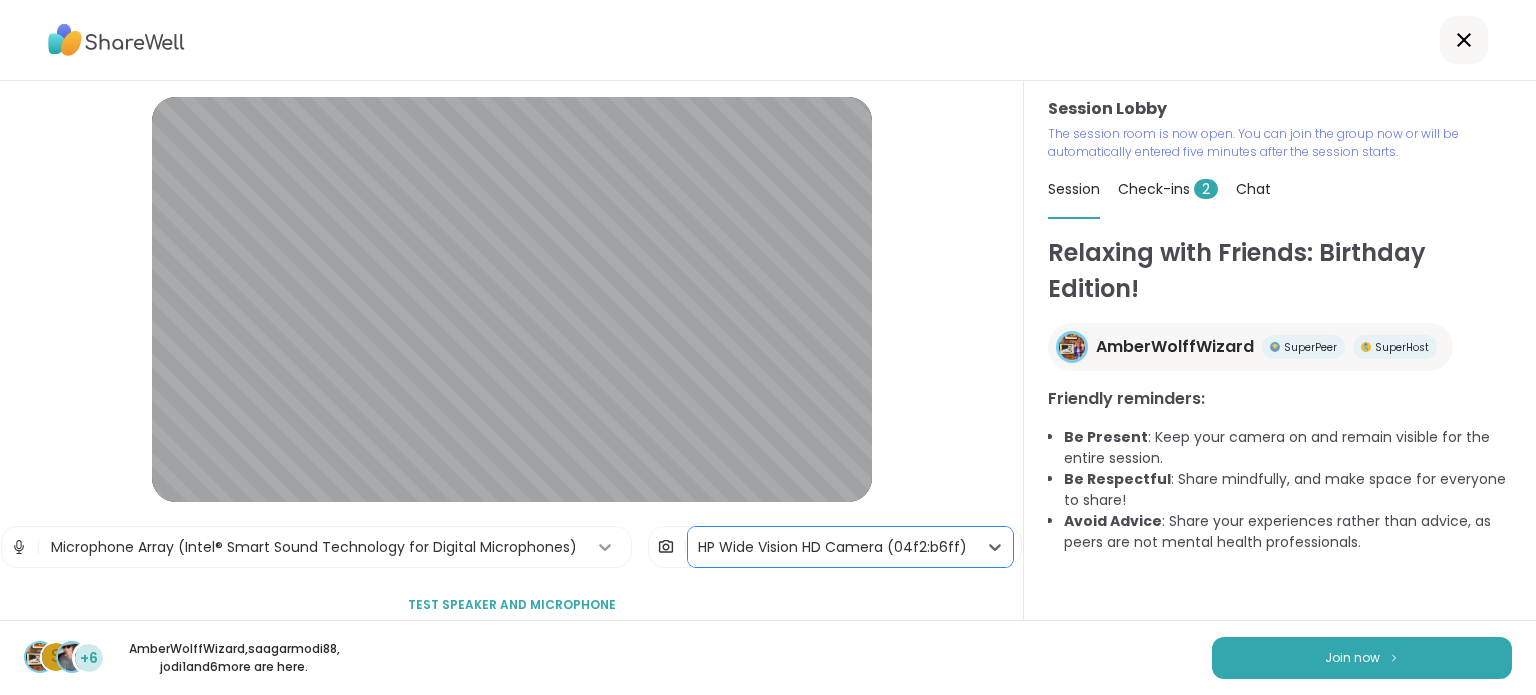 click 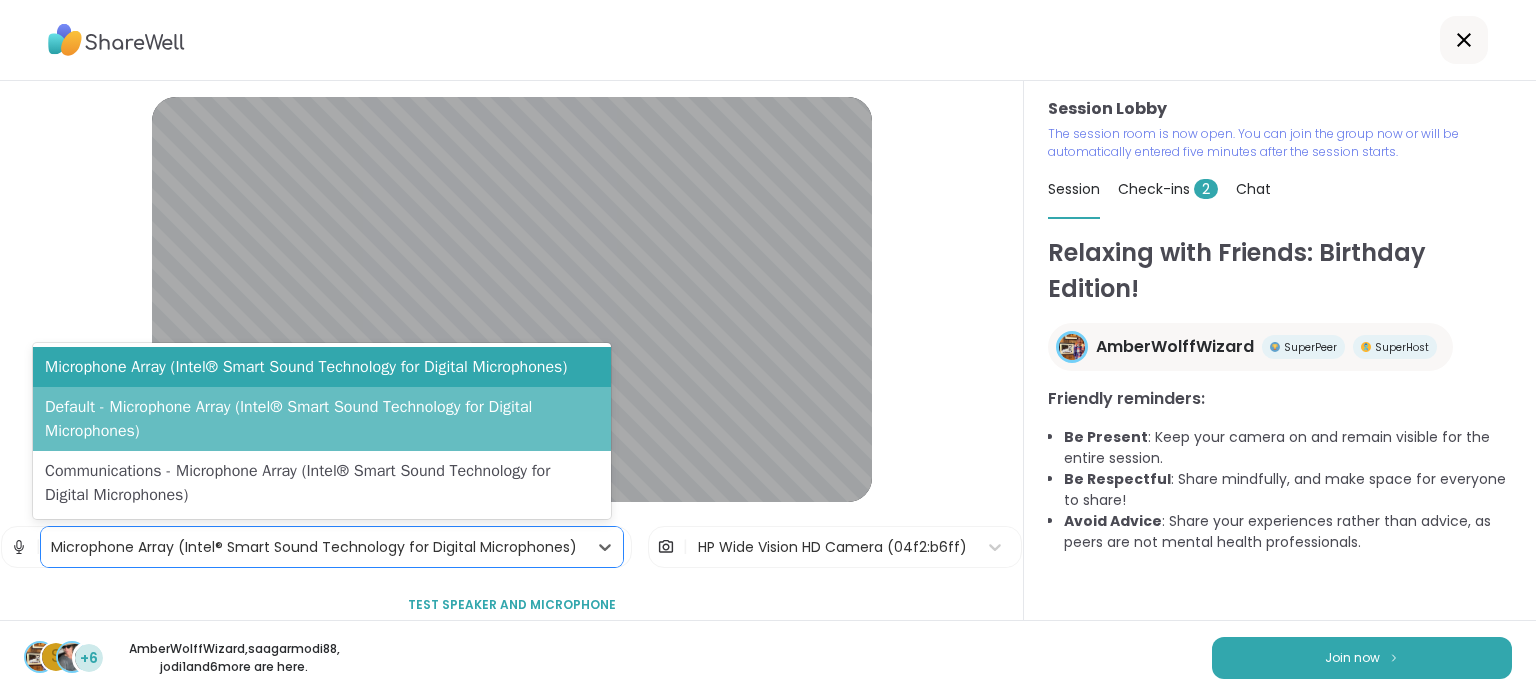 click on "Default - Microphone Array (Intel® Smart Sound Technology for Digital Microphones)" at bounding box center (322, 419) 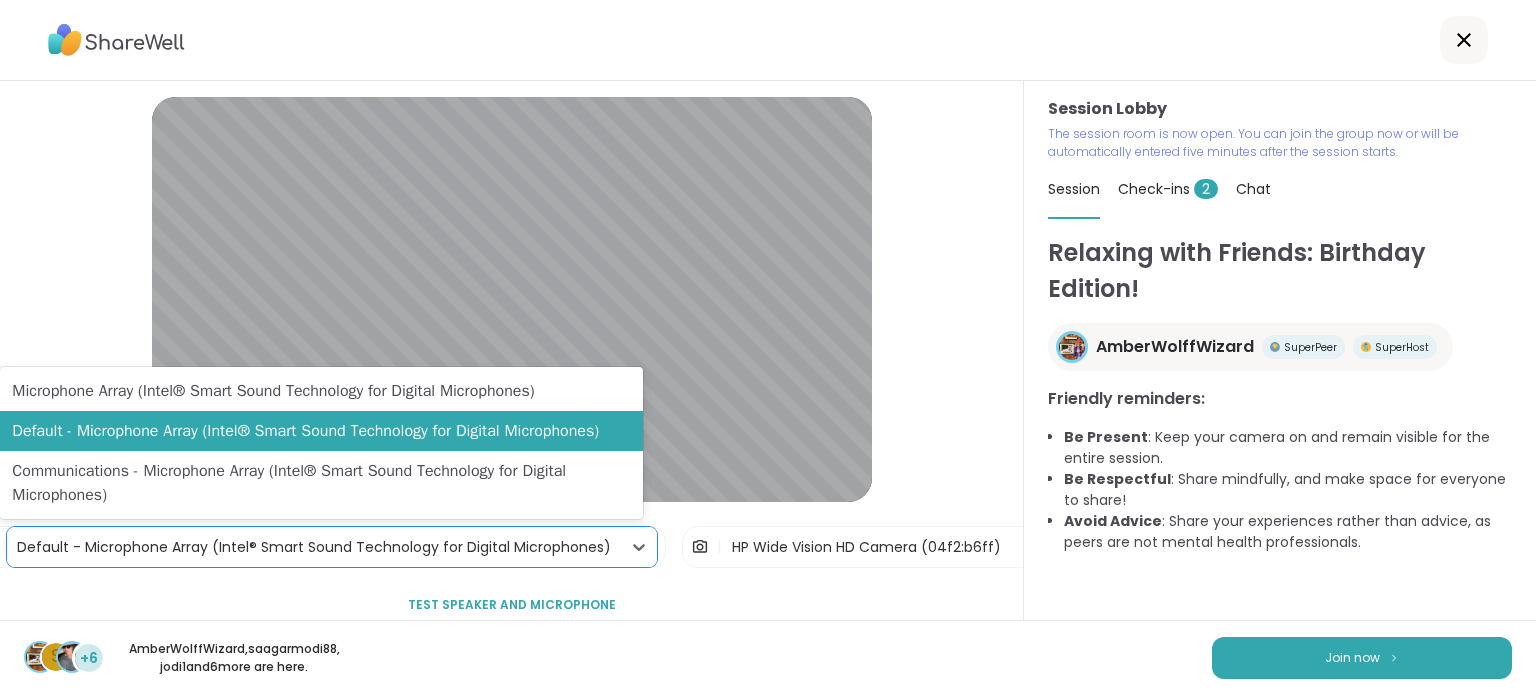 click on "Default - Microphone Array (Intel® Smart Sound Technology for Digital Microphones)" at bounding box center (314, 547) 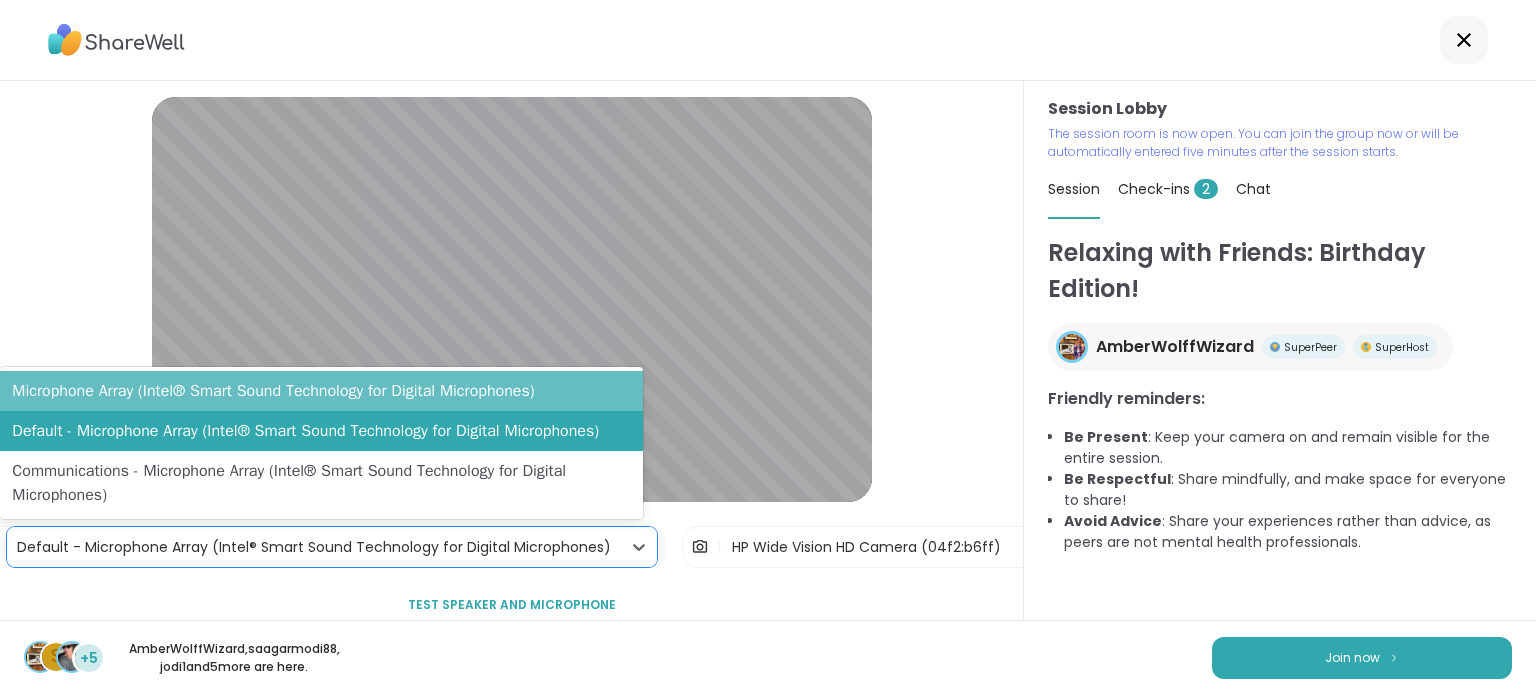 click on "Microphone Array (Intel® Smart Sound Technology for Digital Microphones)" at bounding box center [321, 391] 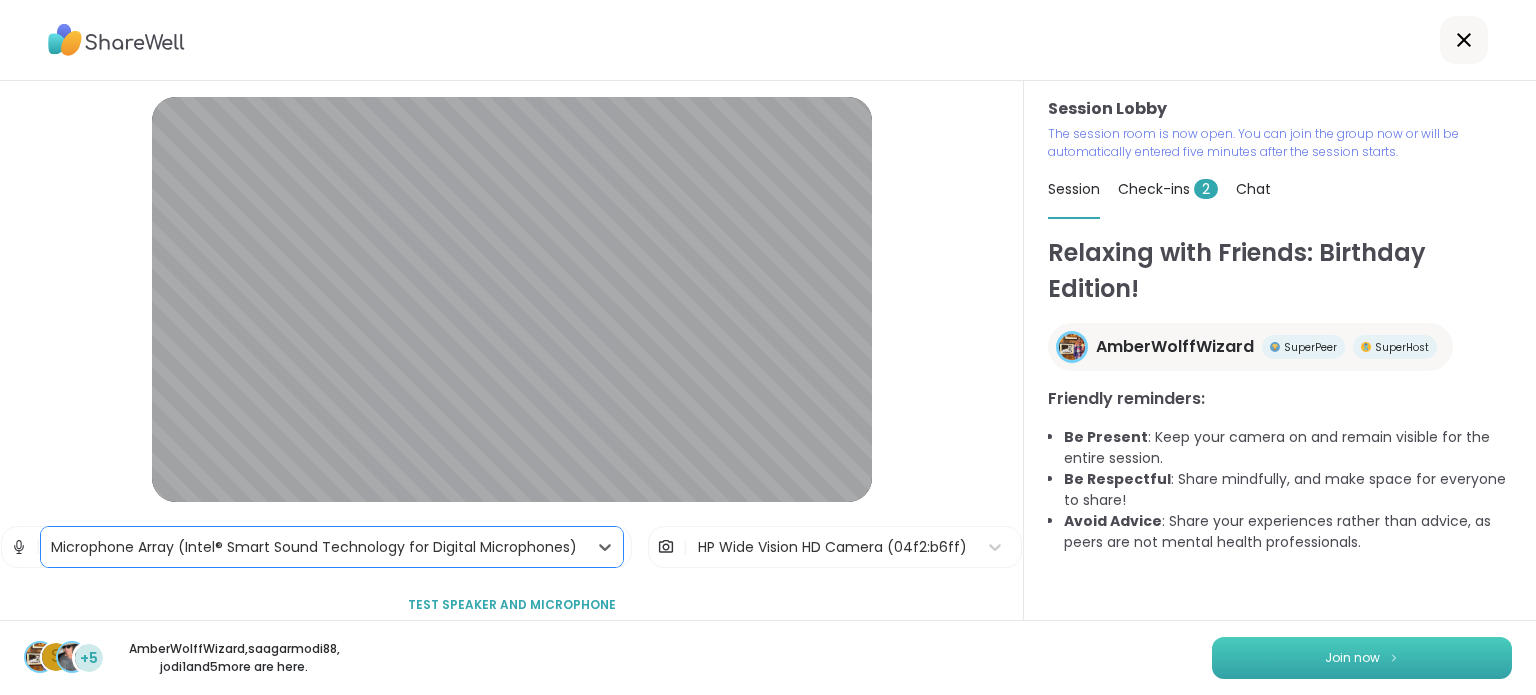 click on "Join now" at bounding box center (1362, 658) 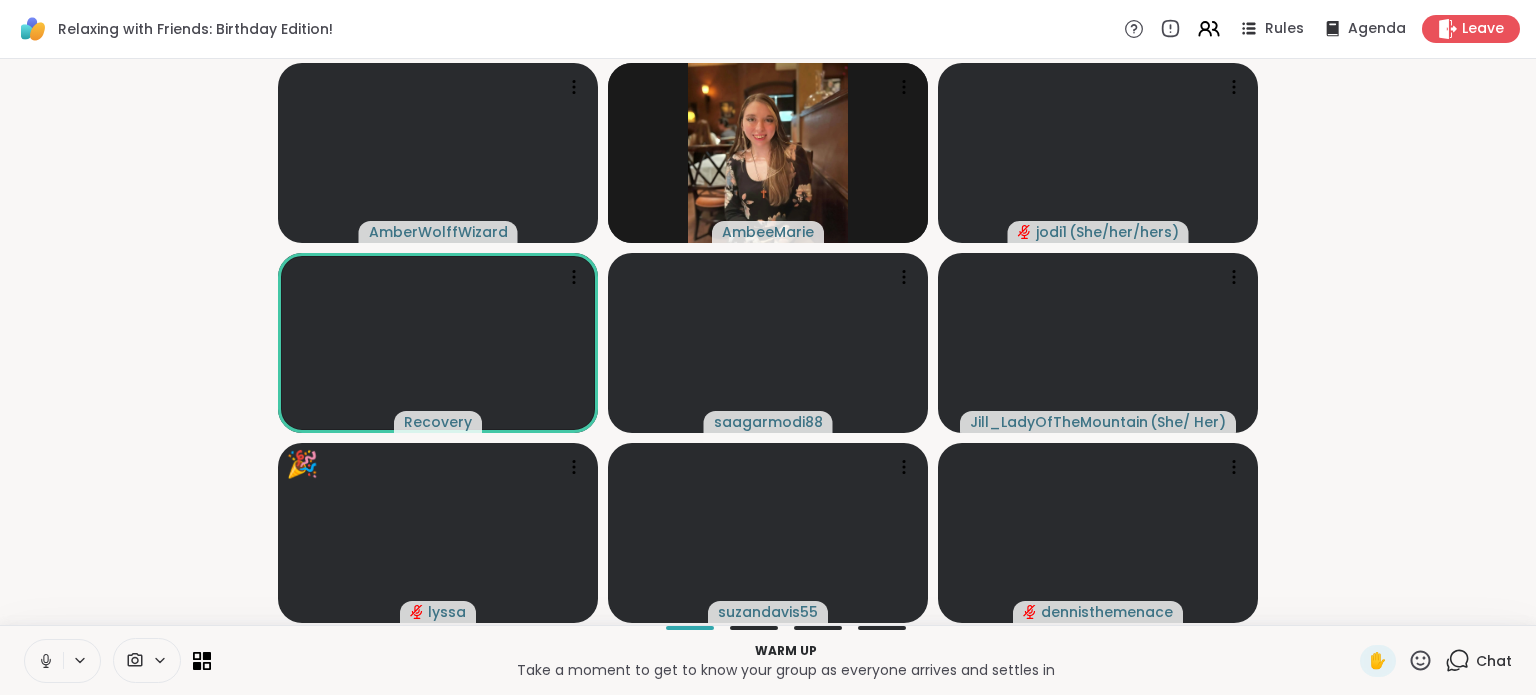 click 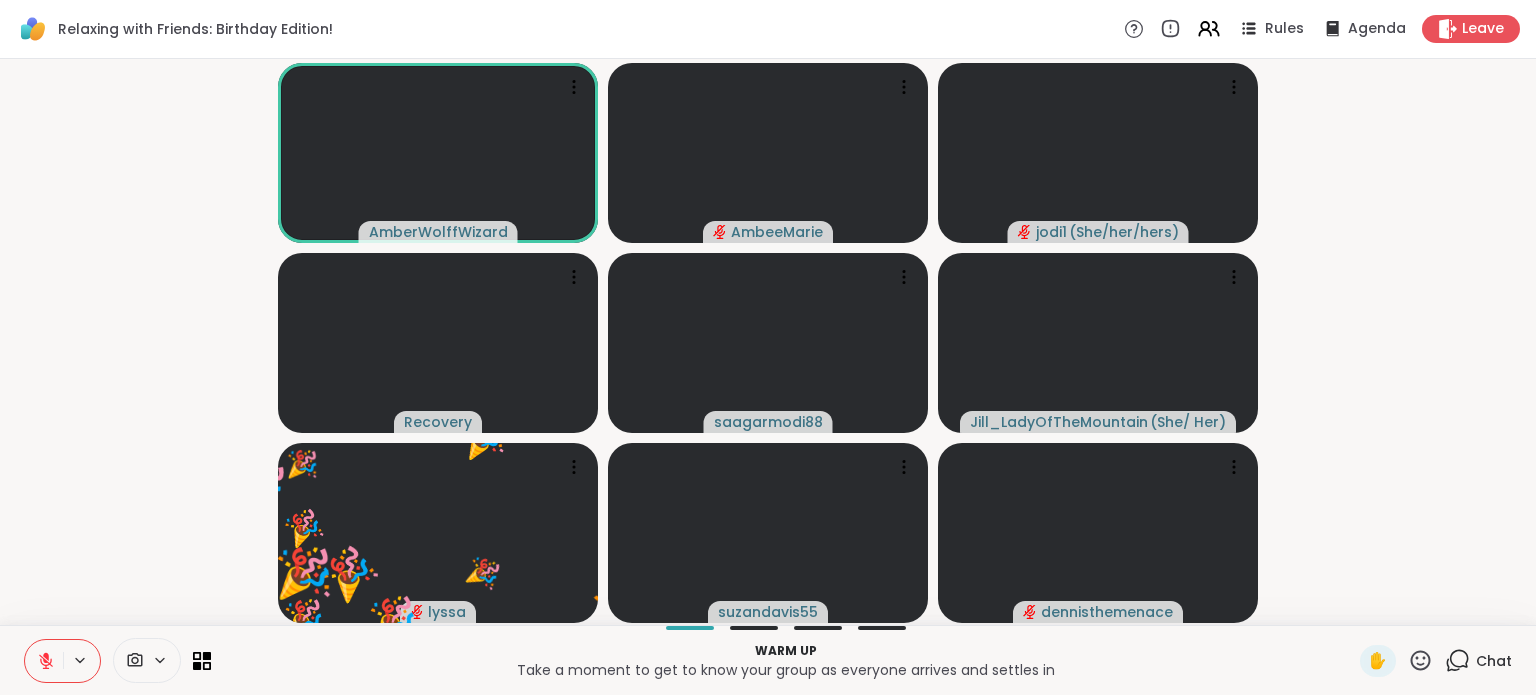 click 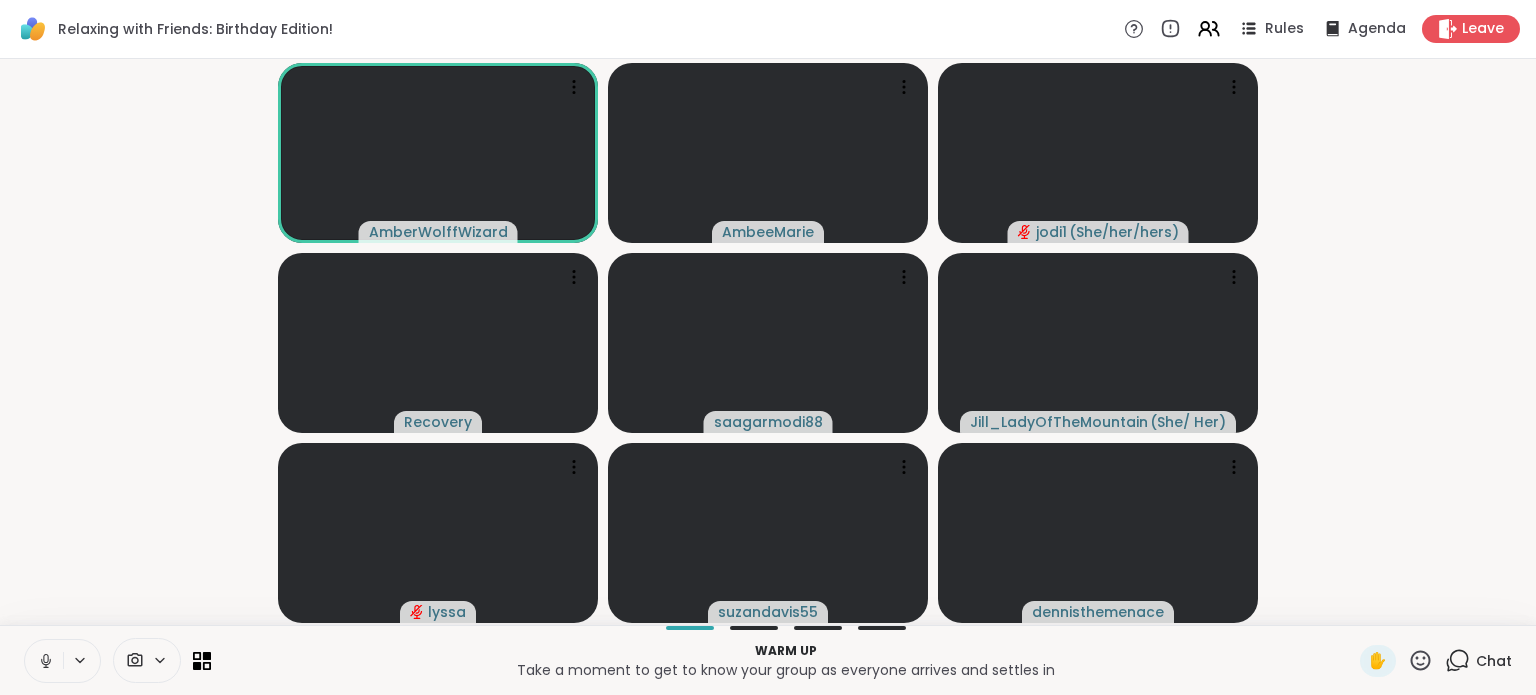 click 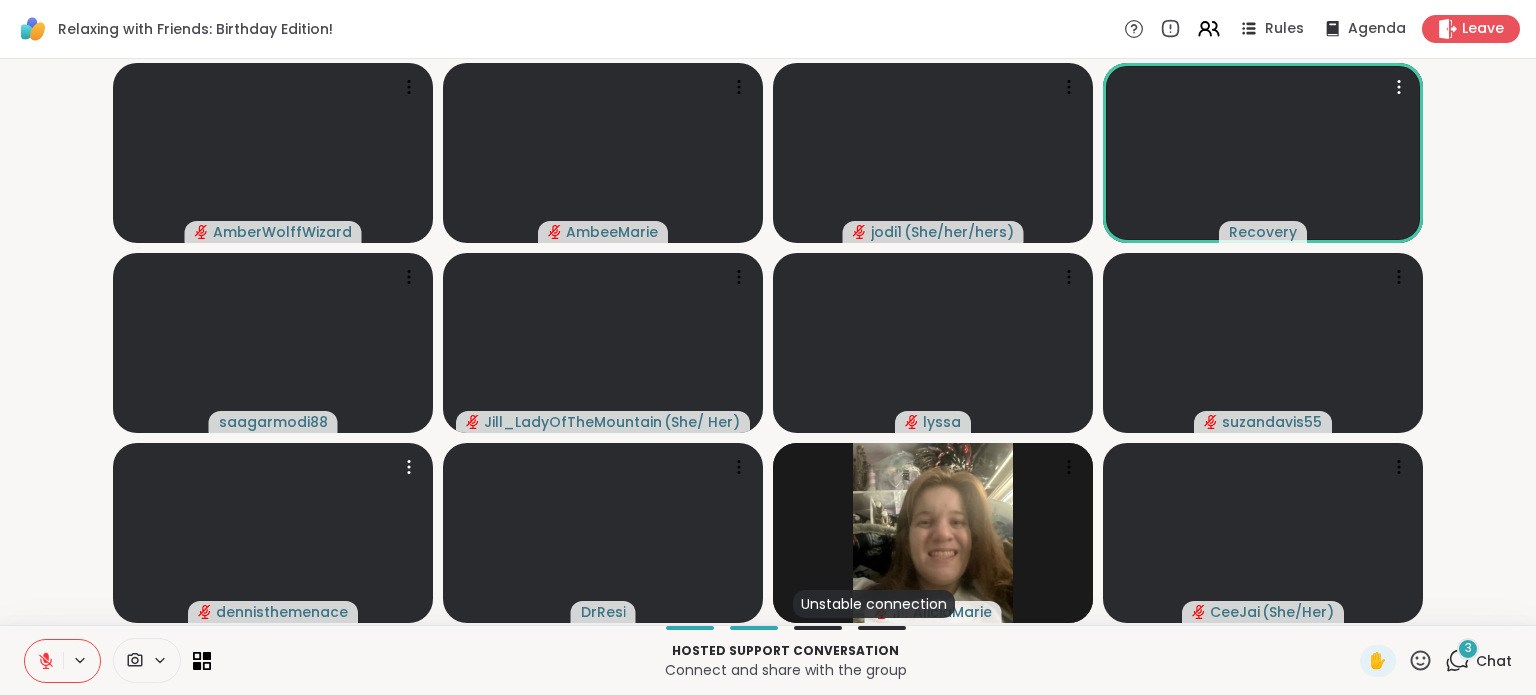 type 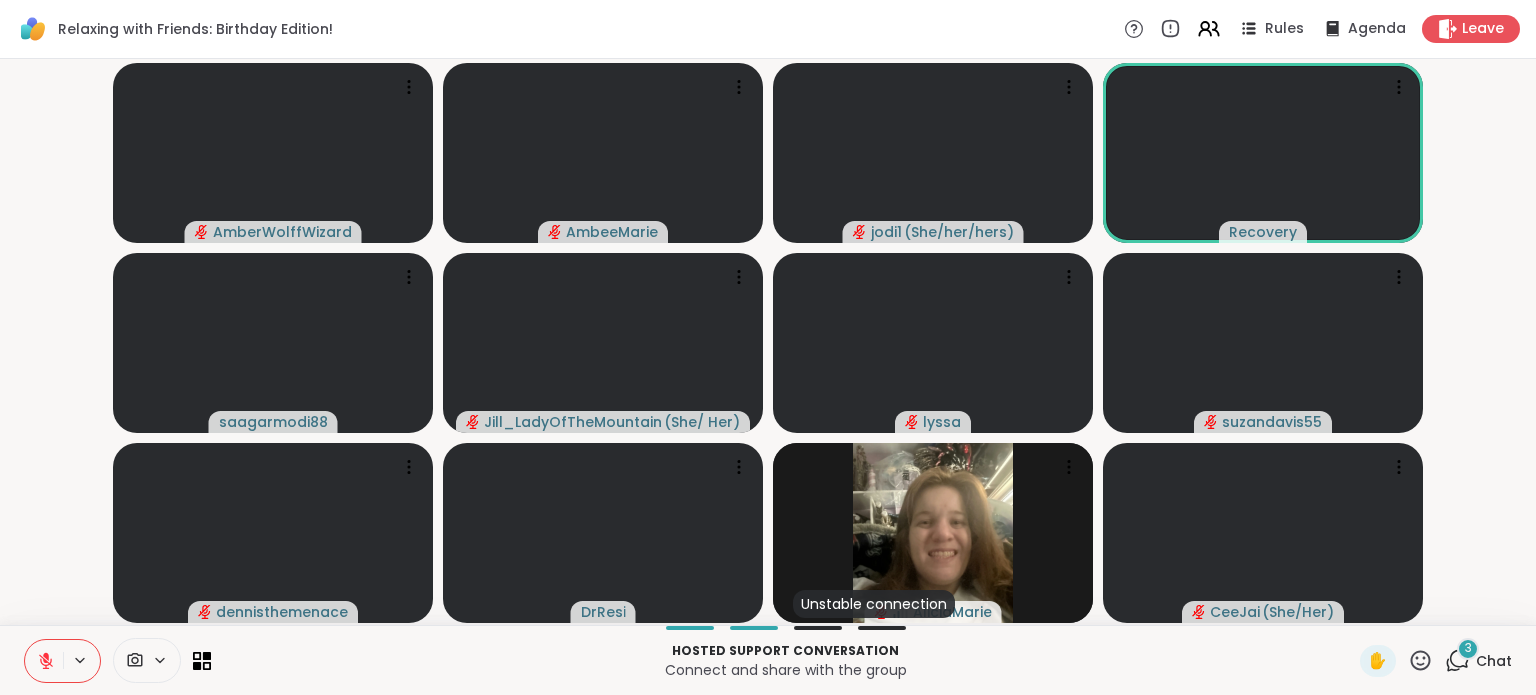 click 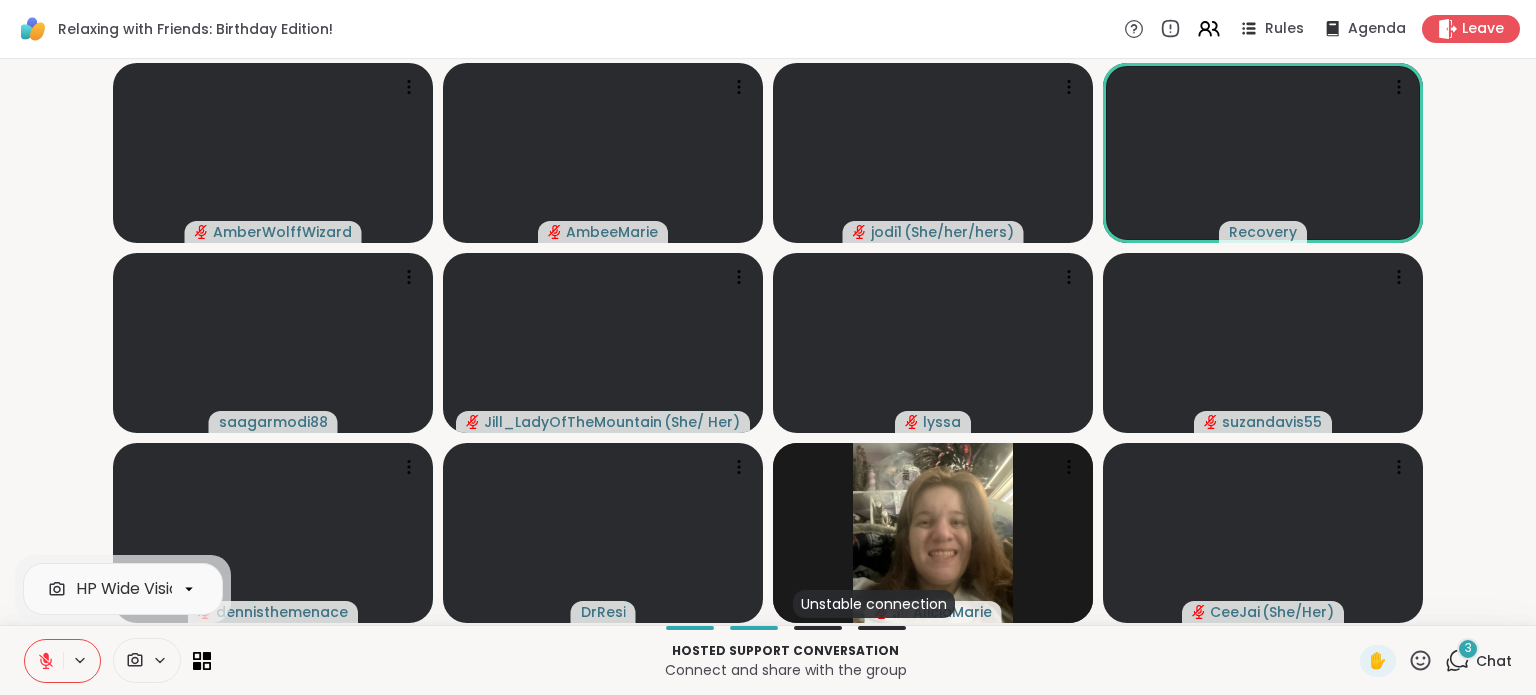 click 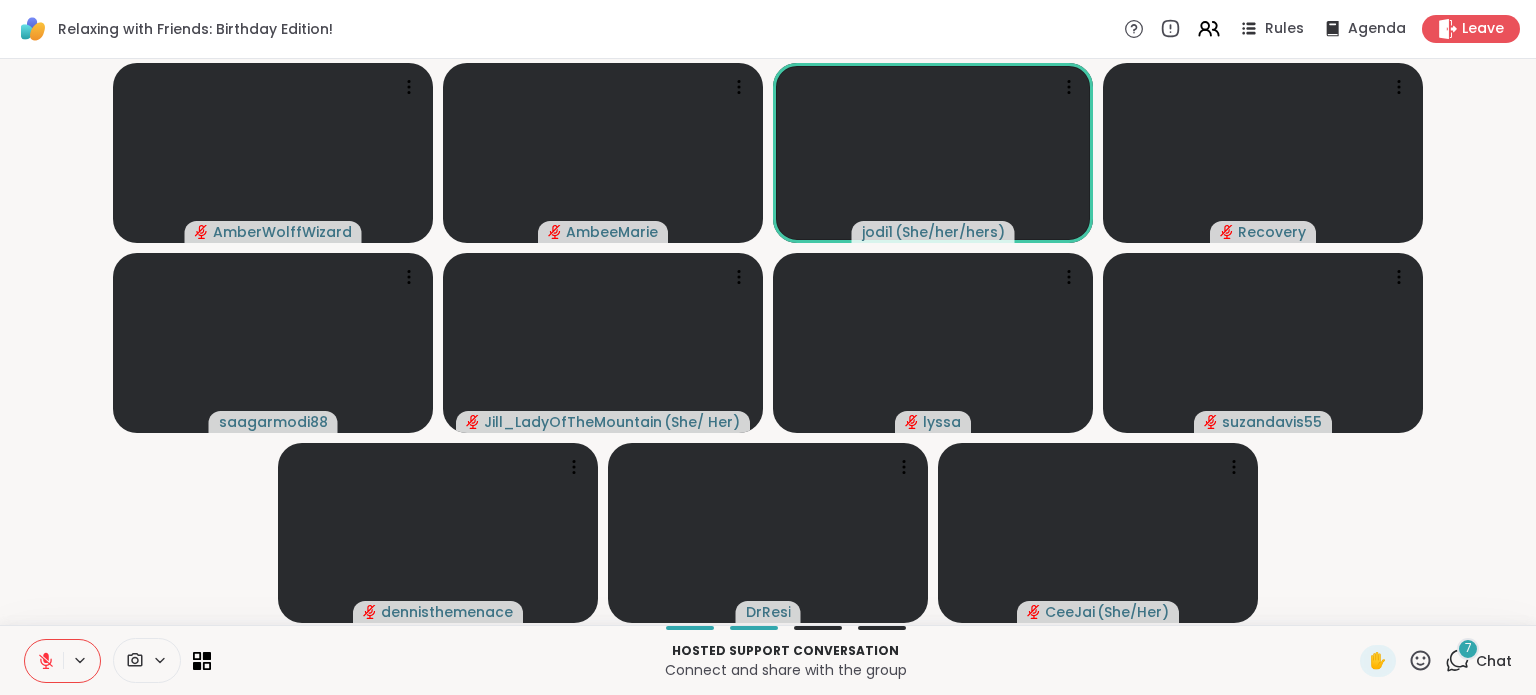 click 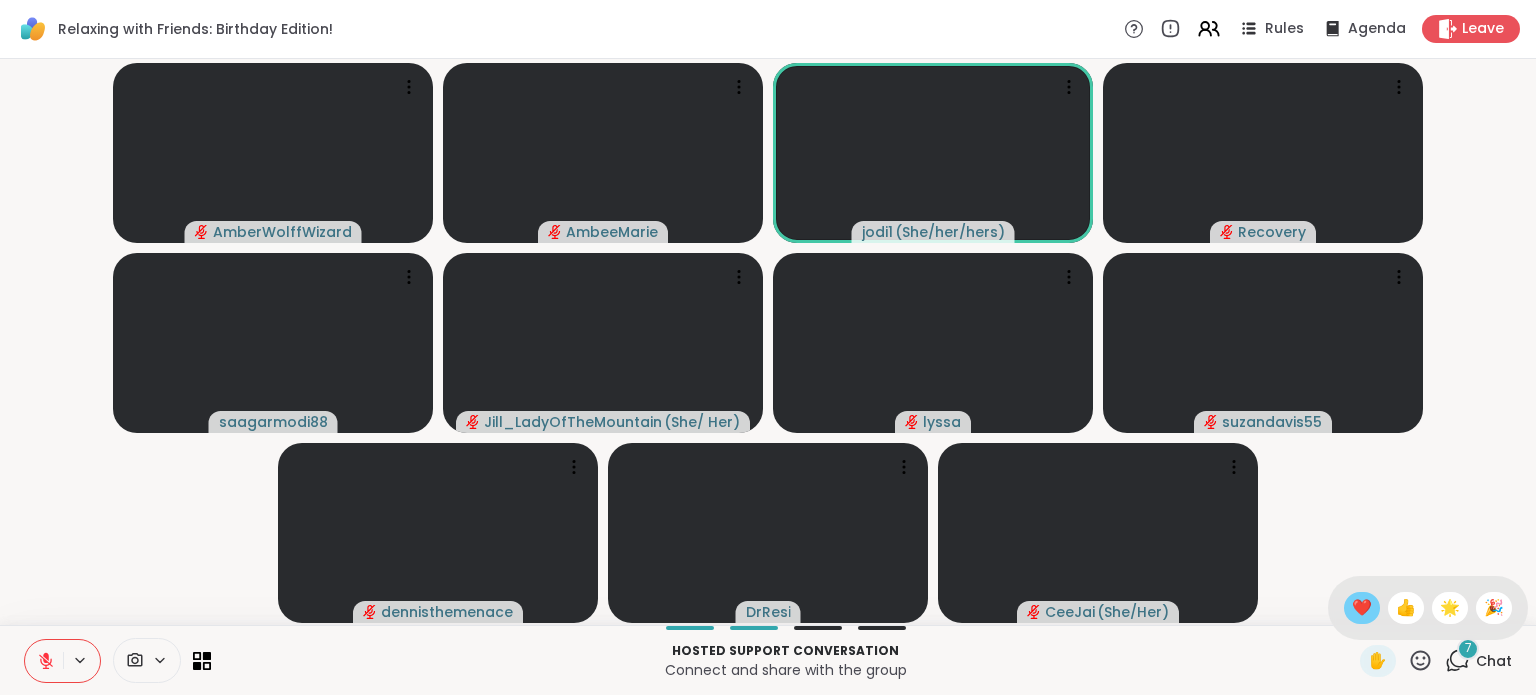 click on "❤️" at bounding box center (1362, 608) 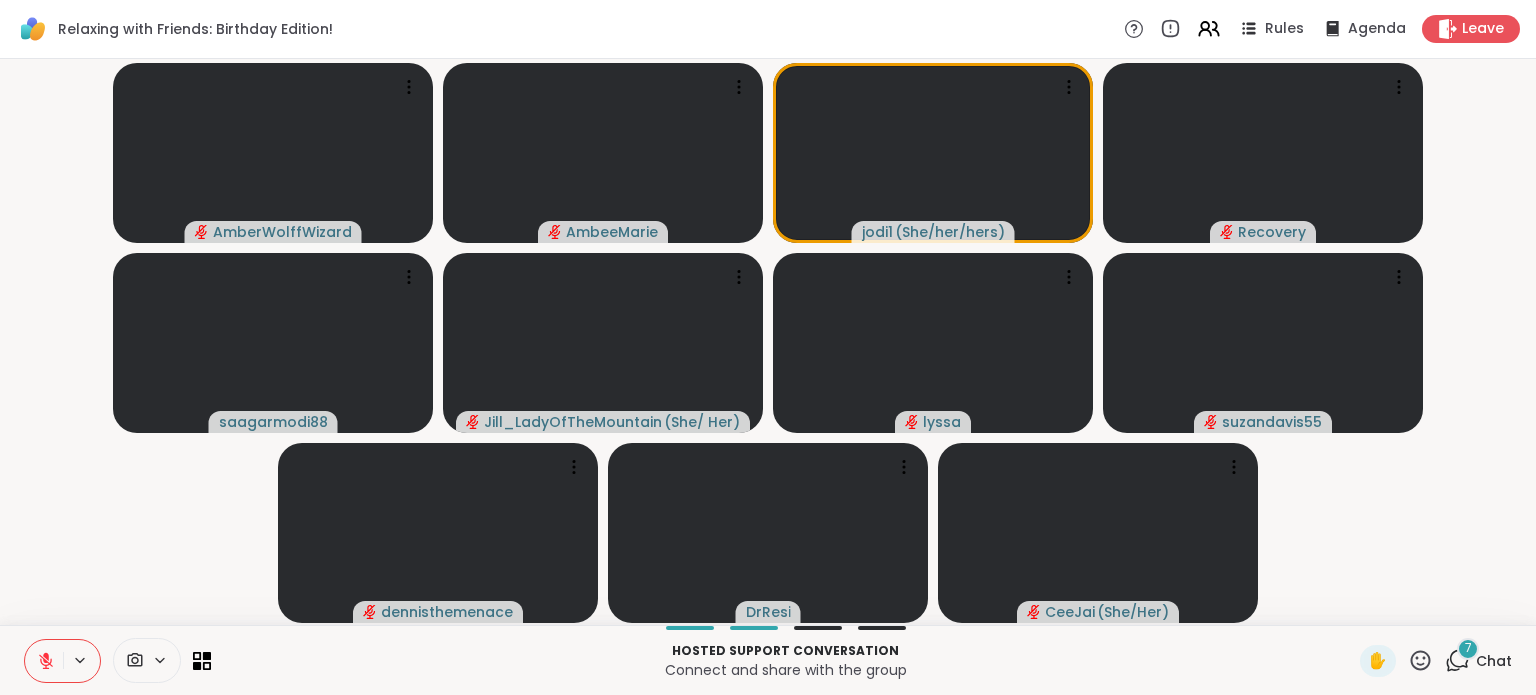 click on "Chat" at bounding box center [1494, 661] 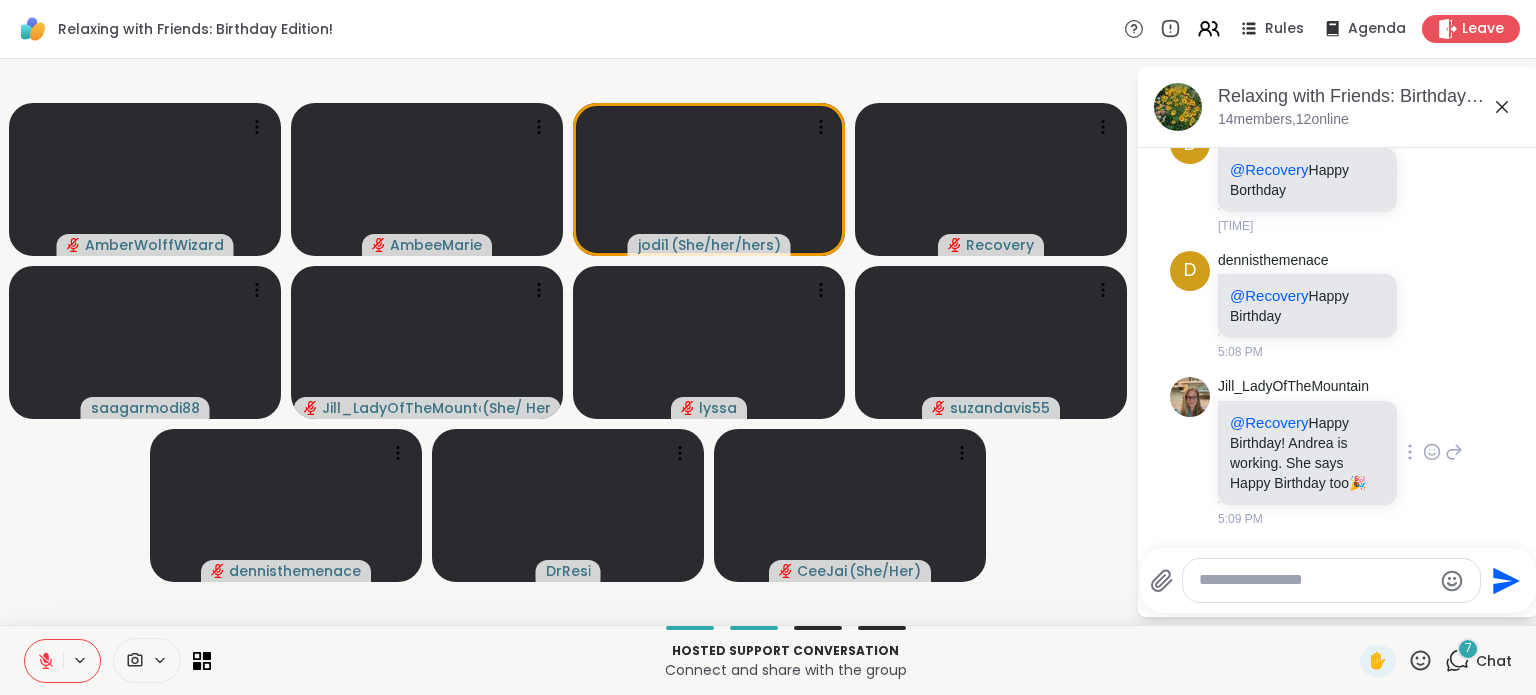 scroll, scrollTop: 573, scrollLeft: 0, axis: vertical 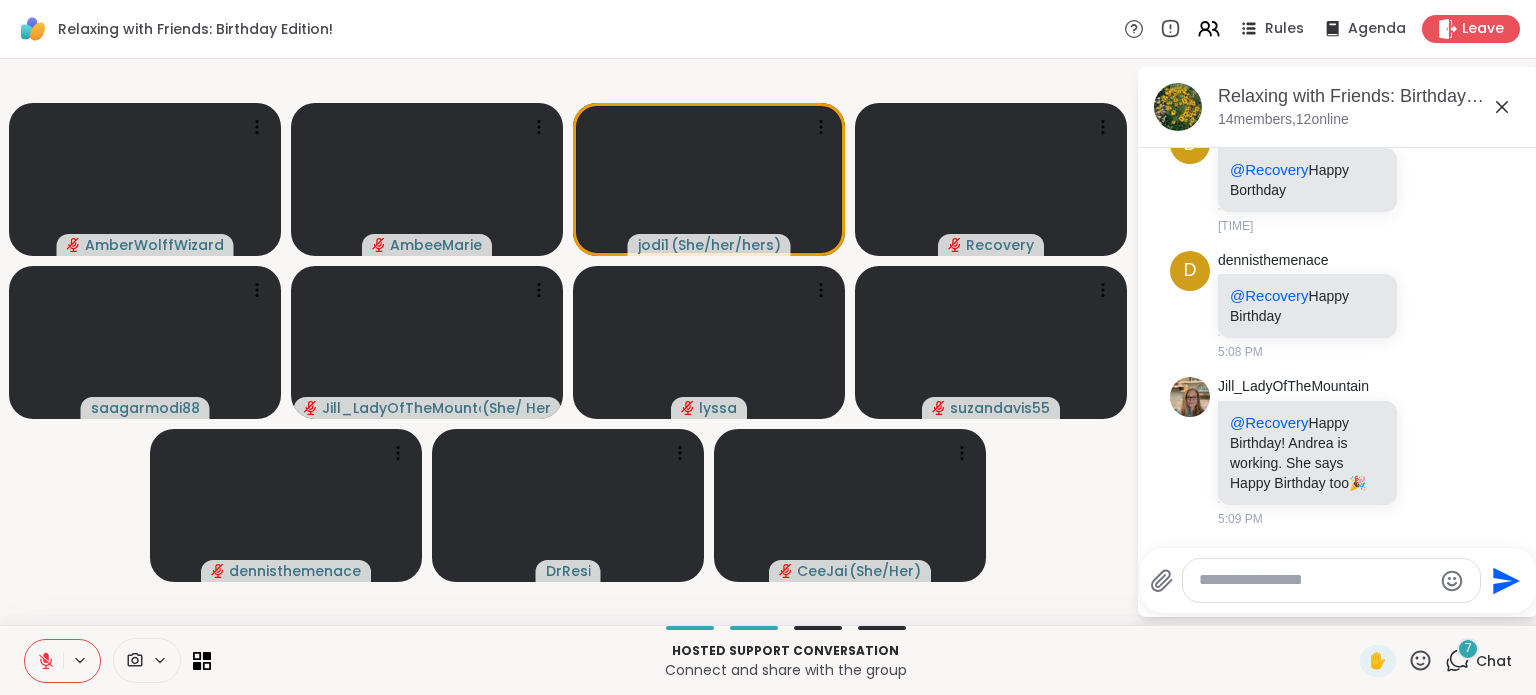click on "Chat" at bounding box center (1494, 661) 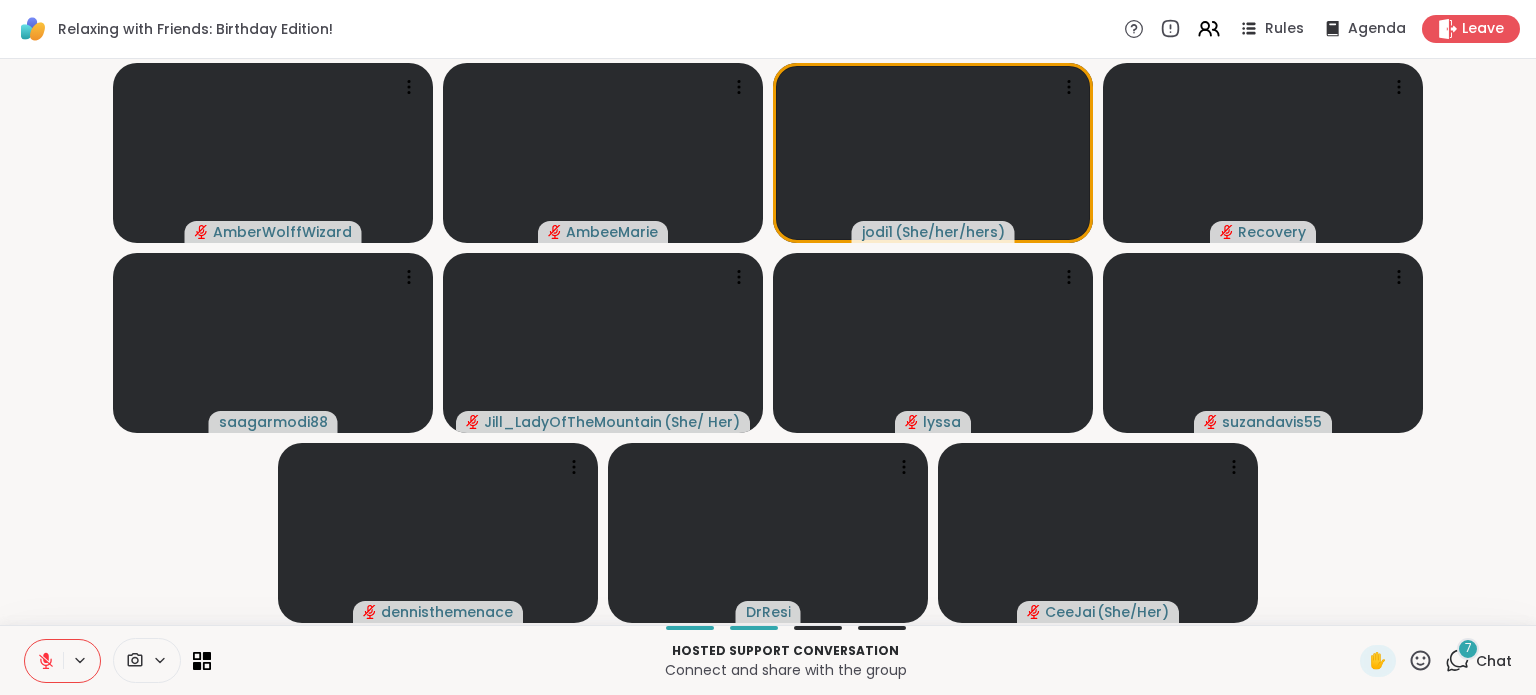 click on "Chat" at bounding box center (1494, 661) 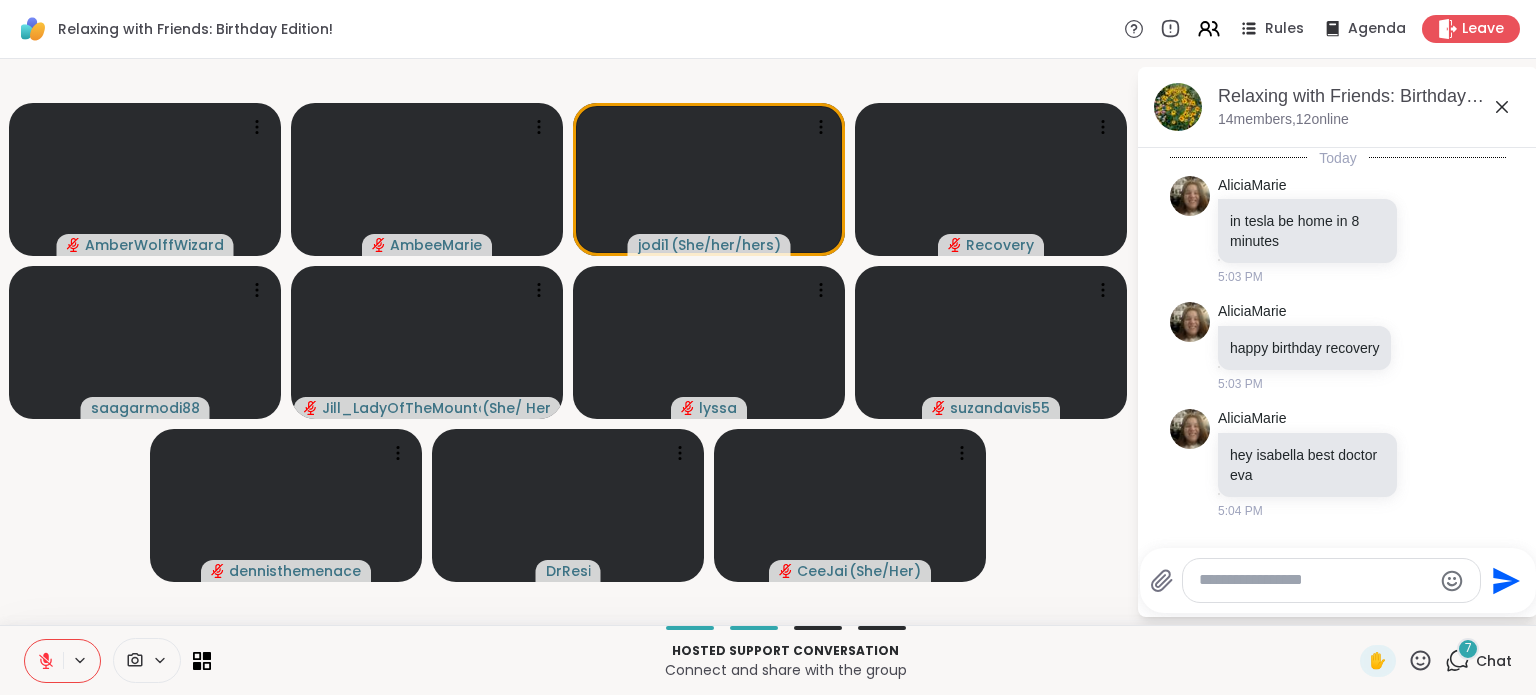 scroll, scrollTop: 573, scrollLeft: 0, axis: vertical 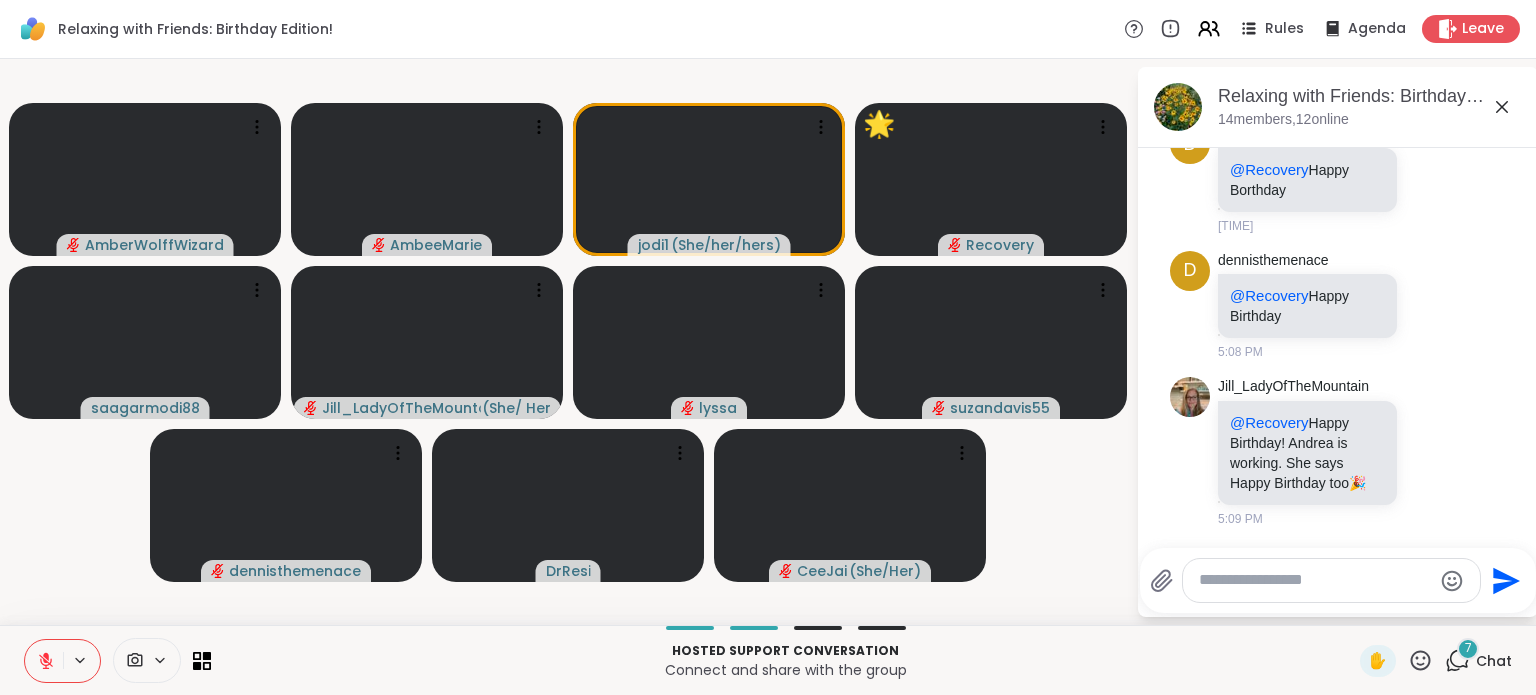 click on "Chat" at bounding box center [1494, 661] 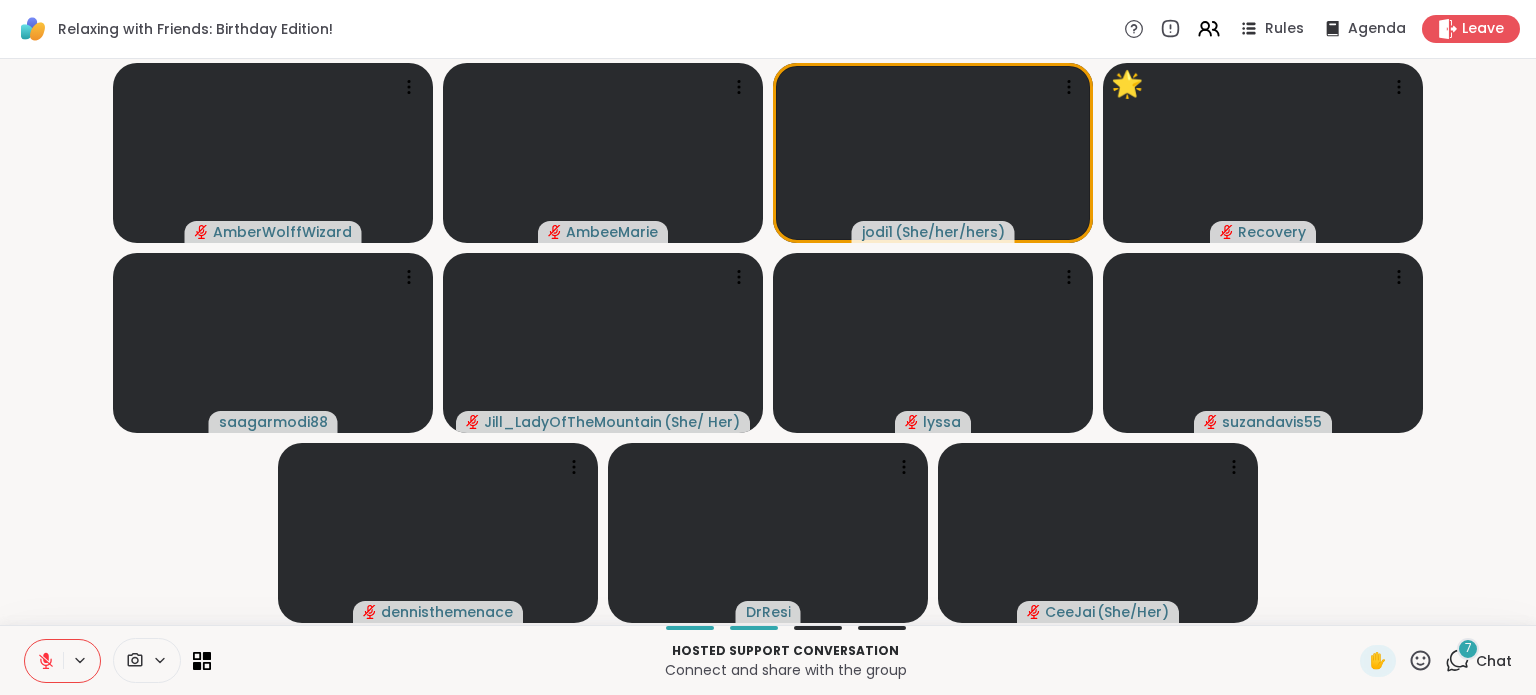 click 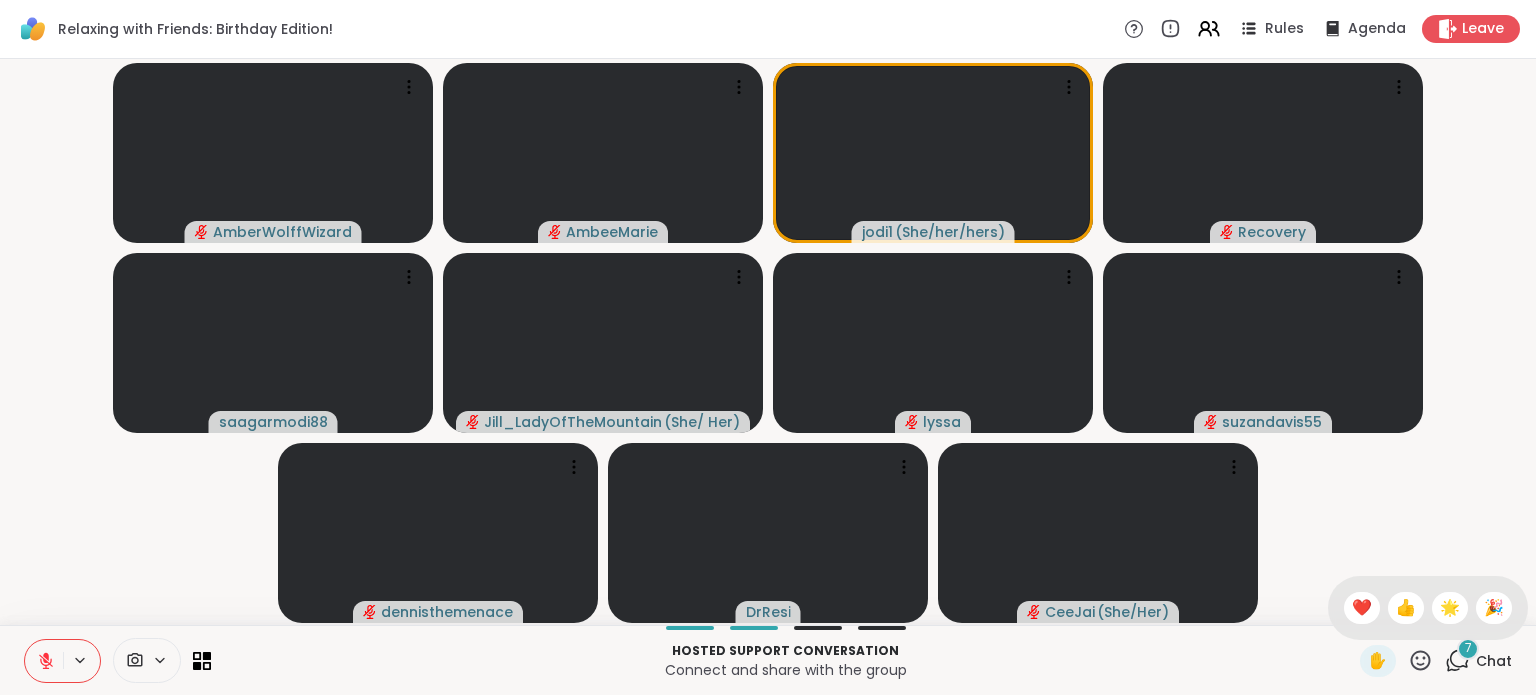 click on "❤️" at bounding box center (1362, 608) 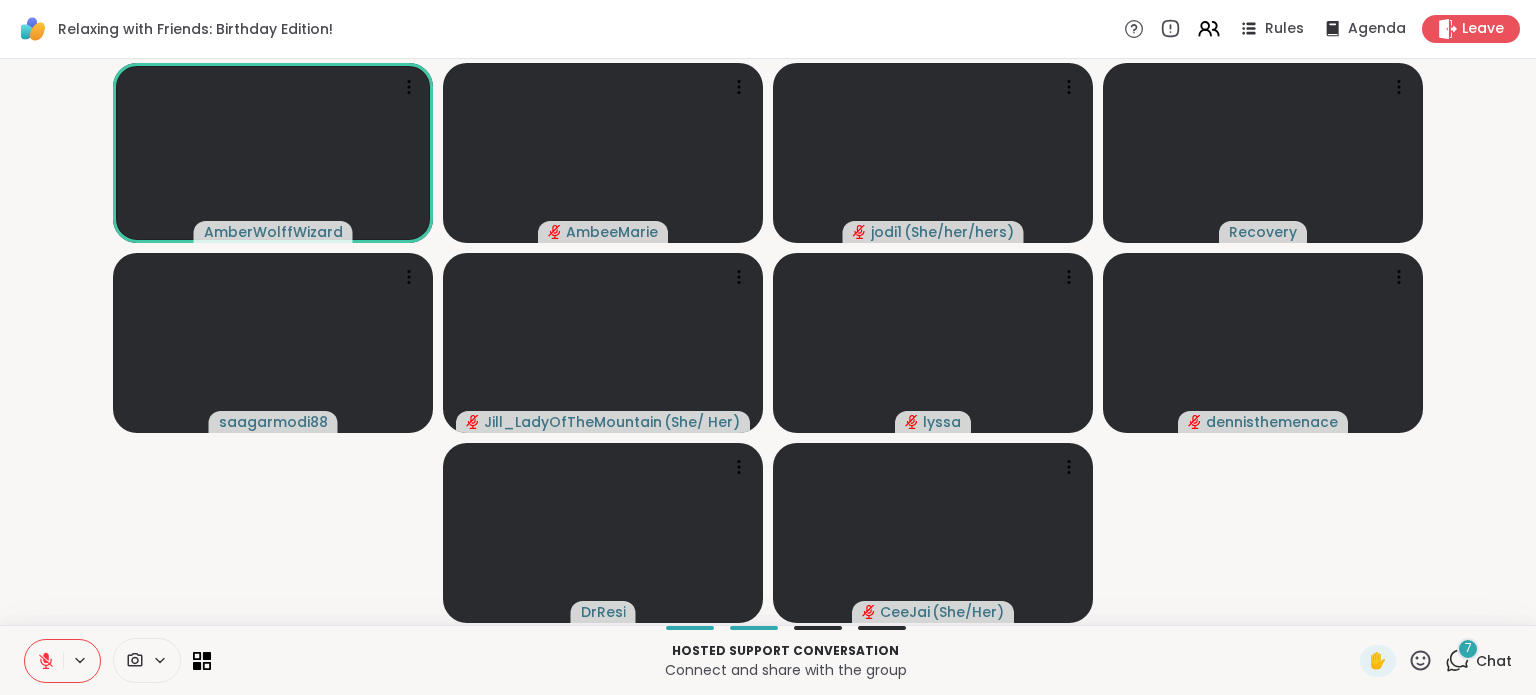 click 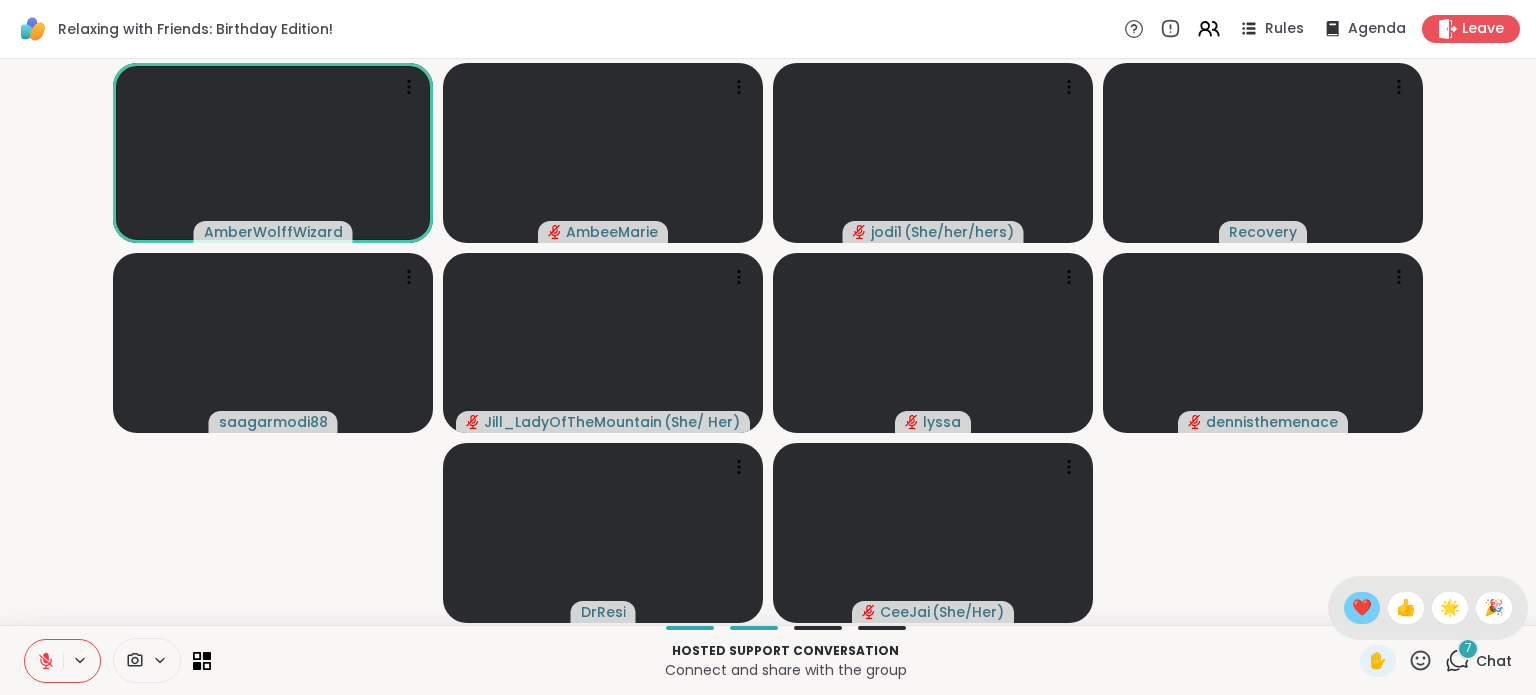 click on "❤️" at bounding box center [1362, 608] 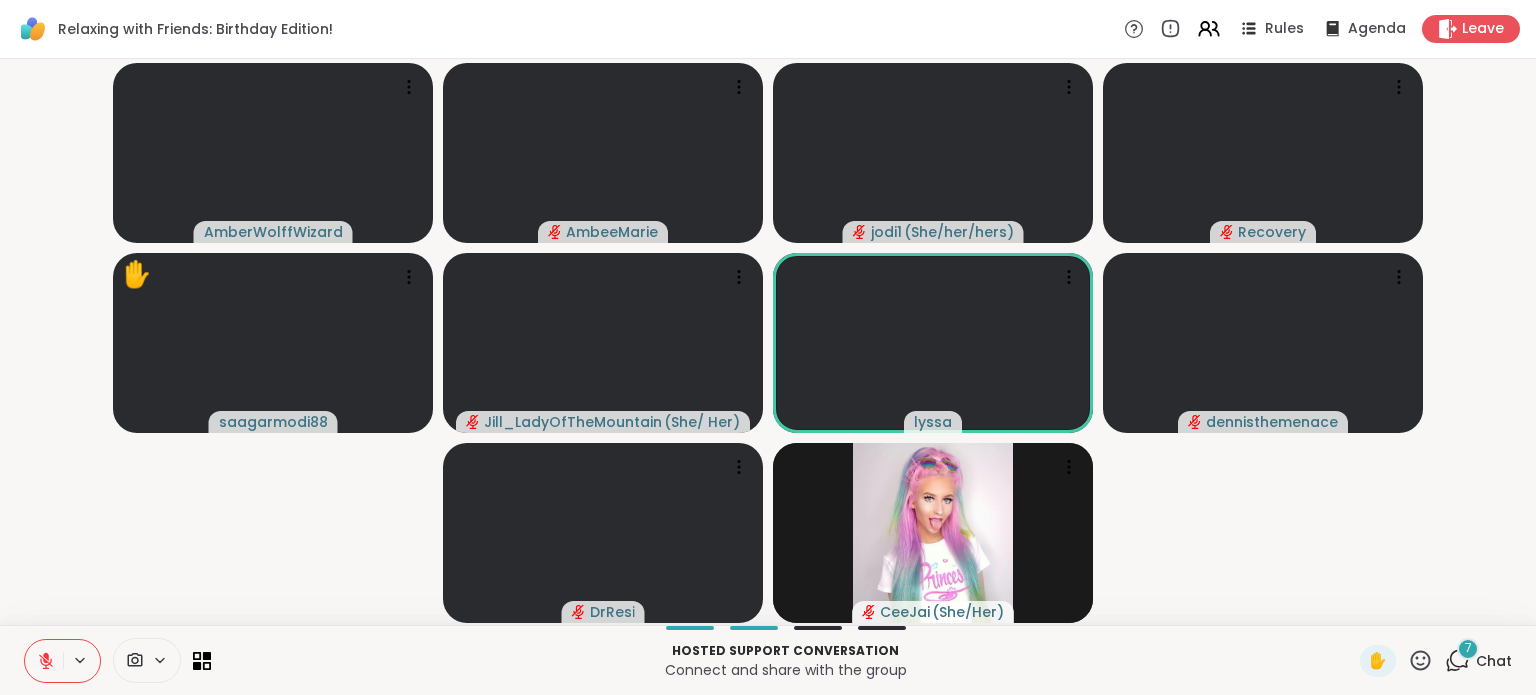 click 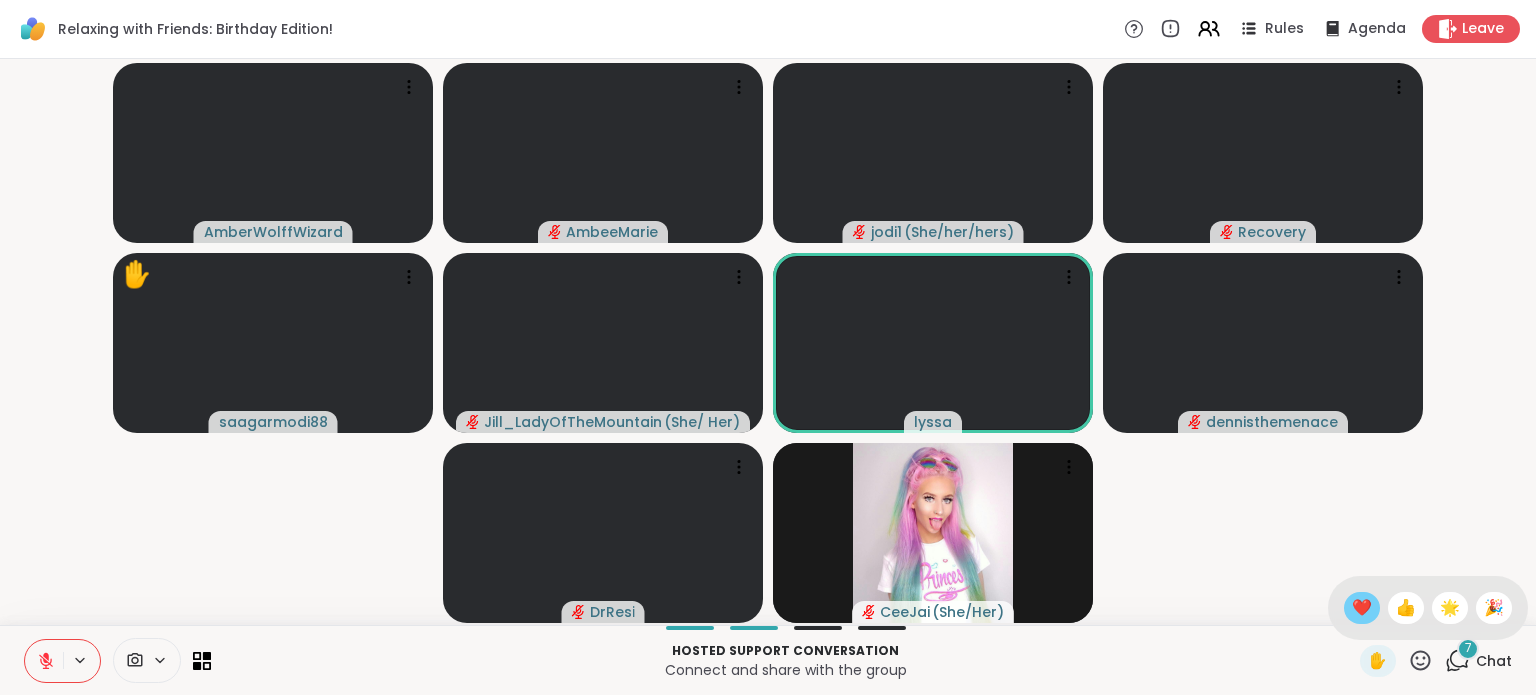 click on "❤️" at bounding box center (1362, 608) 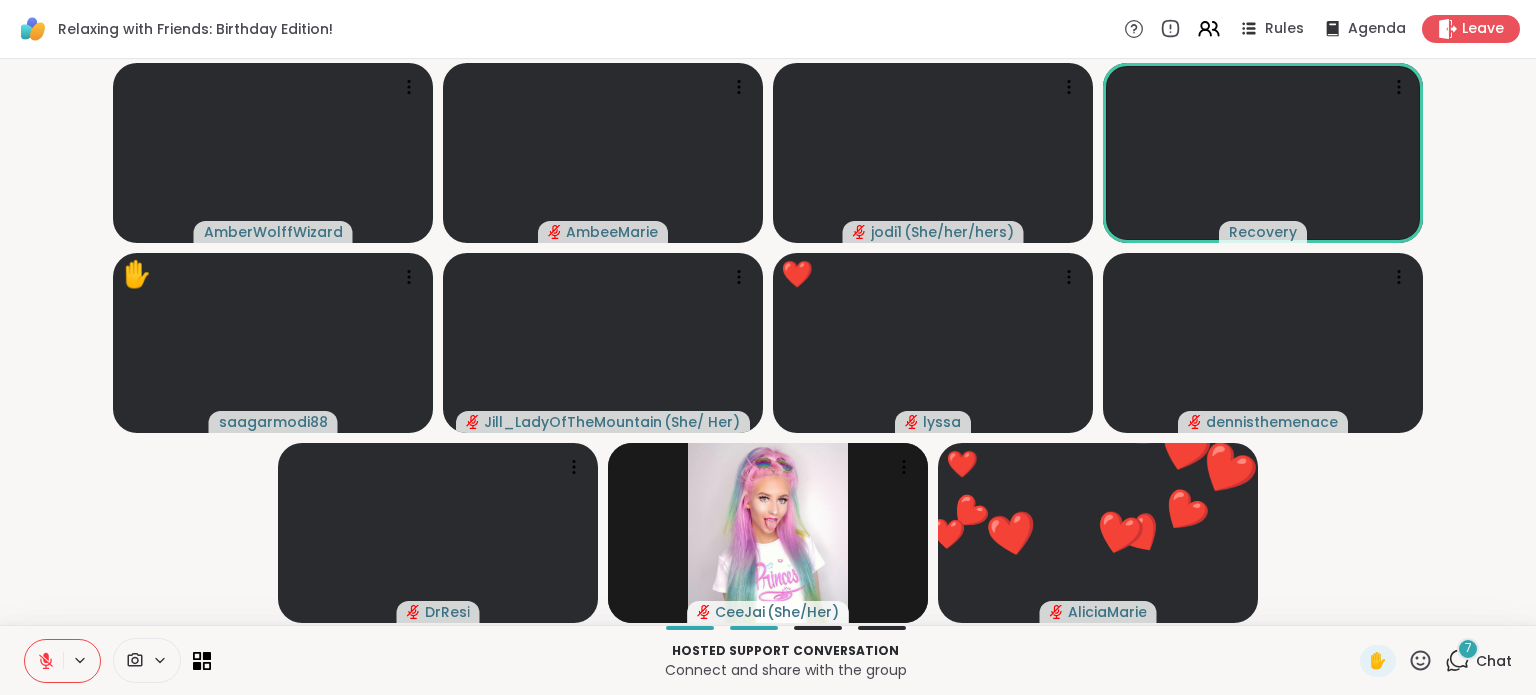 click 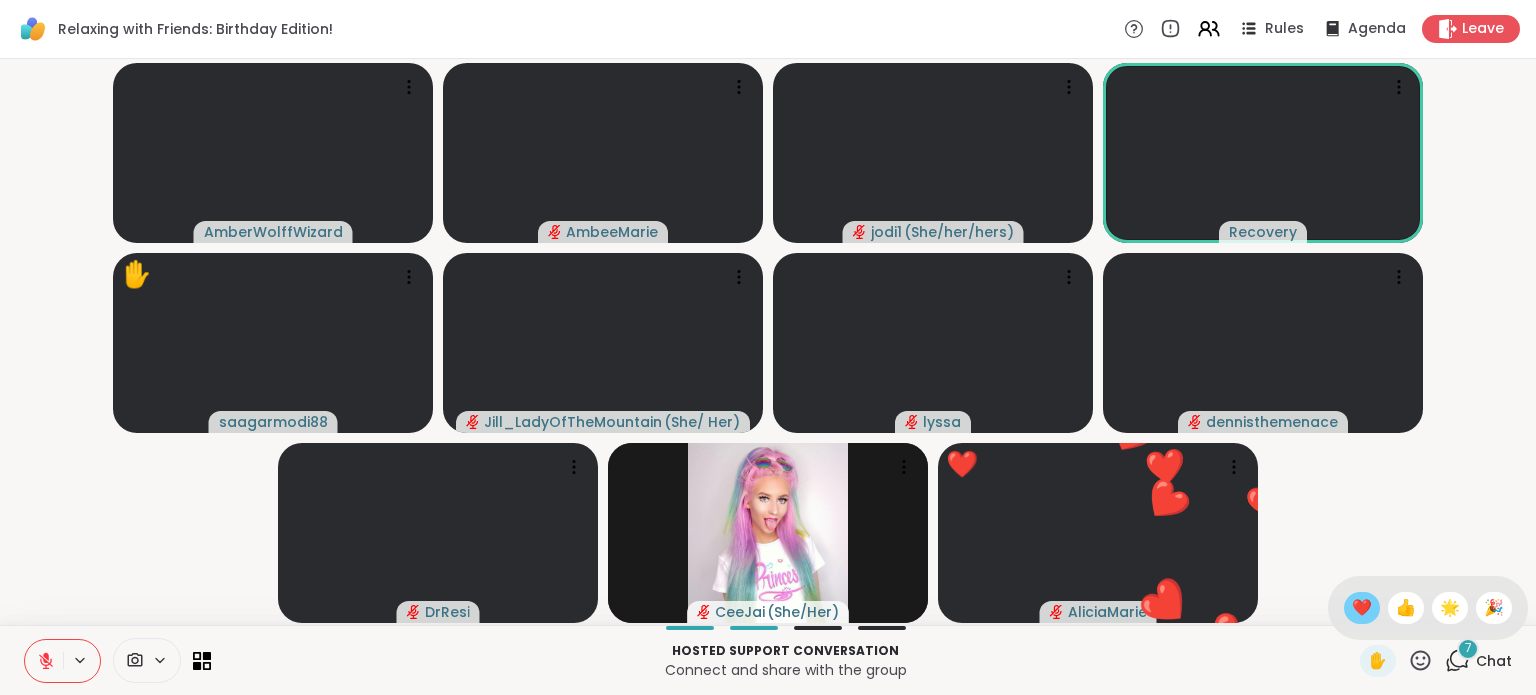 click on "❤️" at bounding box center (1362, 608) 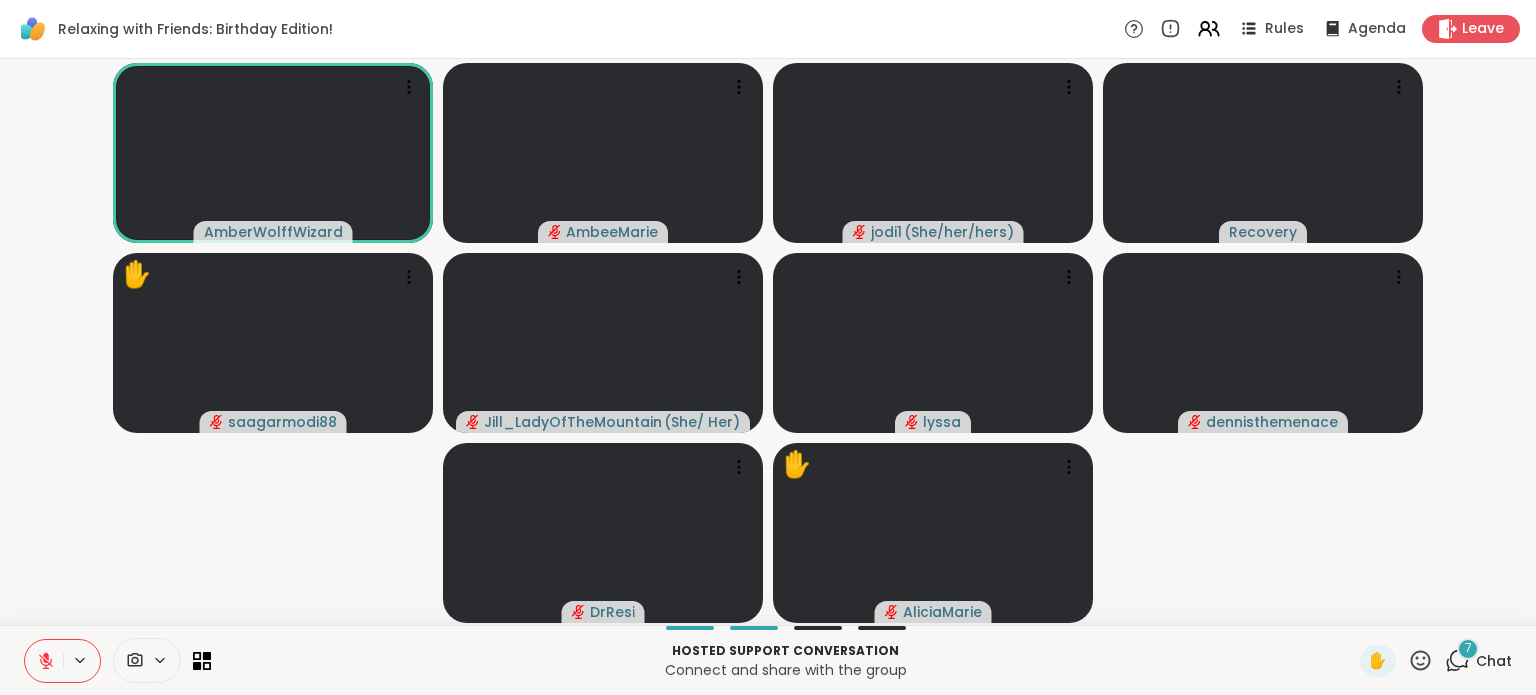 click 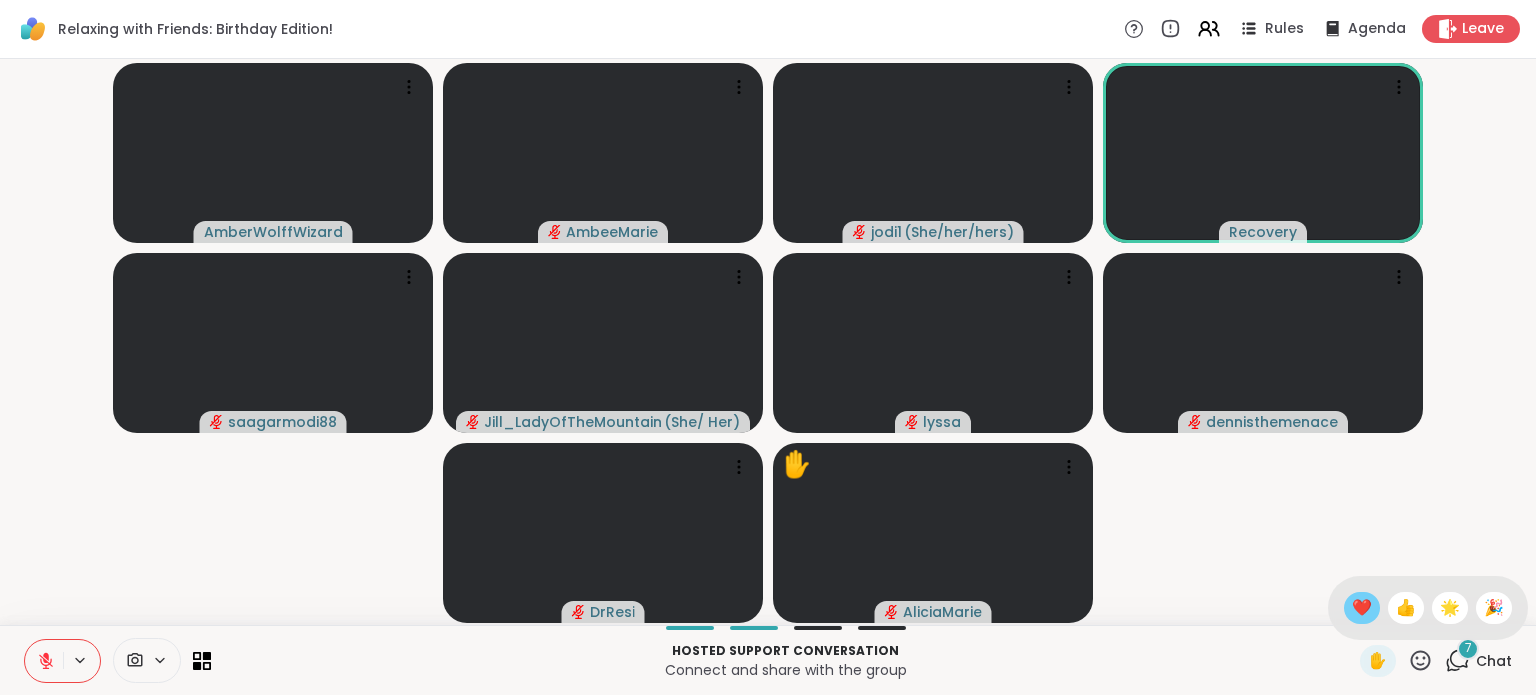 click on "❤️" at bounding box center [1362, 608] 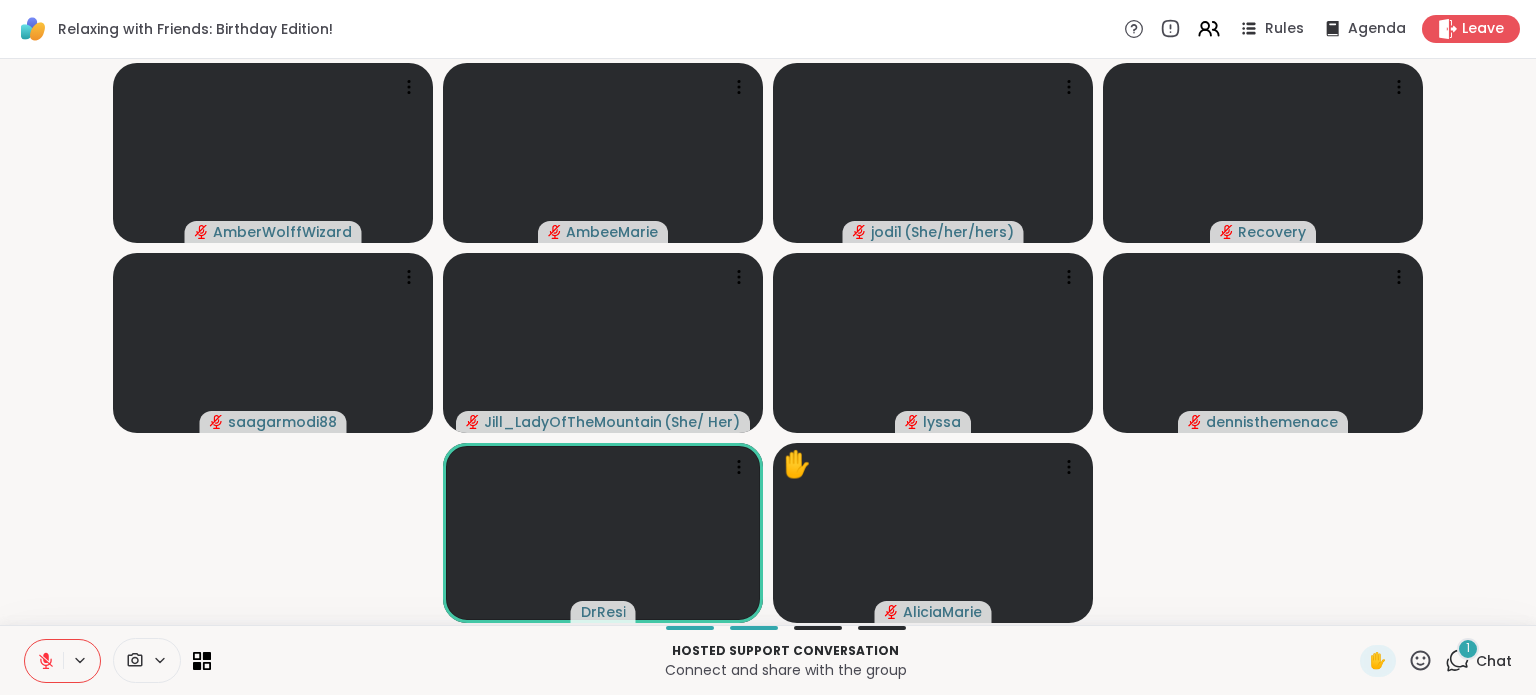 click 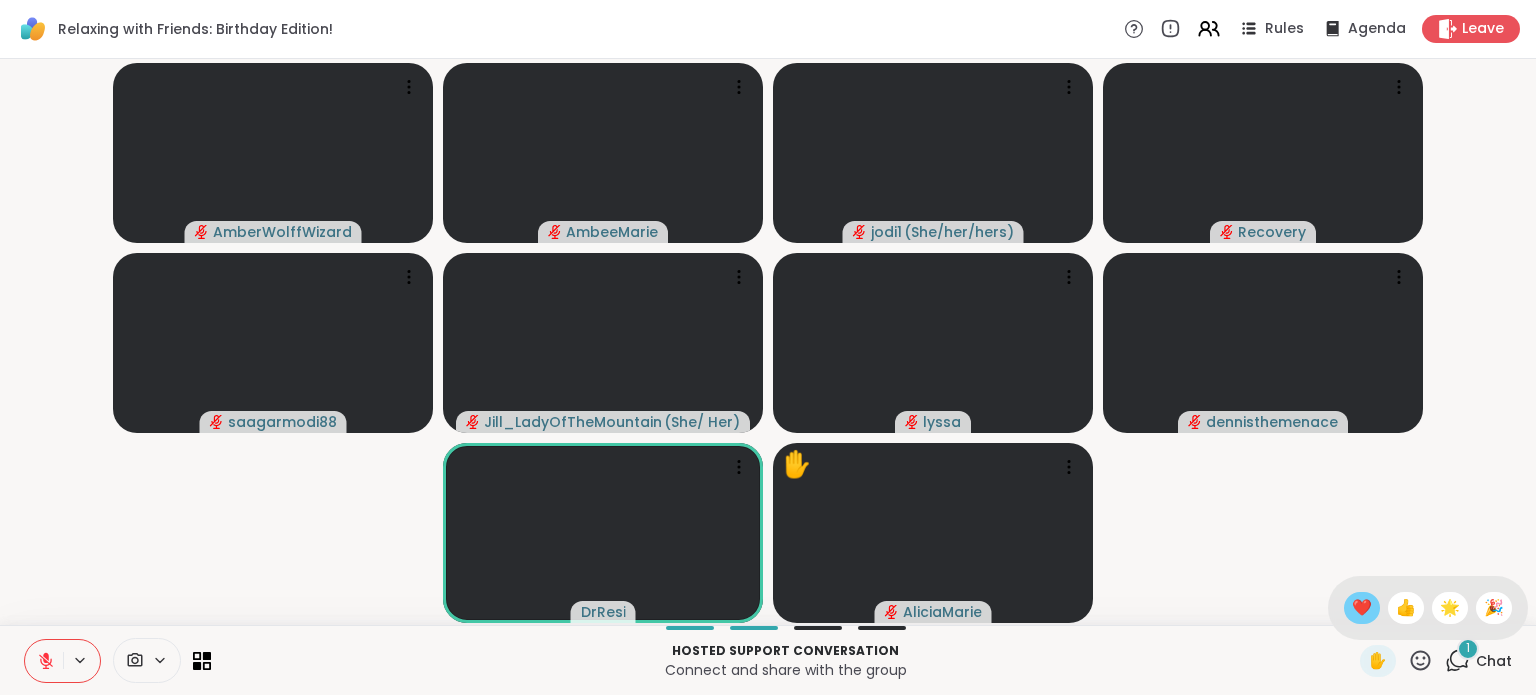 click on "❤️" at bounding box center [1362, 608] 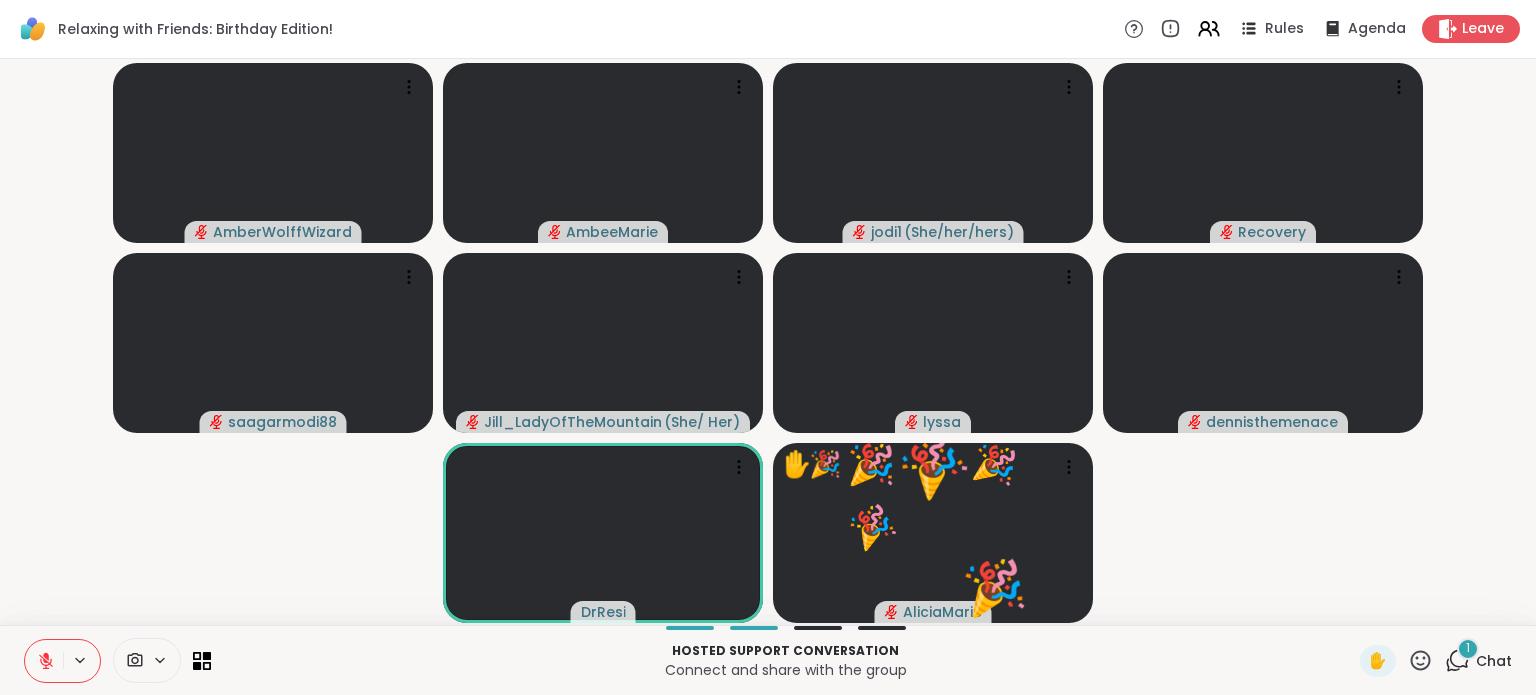 click 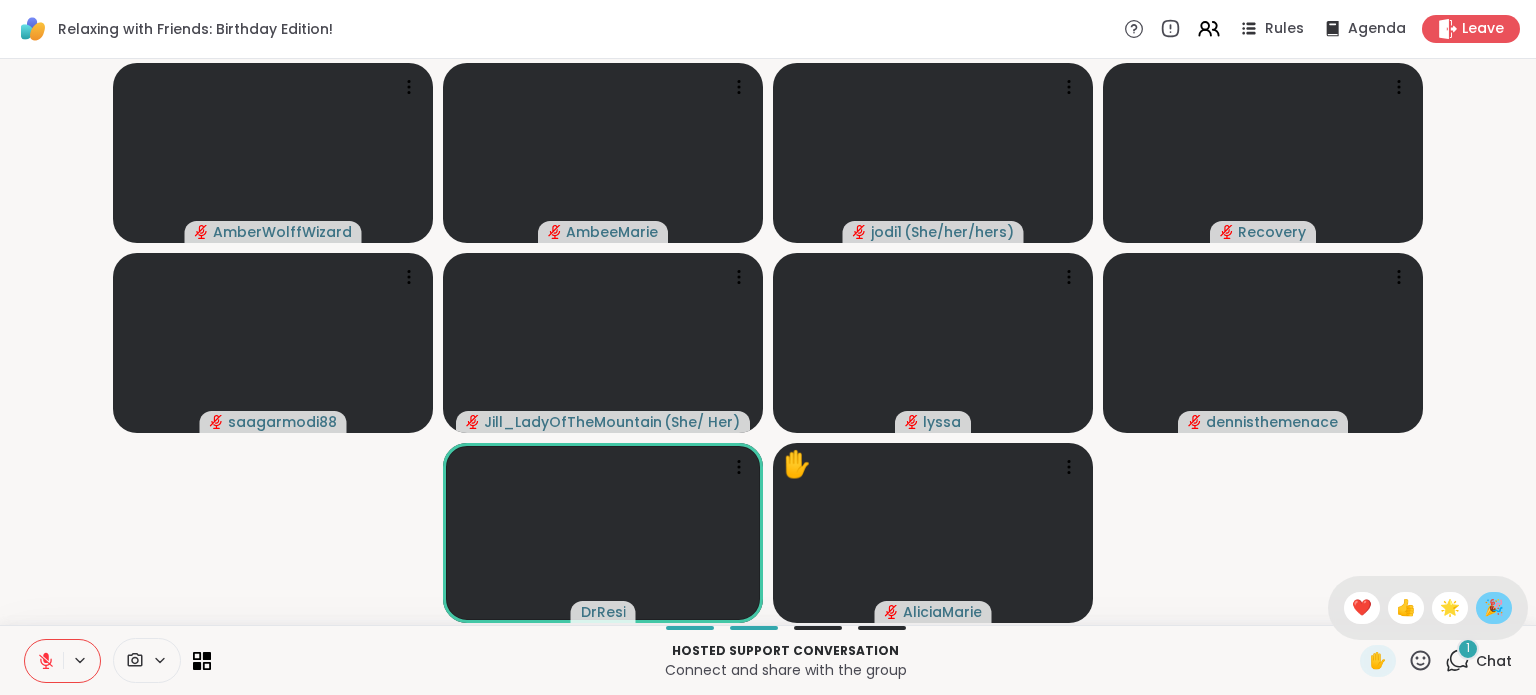 click on "🎉" at bounding box center (1494, 608) 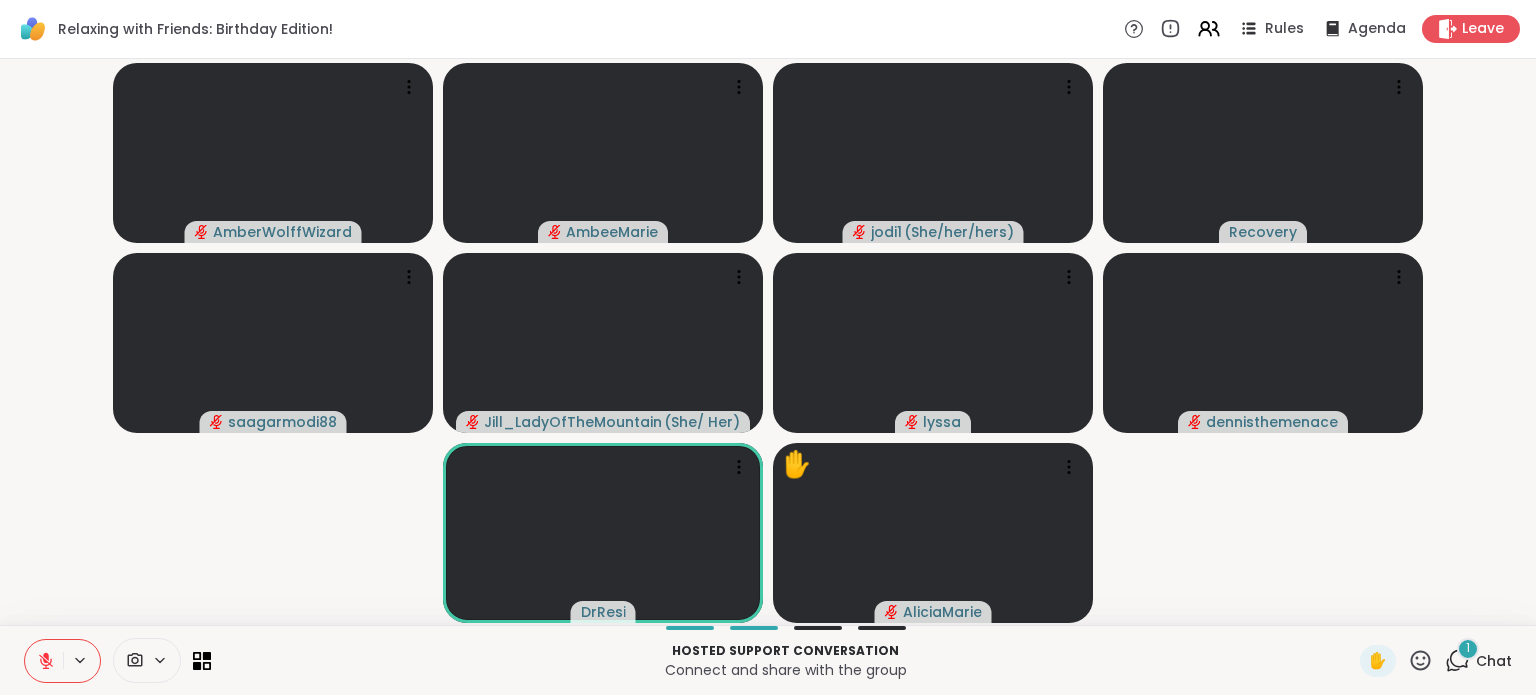 click 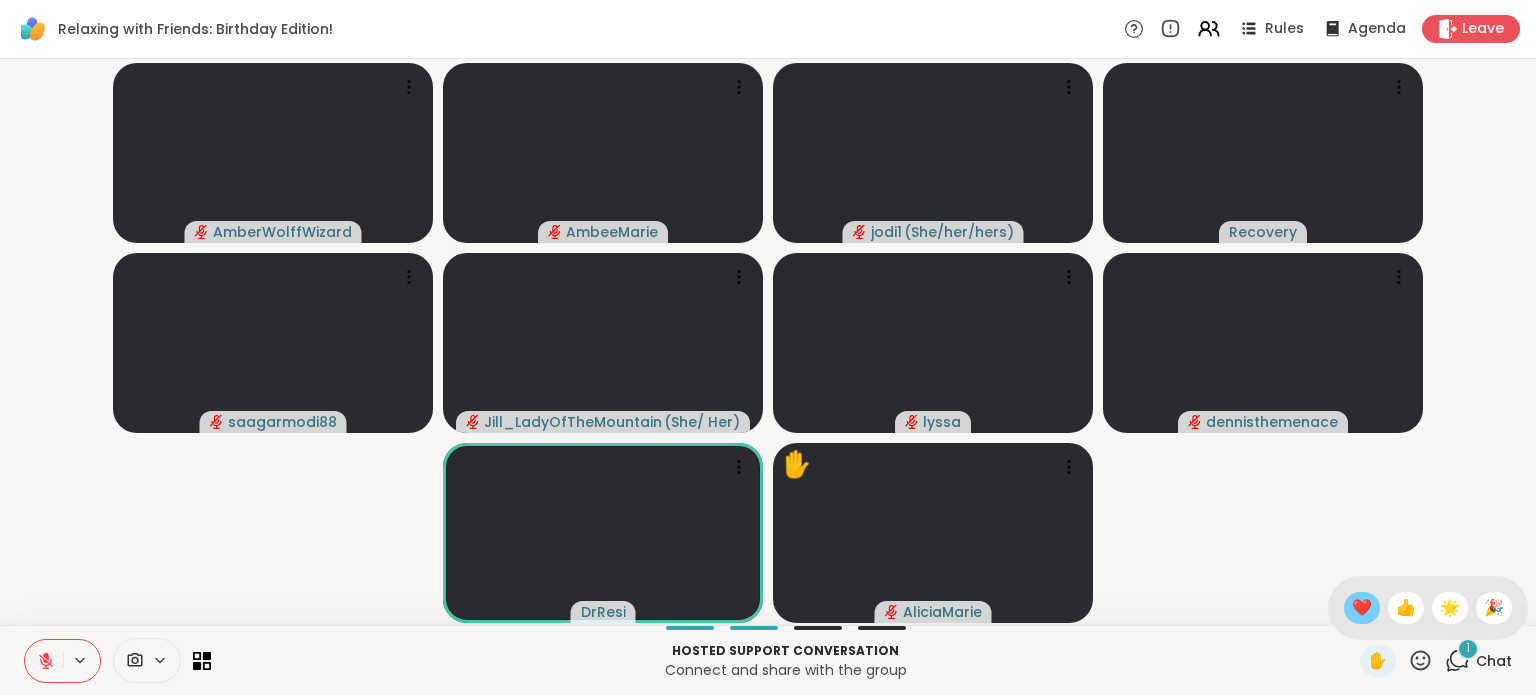 click on "❤️" at bounding box center (1362, 608) 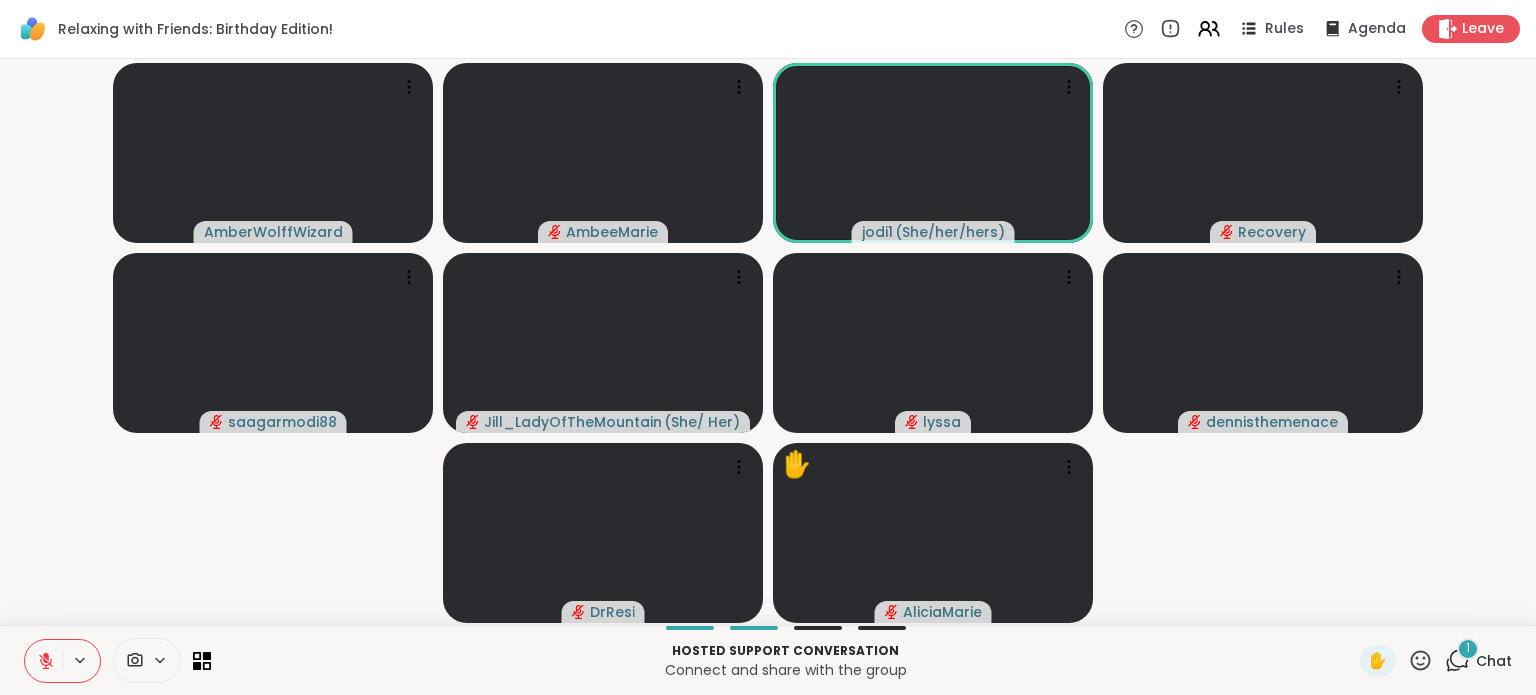 click 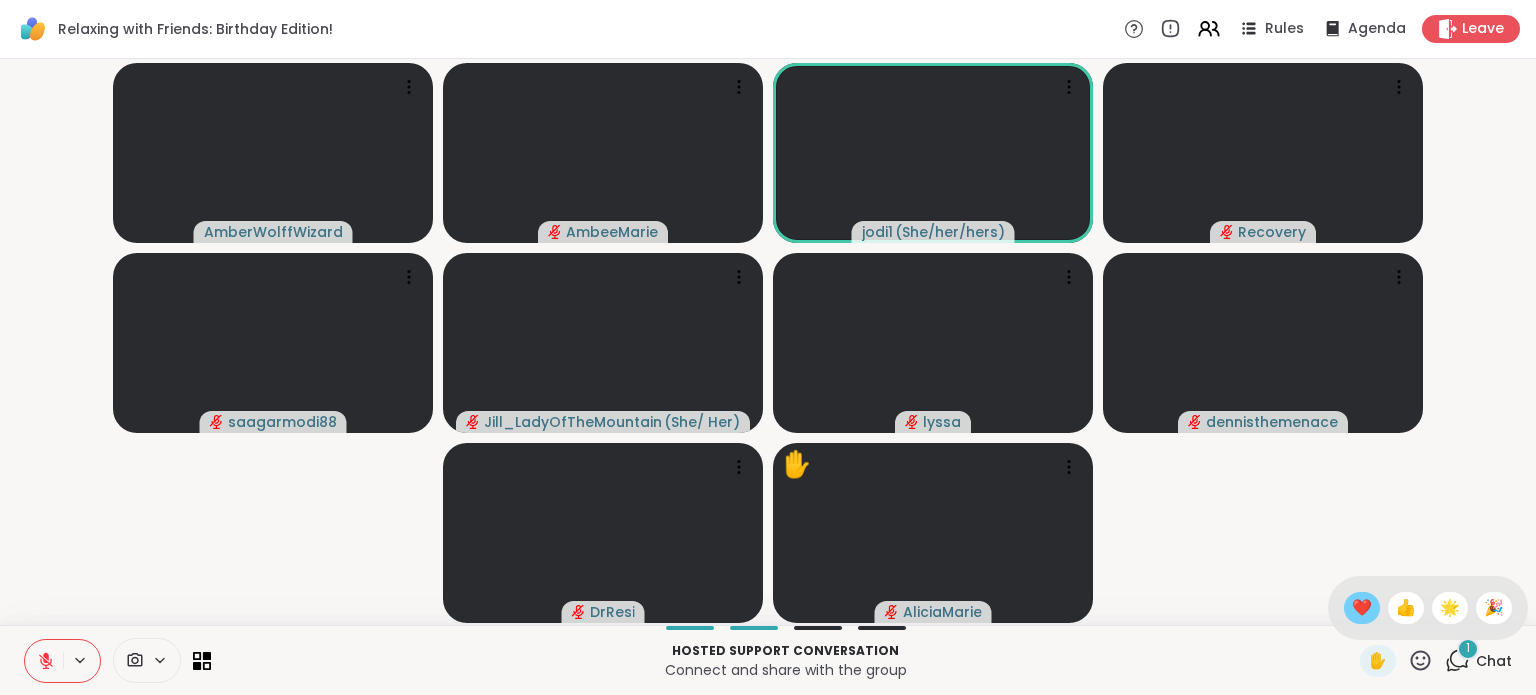 click on "❤️" at bounding box center [1362, 608] 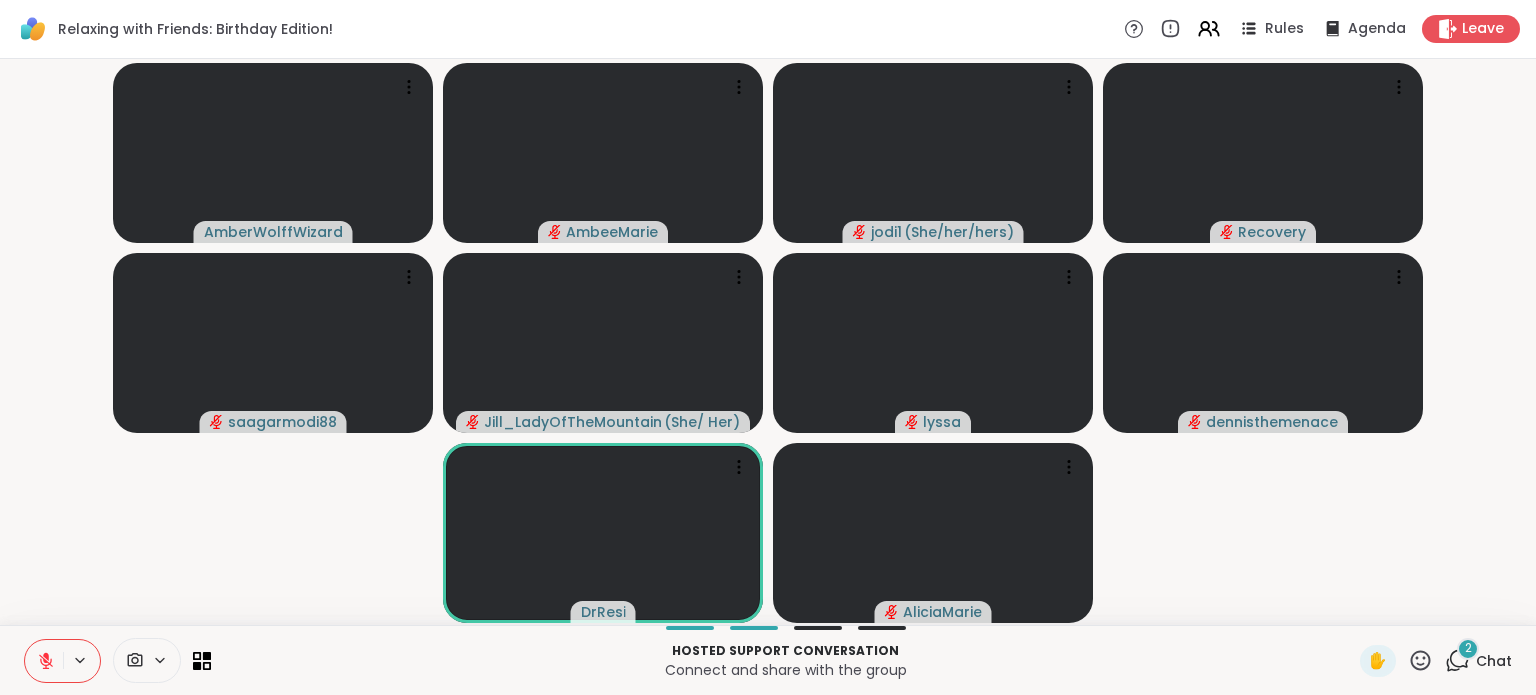 click 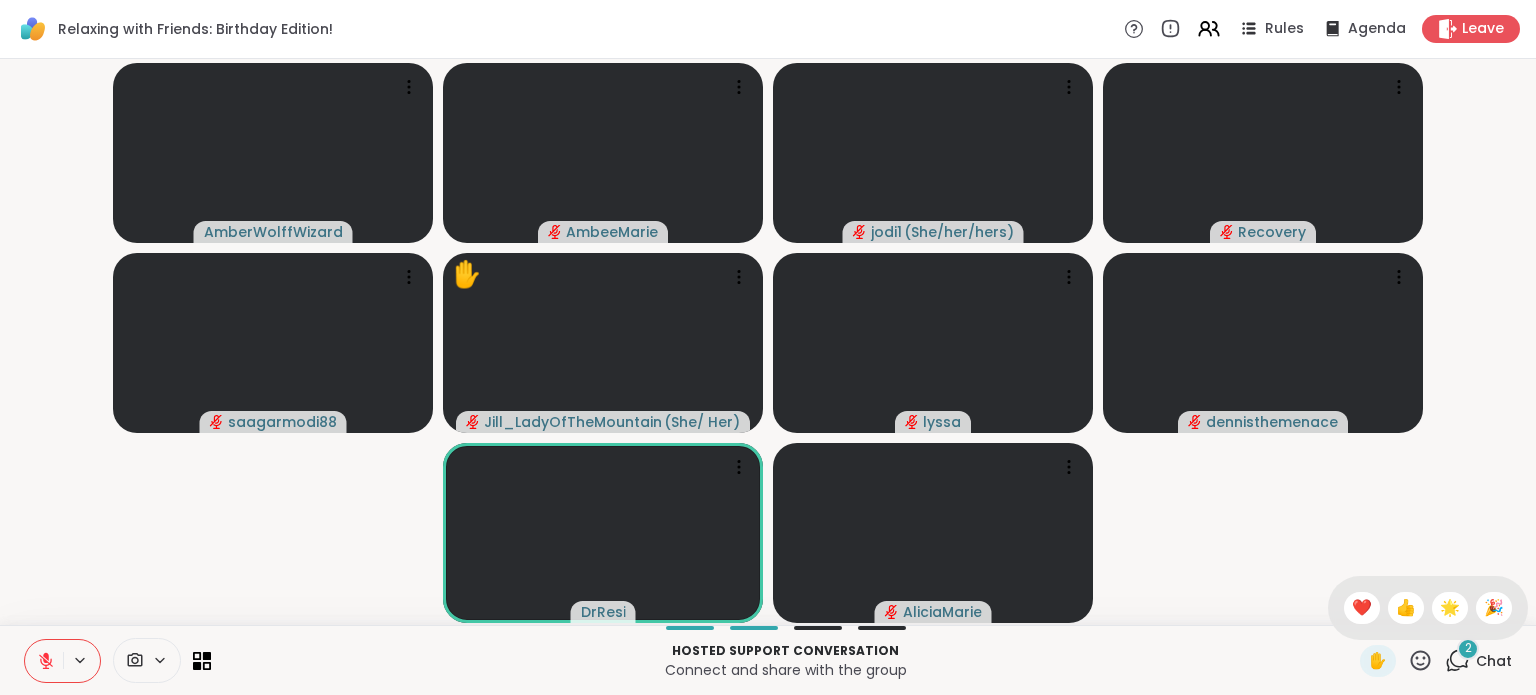 click on "❤️" at bounding box center [1362, 608] 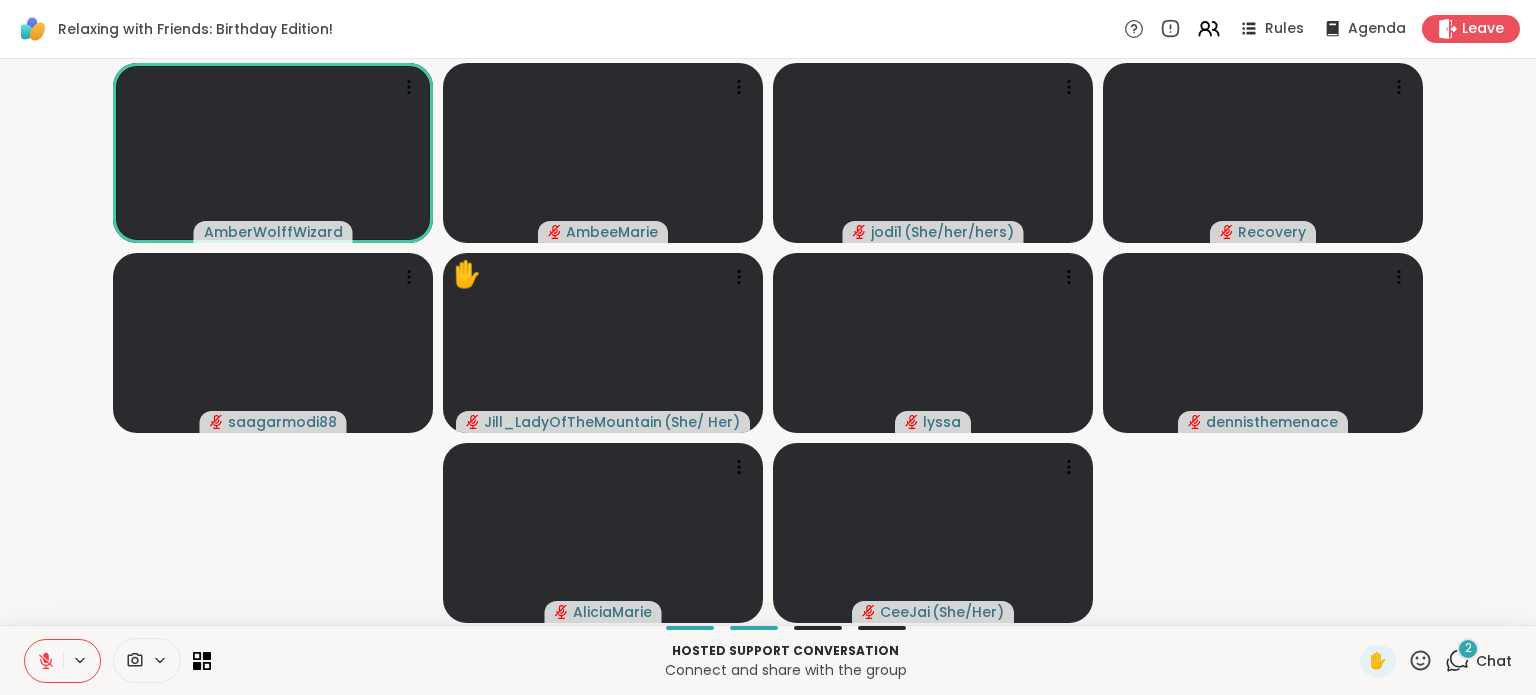 click 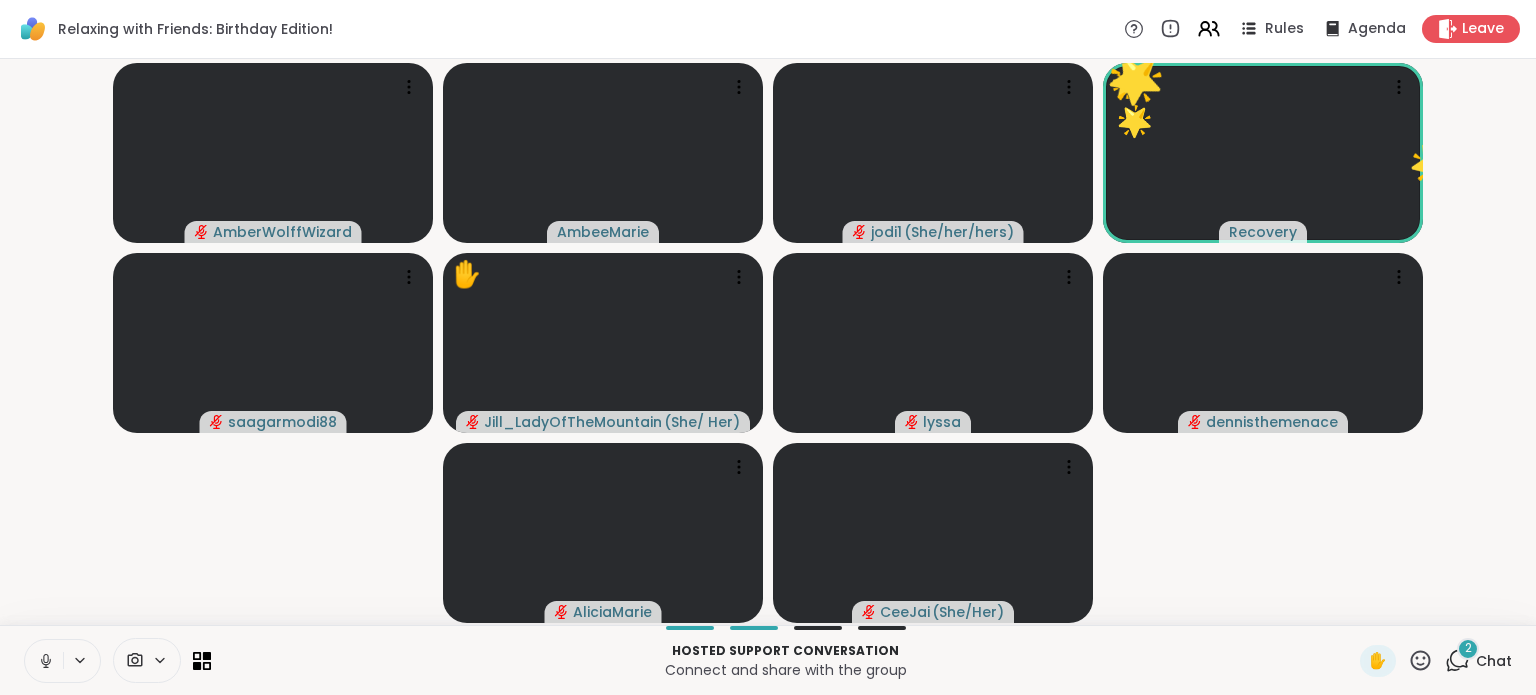 click 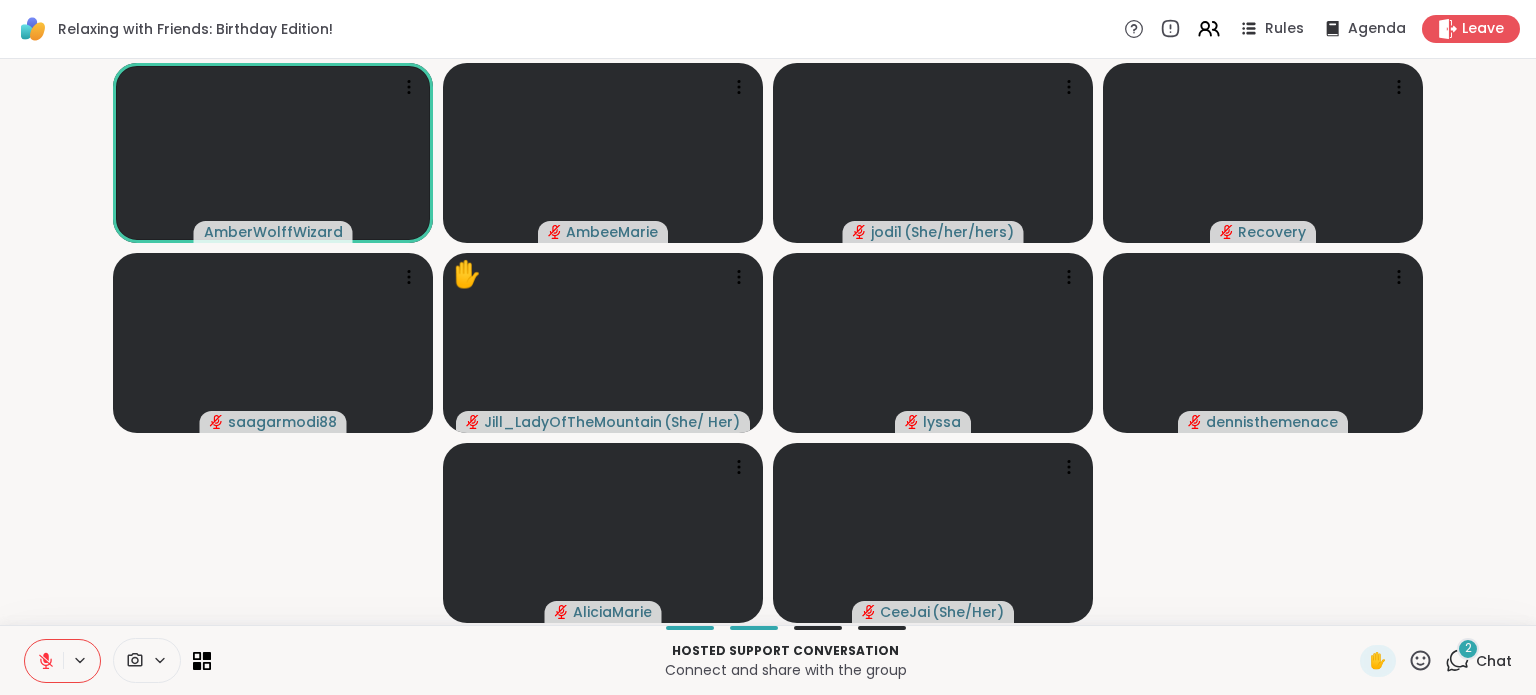 click 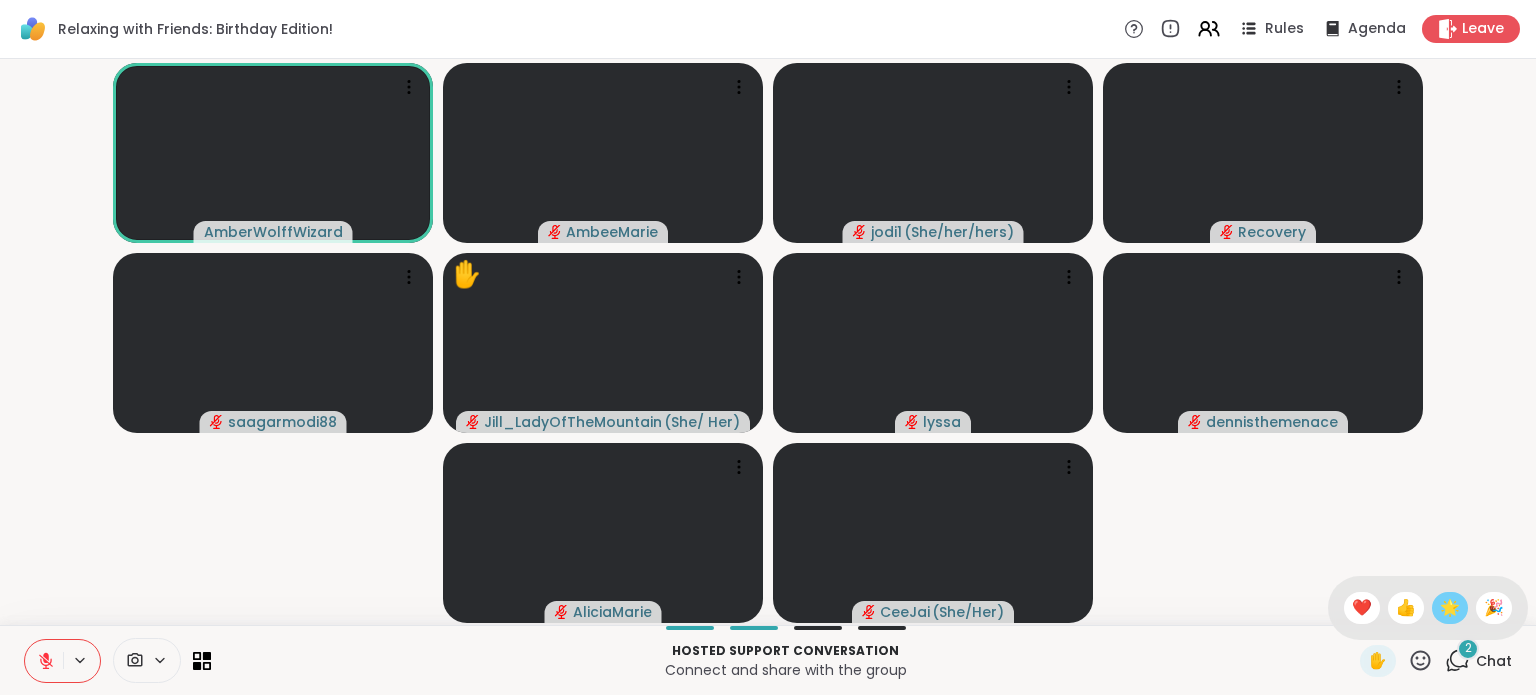 click on "🌟" at bounding box center (1450, 608) 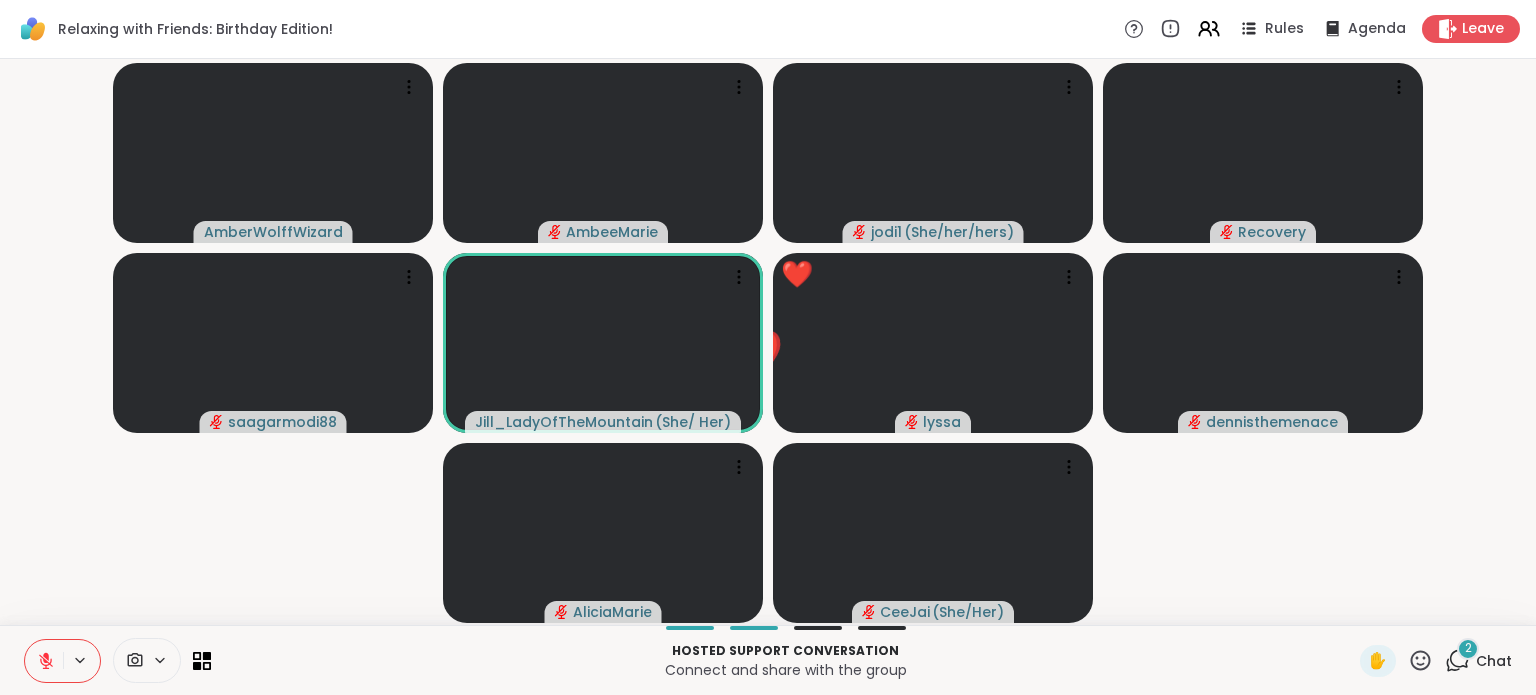 click 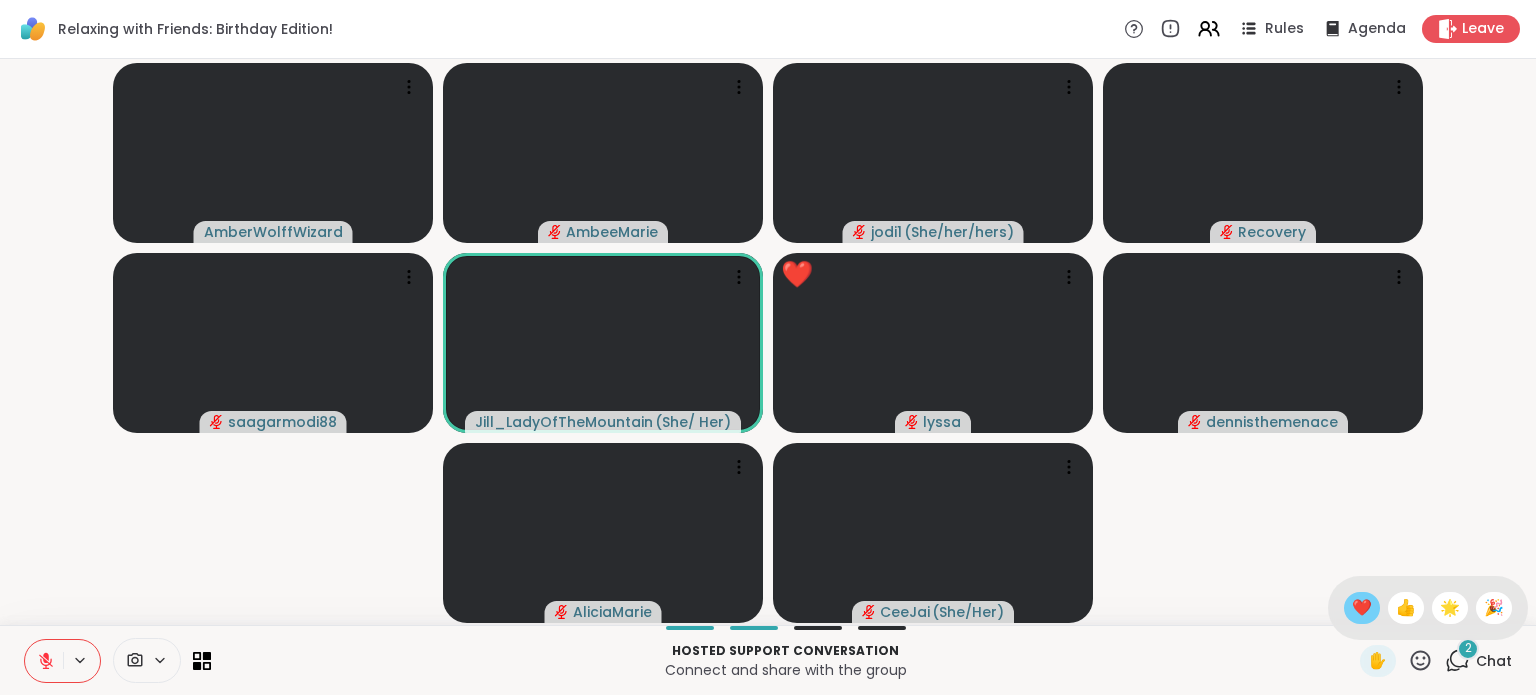 click on "❤️" at bounding box center [1362, 608] 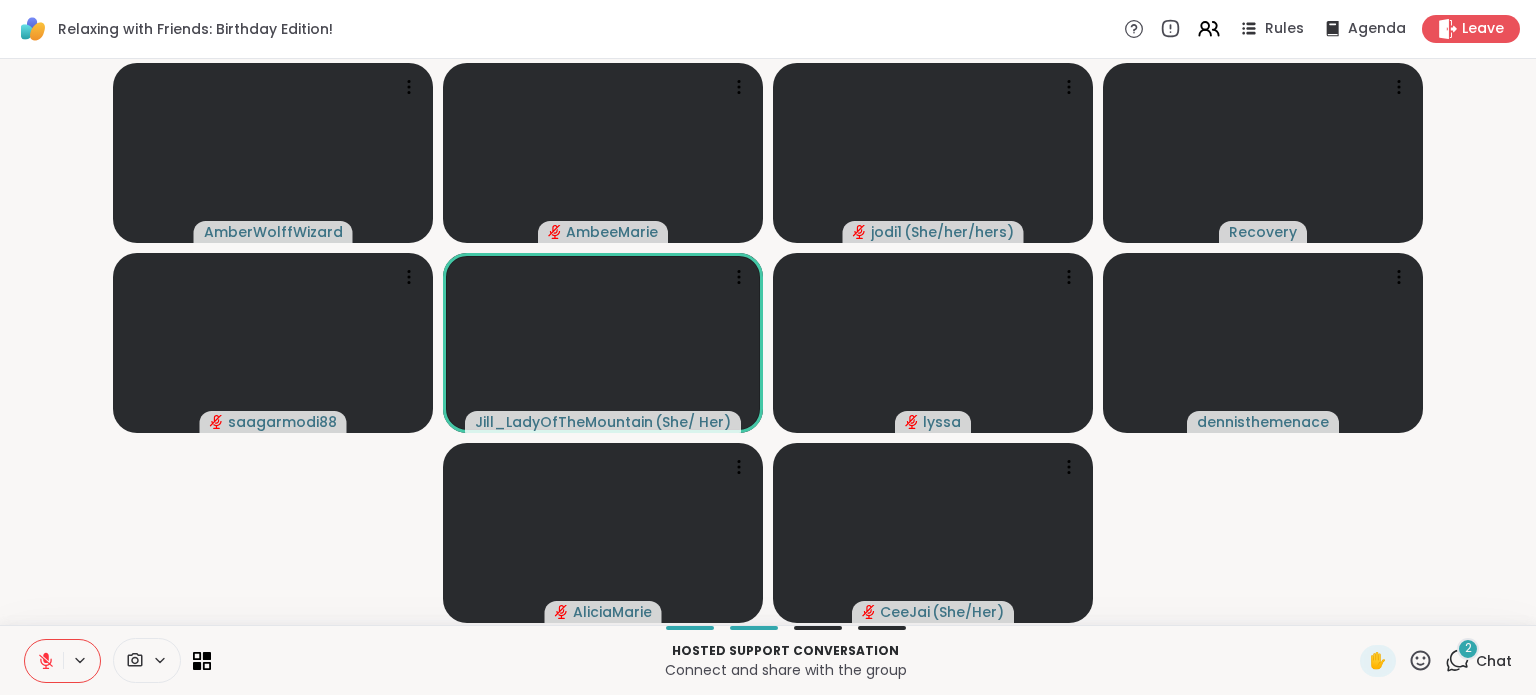 click 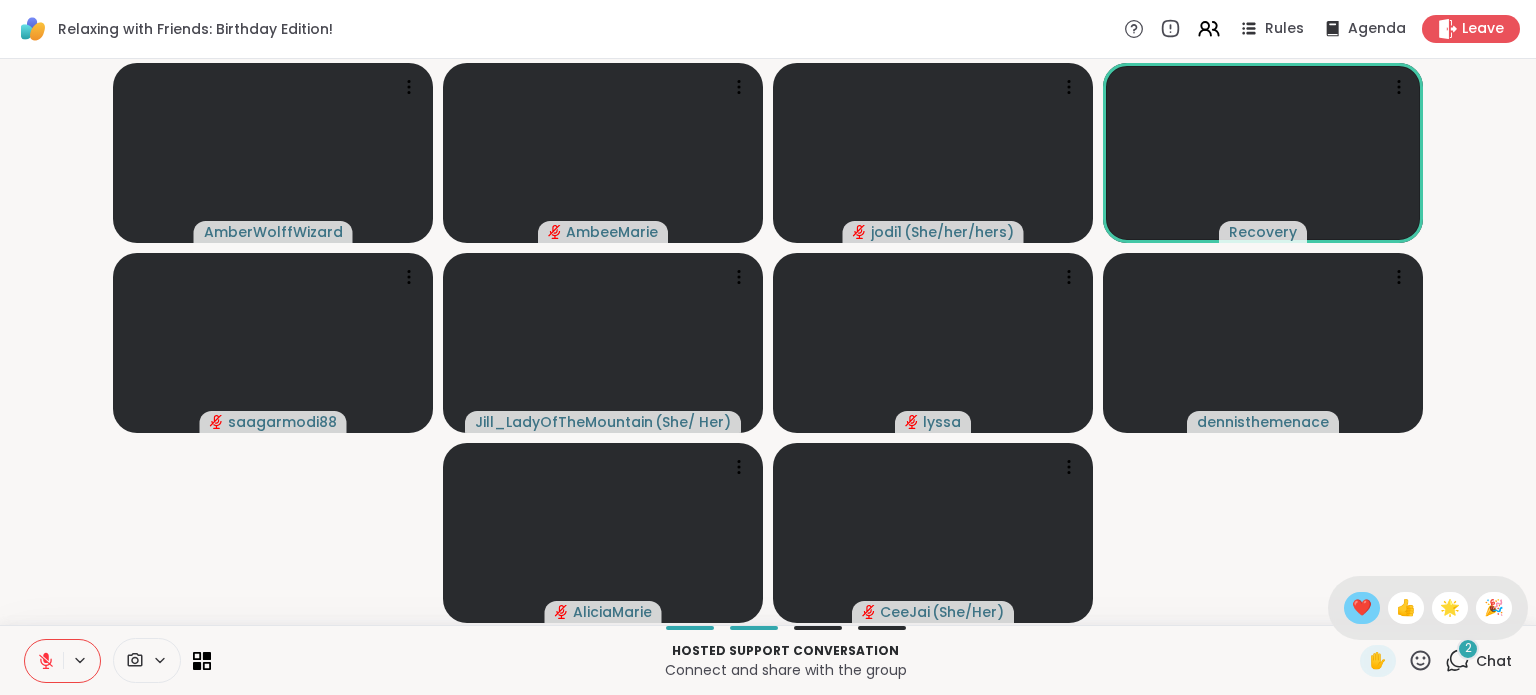 click on "❤️" at bounding box center (1362, 608) 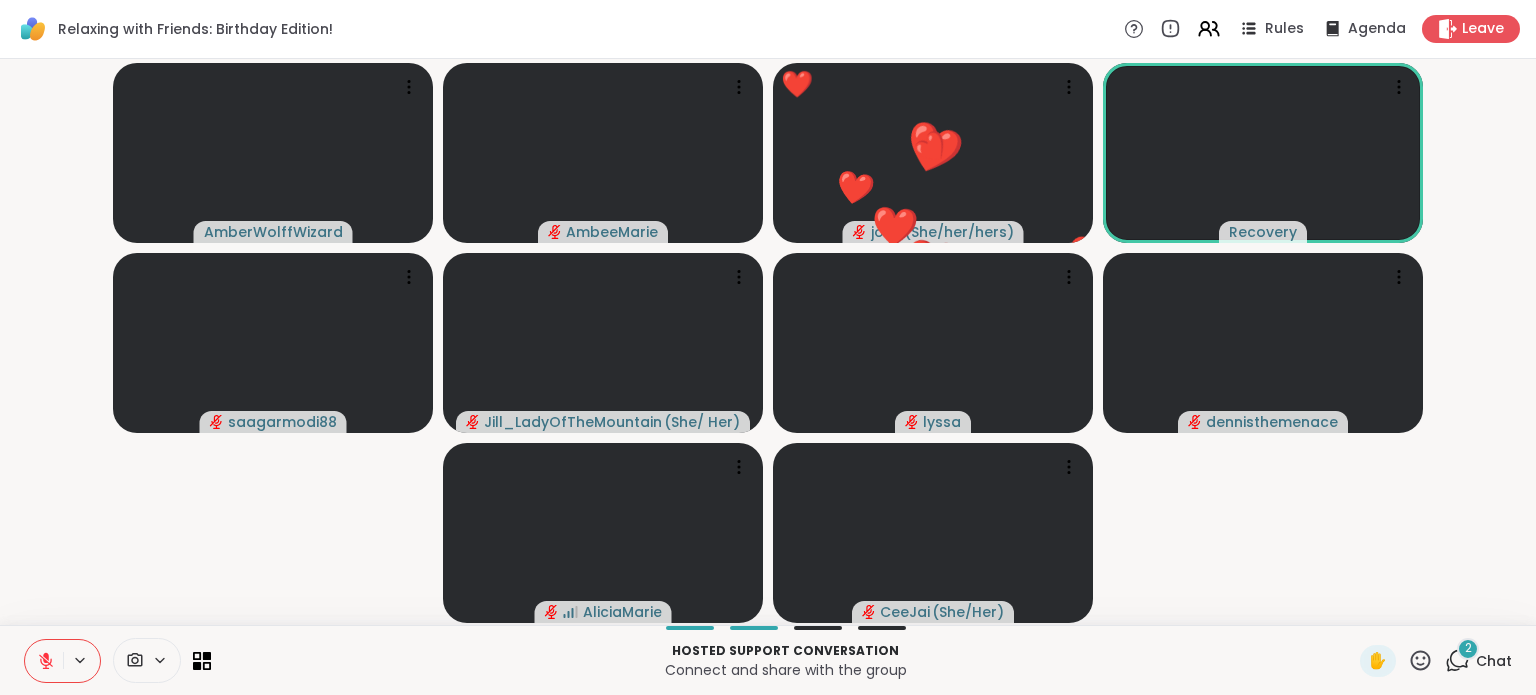 click 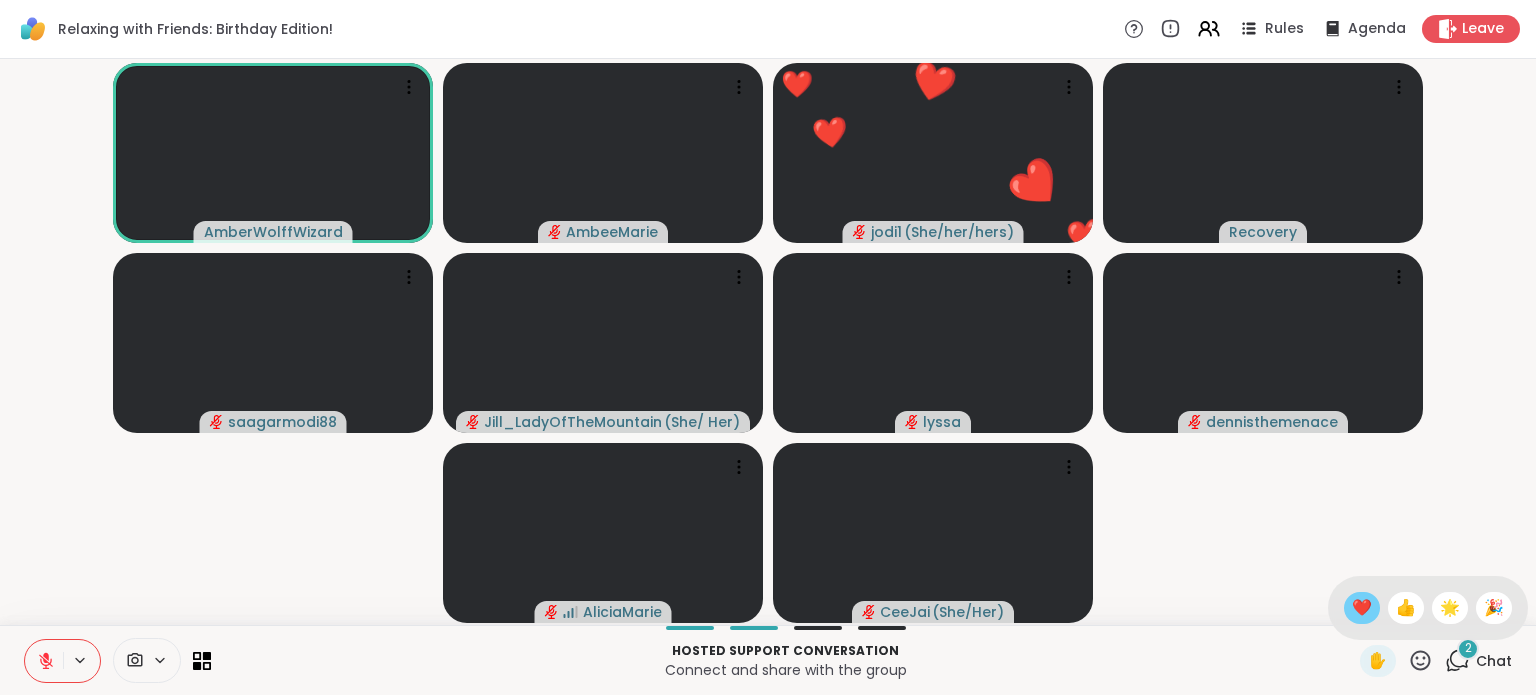 click on "❤️" at bounding box center [1362, 608] 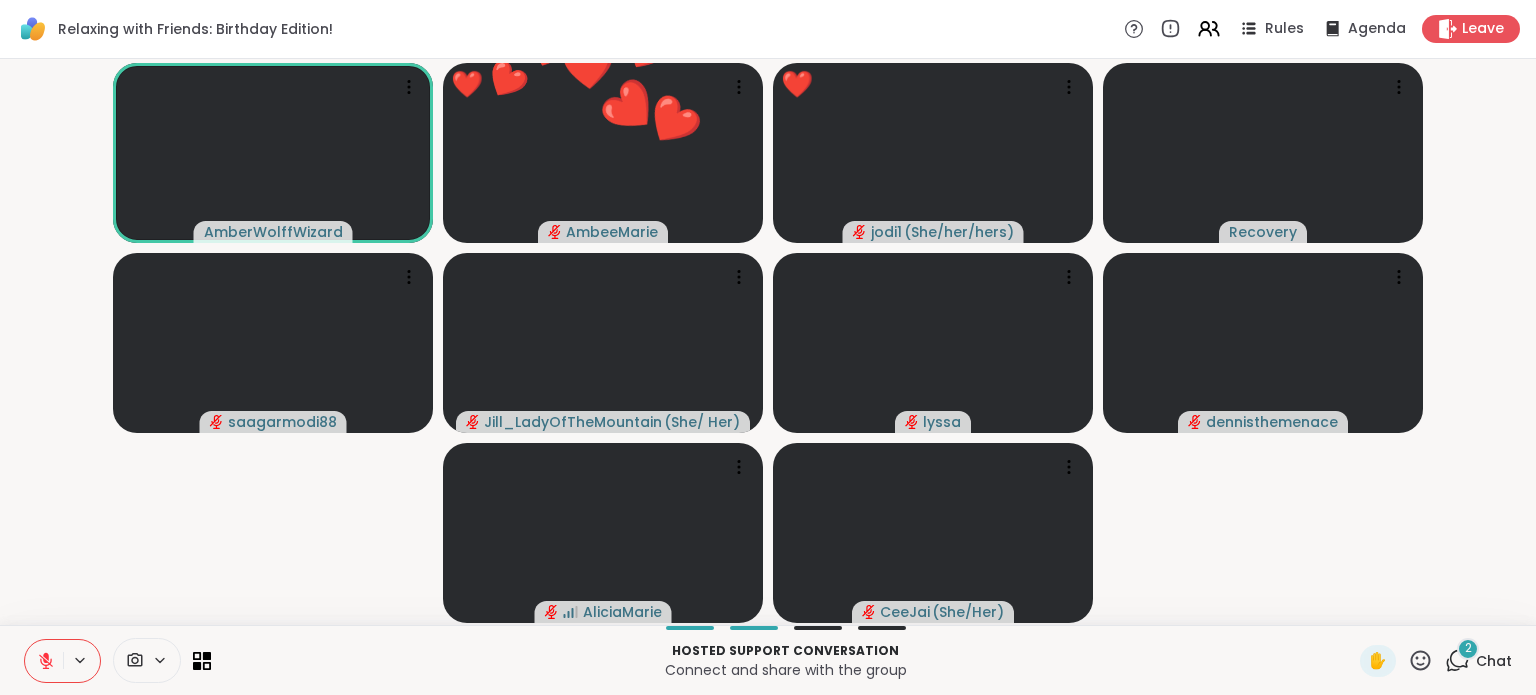 click 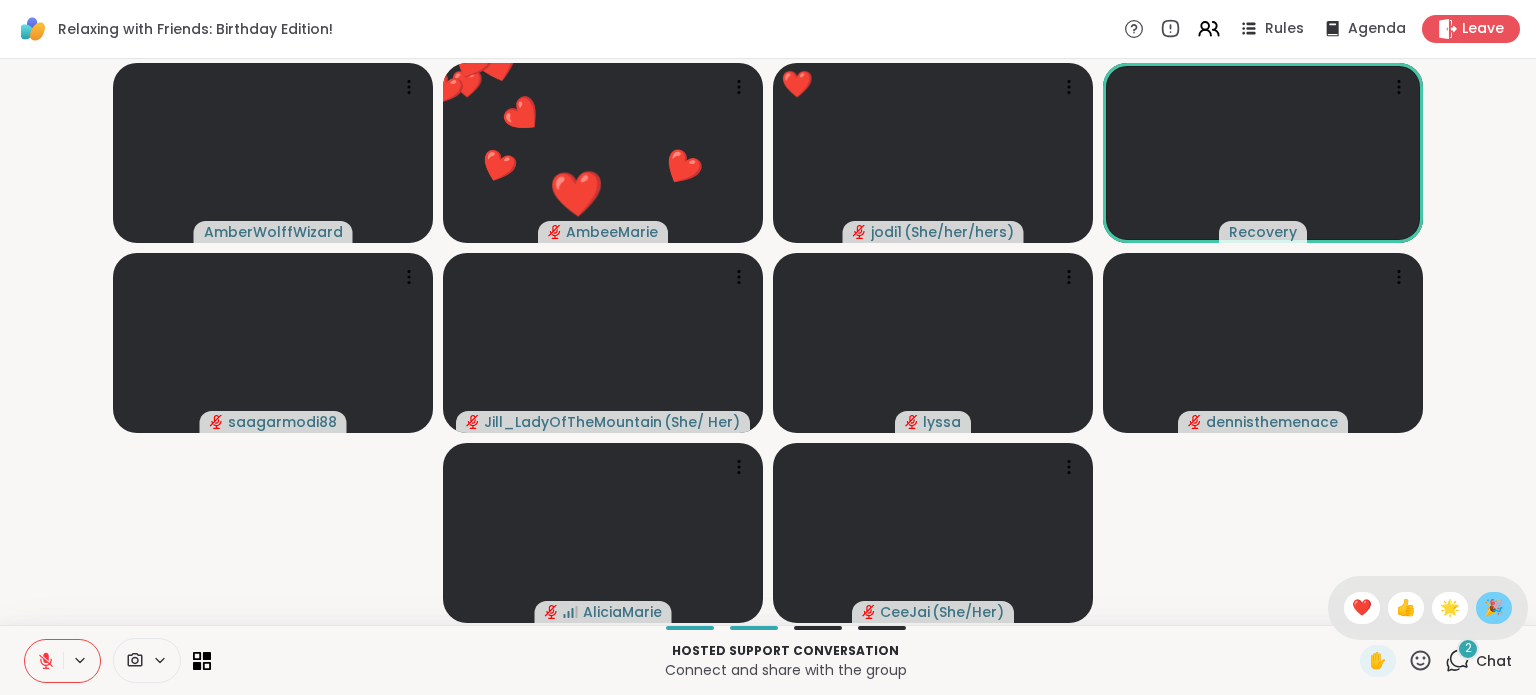 click on "🎉" at bounding box center (1494, 608) 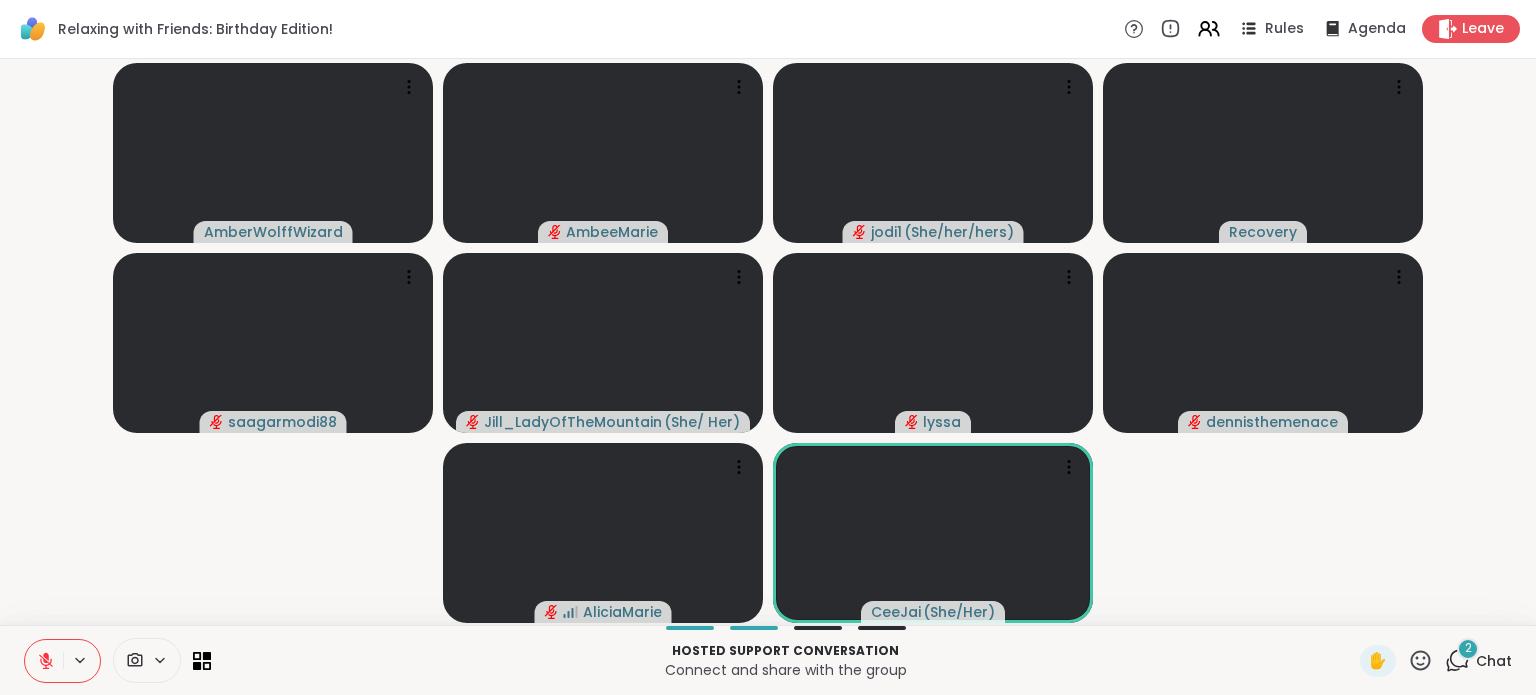 click 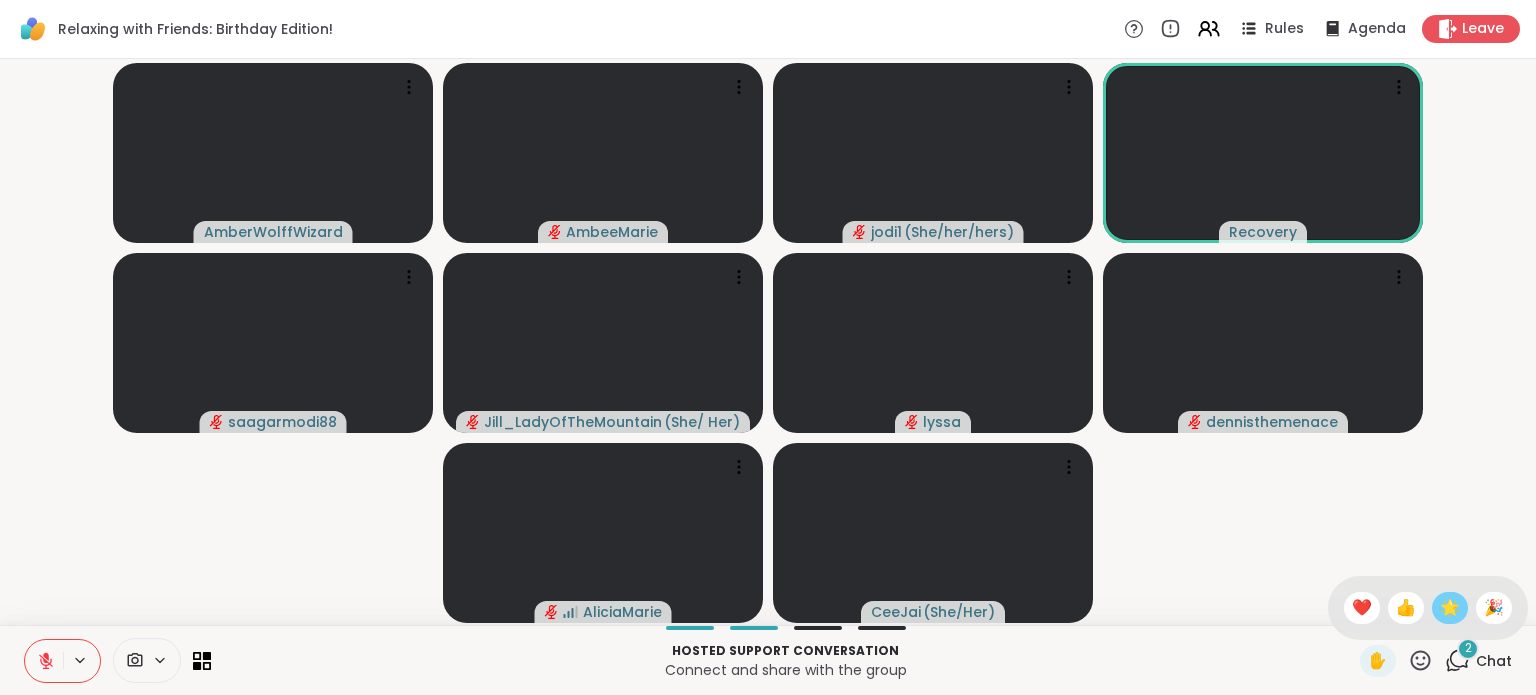 click on "🌟" at bounding box center [1450, 608] 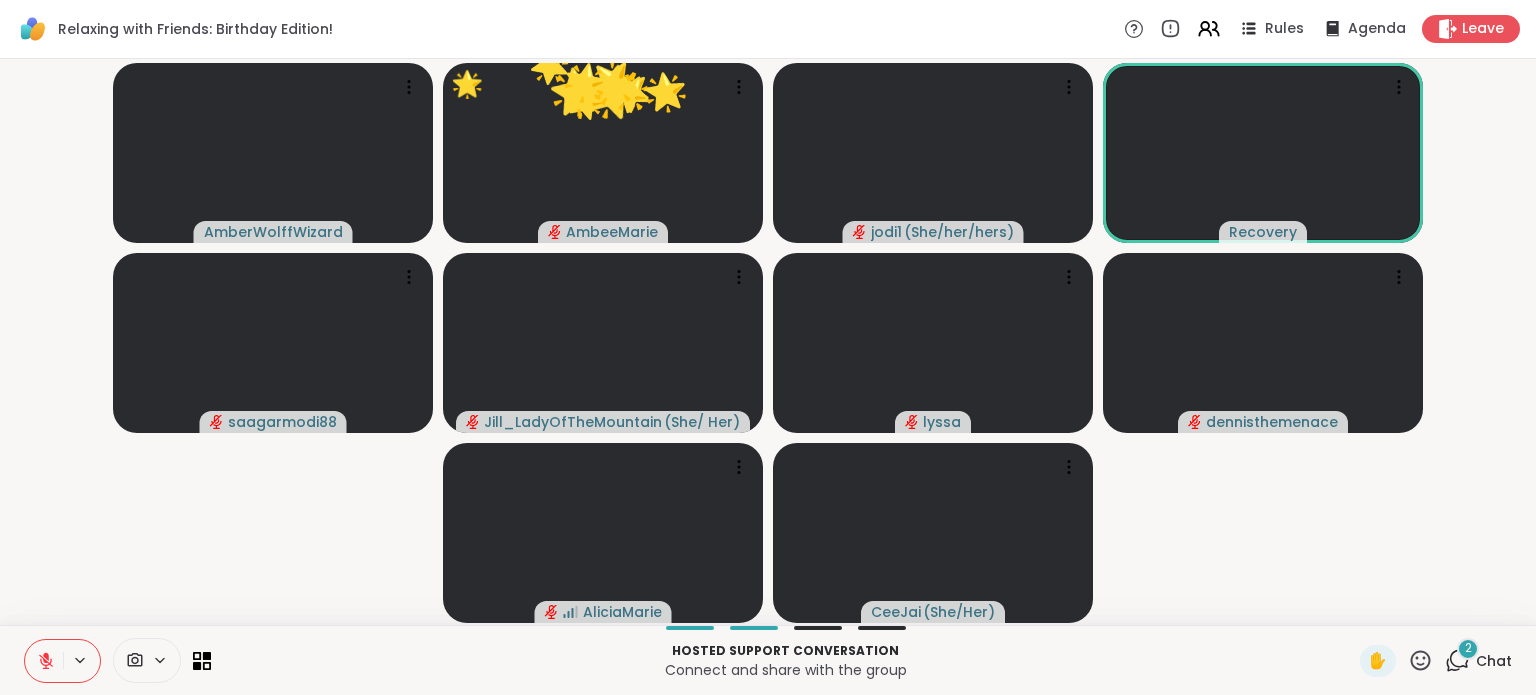 click 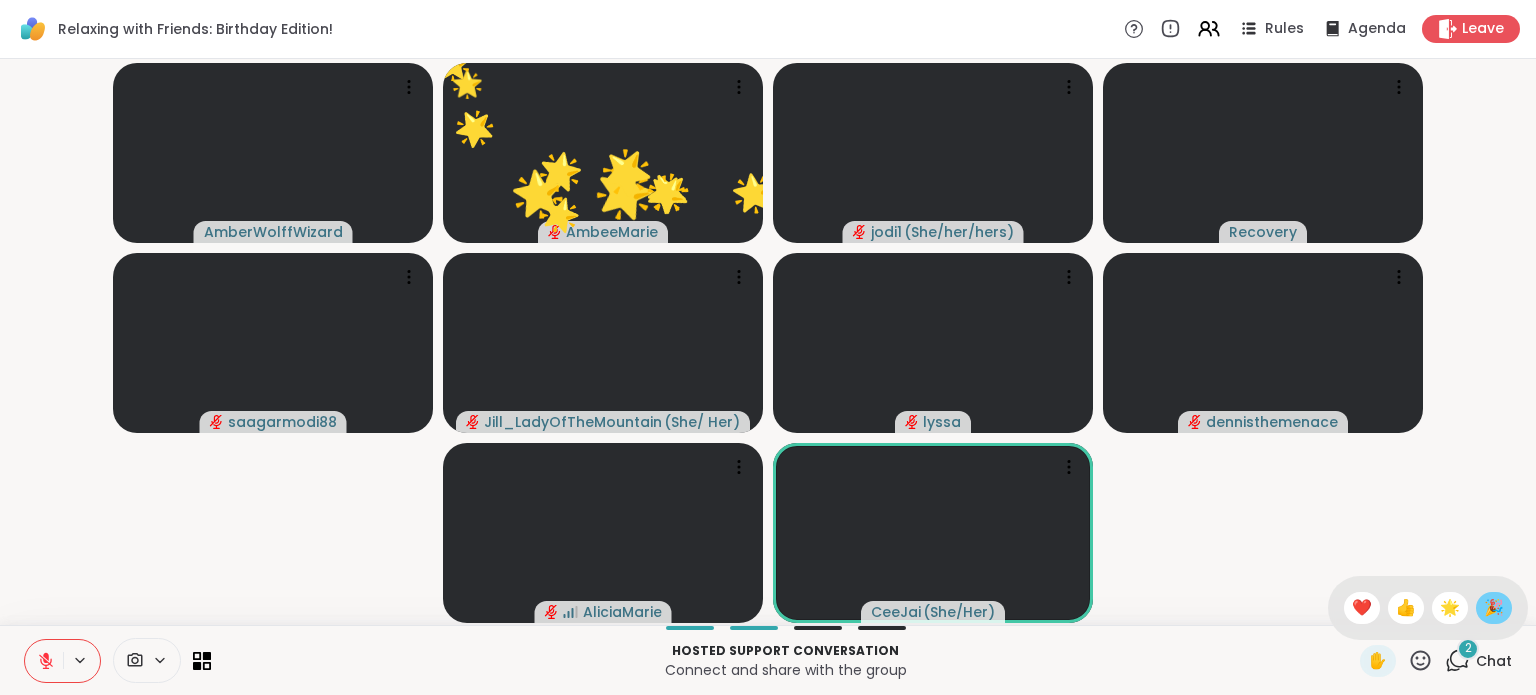 click on "🎉" at bounding box center (1494, 608) 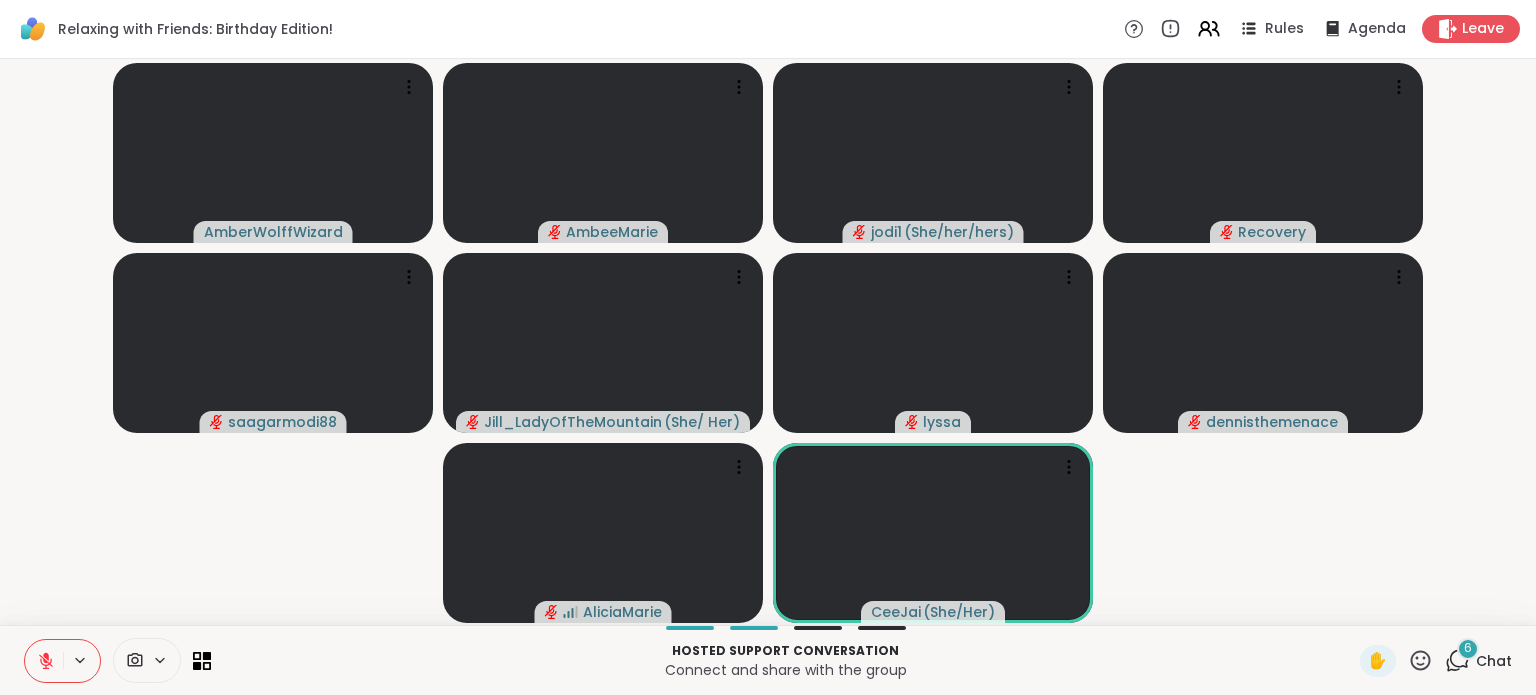 click 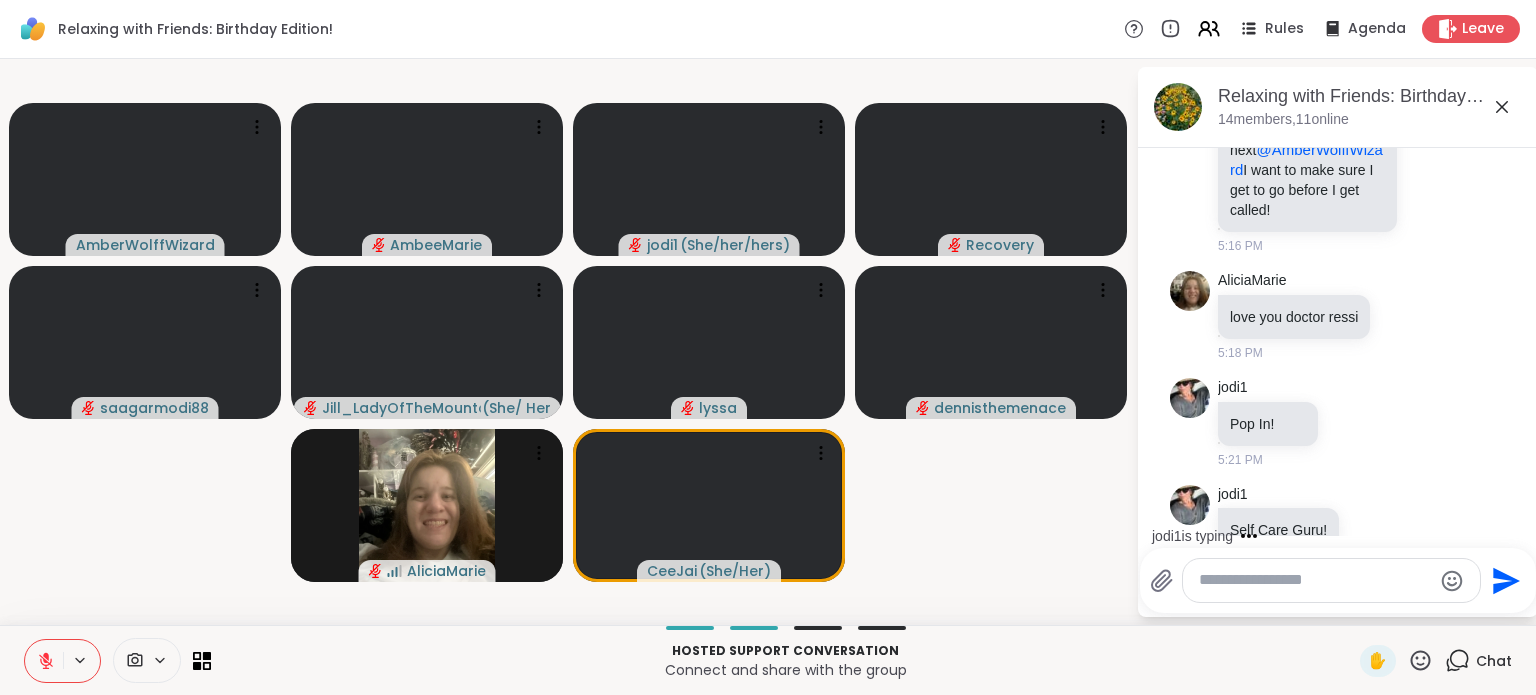 scroll, scrollTop: 1720, scrollLeft: 0, axis: vertical 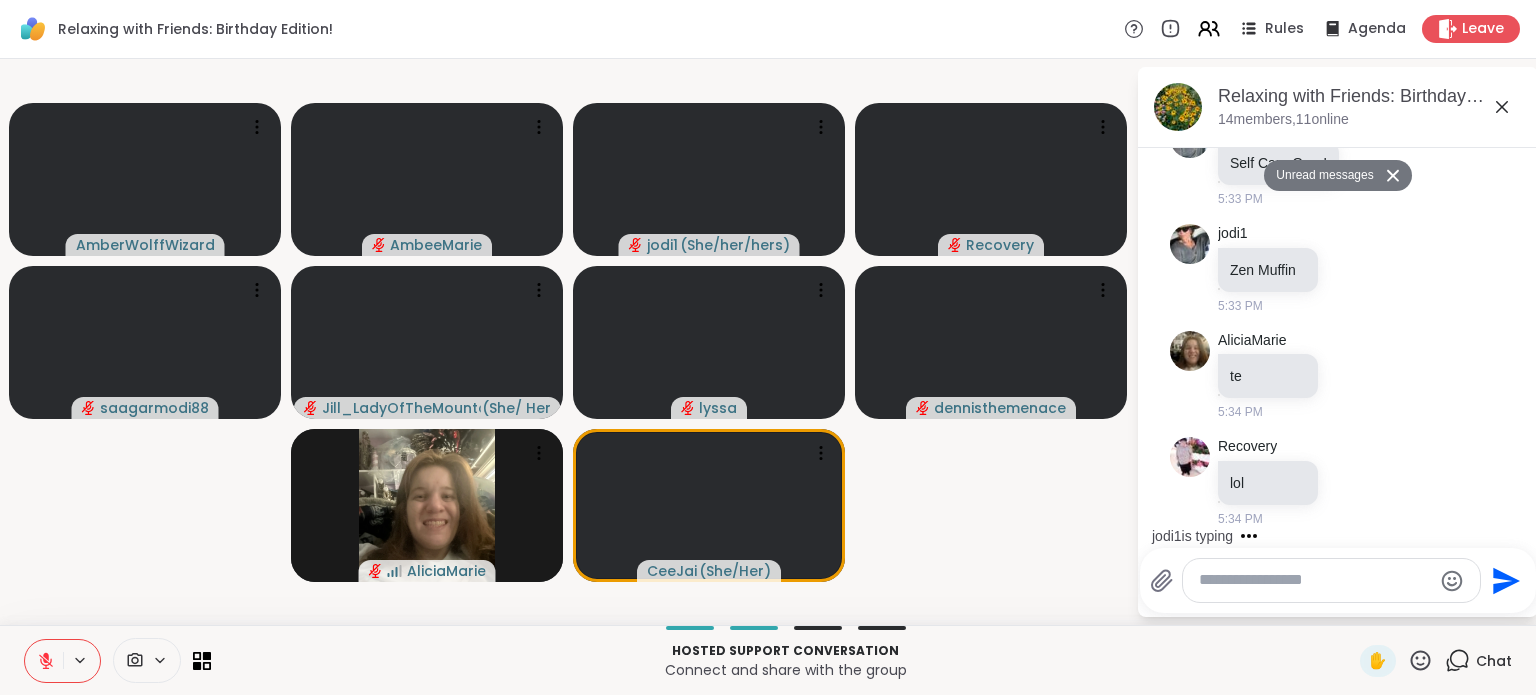 click 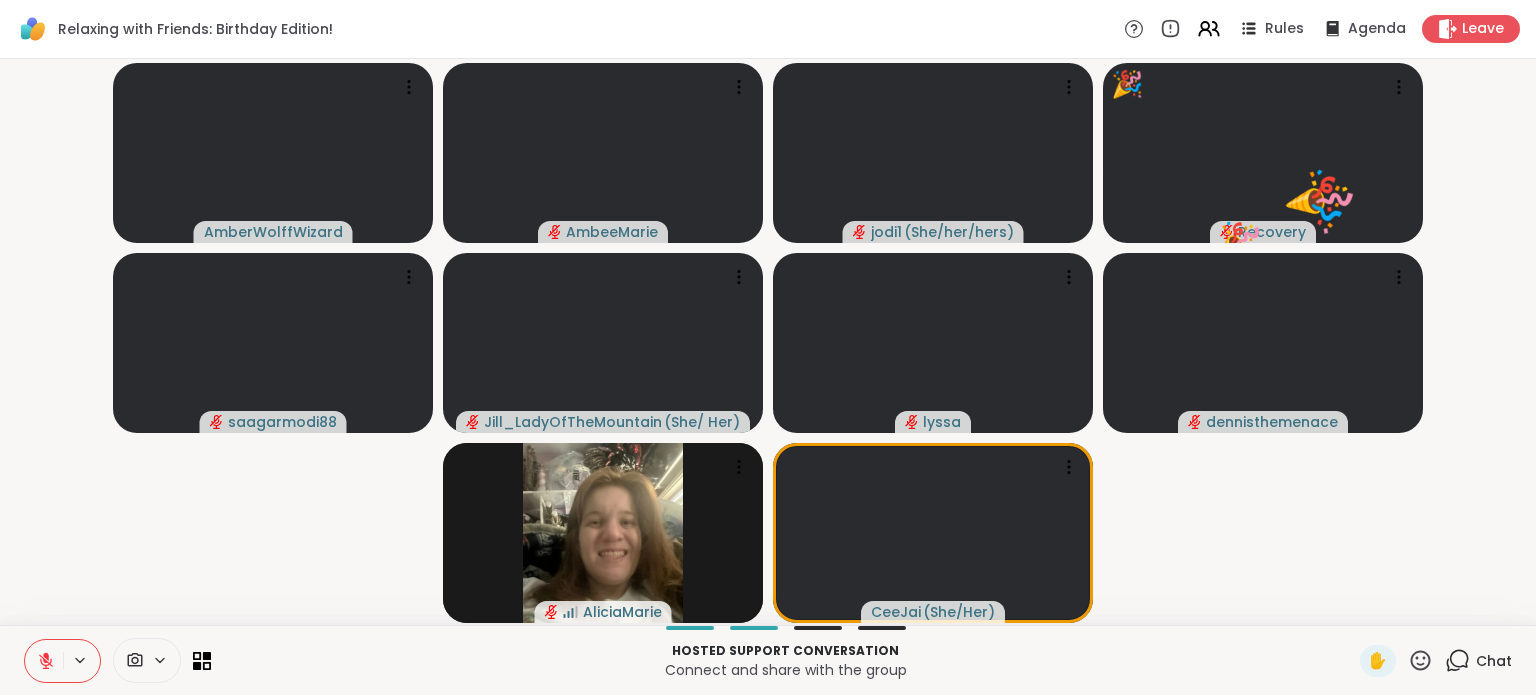 click 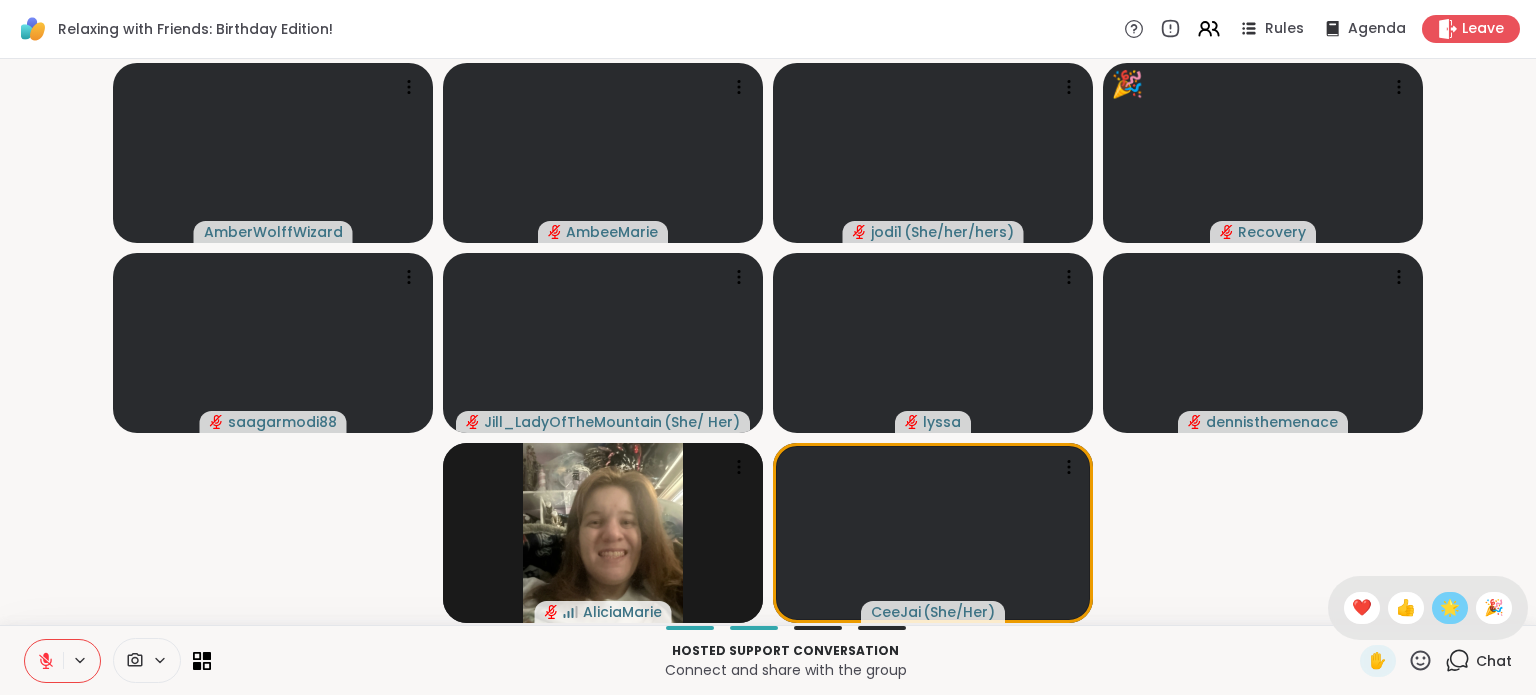 click on "🌟" at bounding box center (1450, 608) 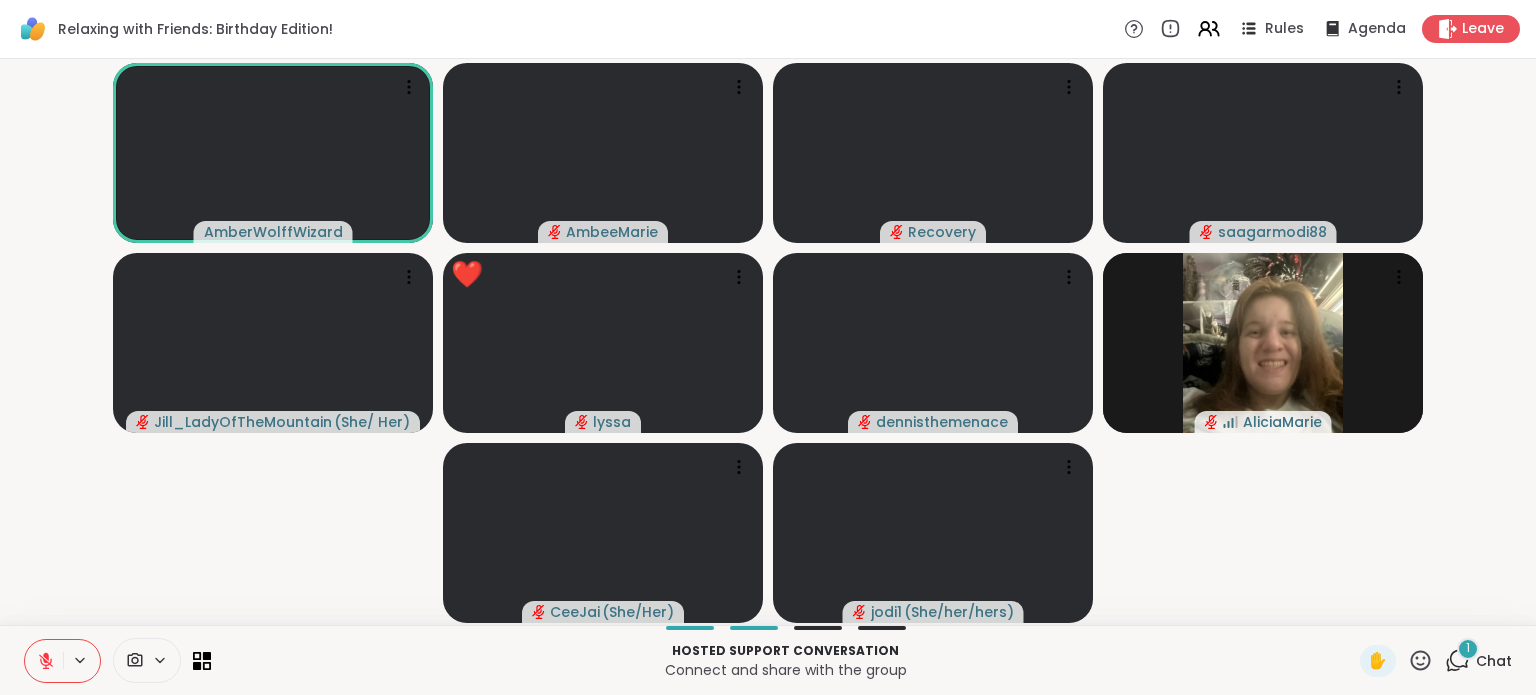click on "Chat" at bounding box center [1494, 661] 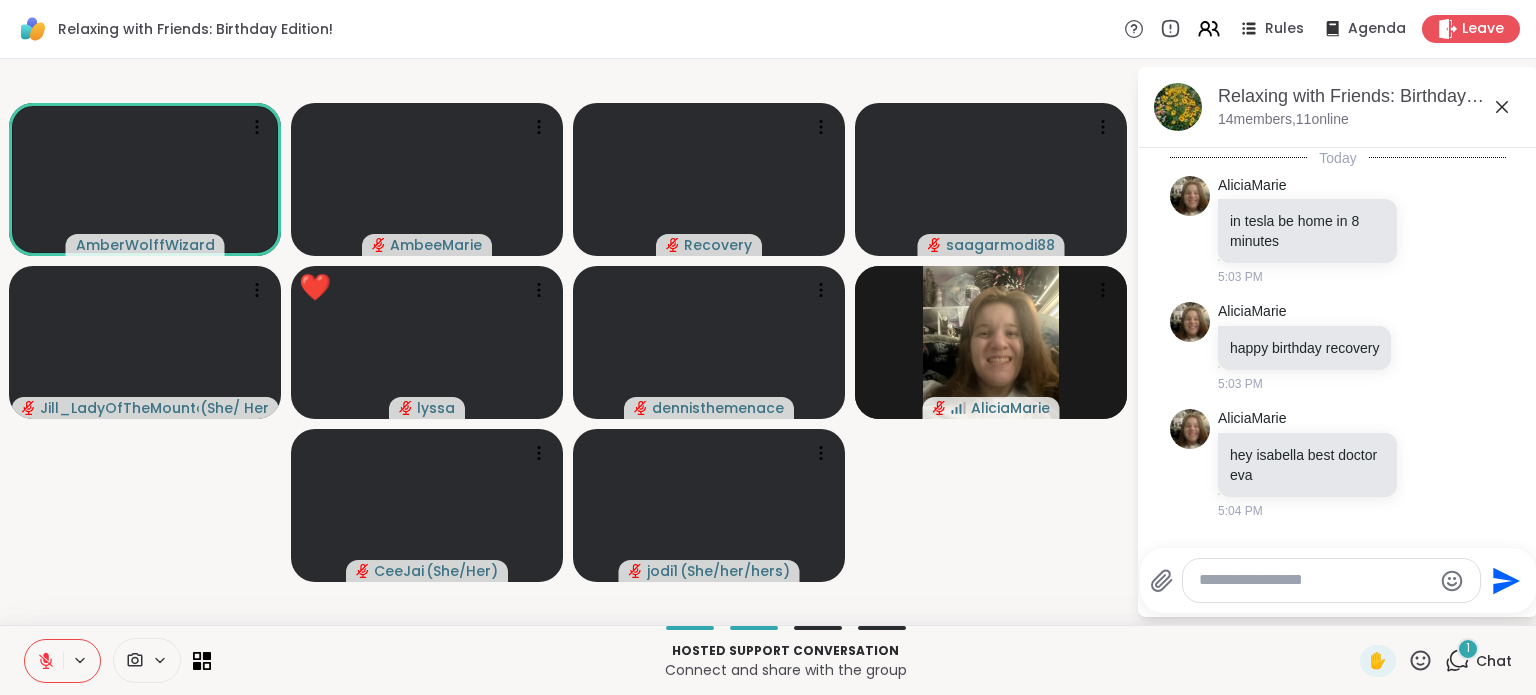 scroll, scrollTop: 1825, scrollLeft: 0, axis: vertical 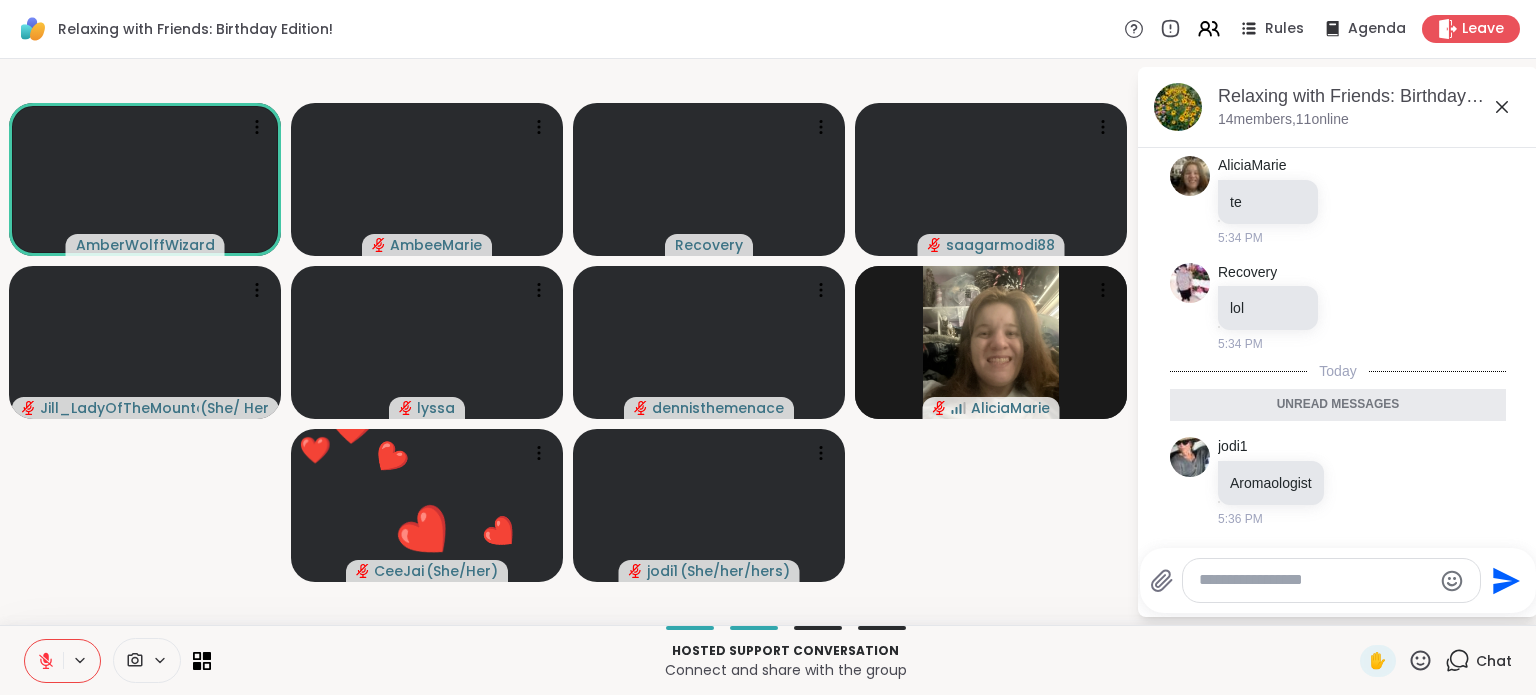click on "Chat" at bounding box center (1494, 661) 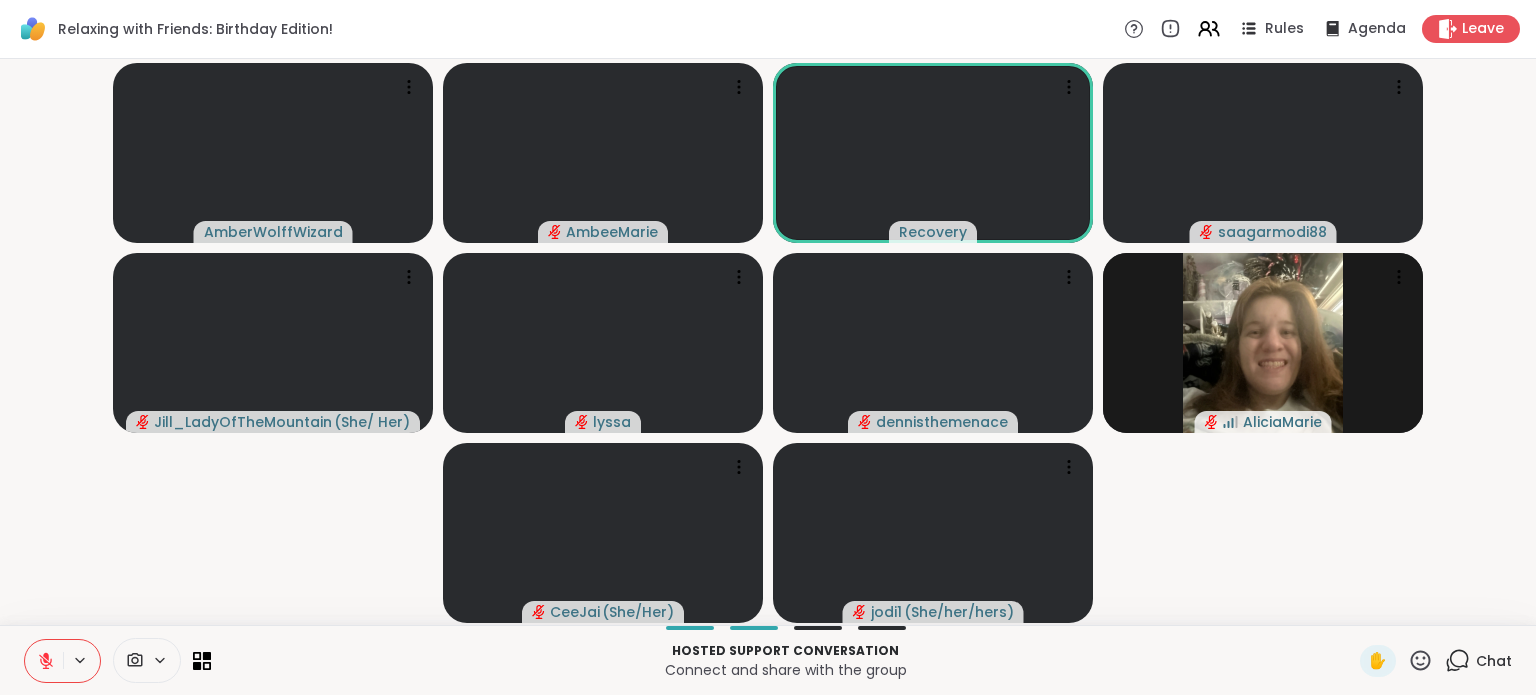 click 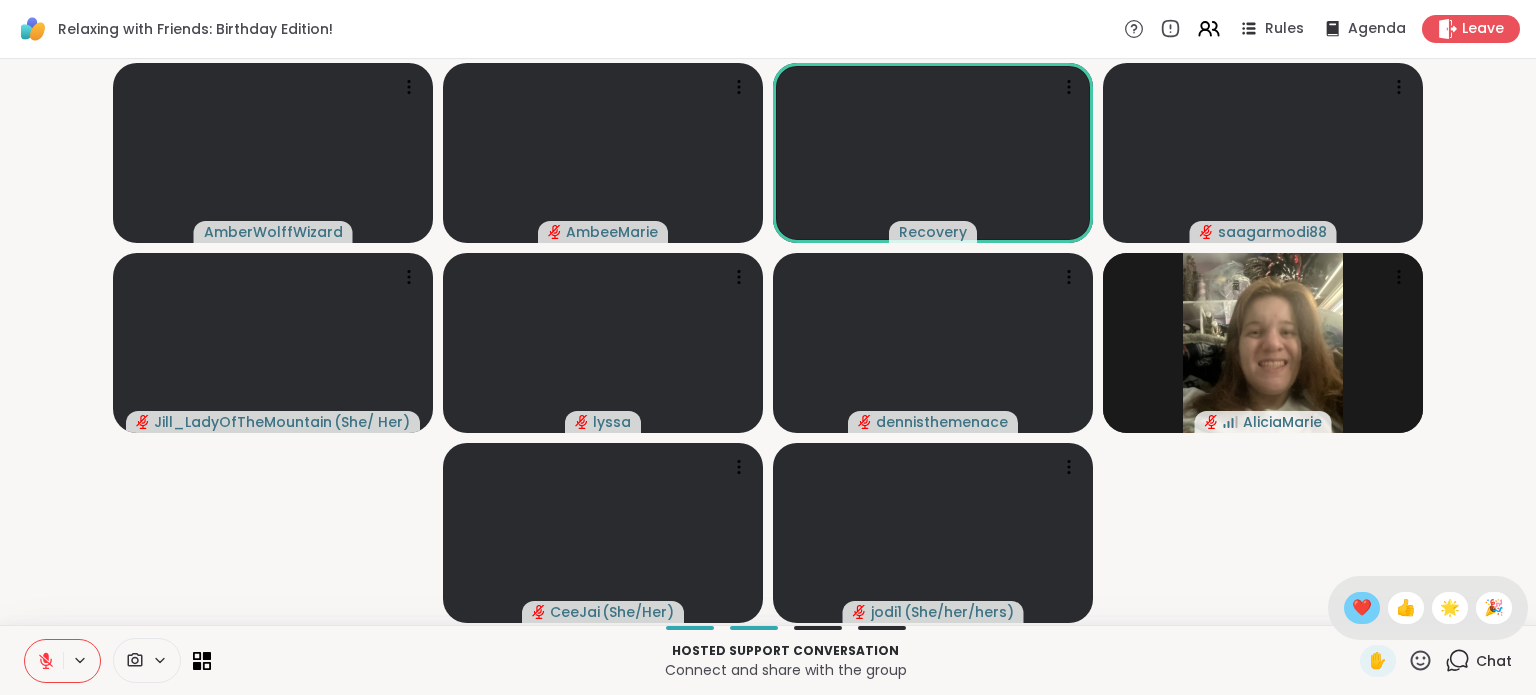 click on "❤️" at bounding box center [1362, 608] 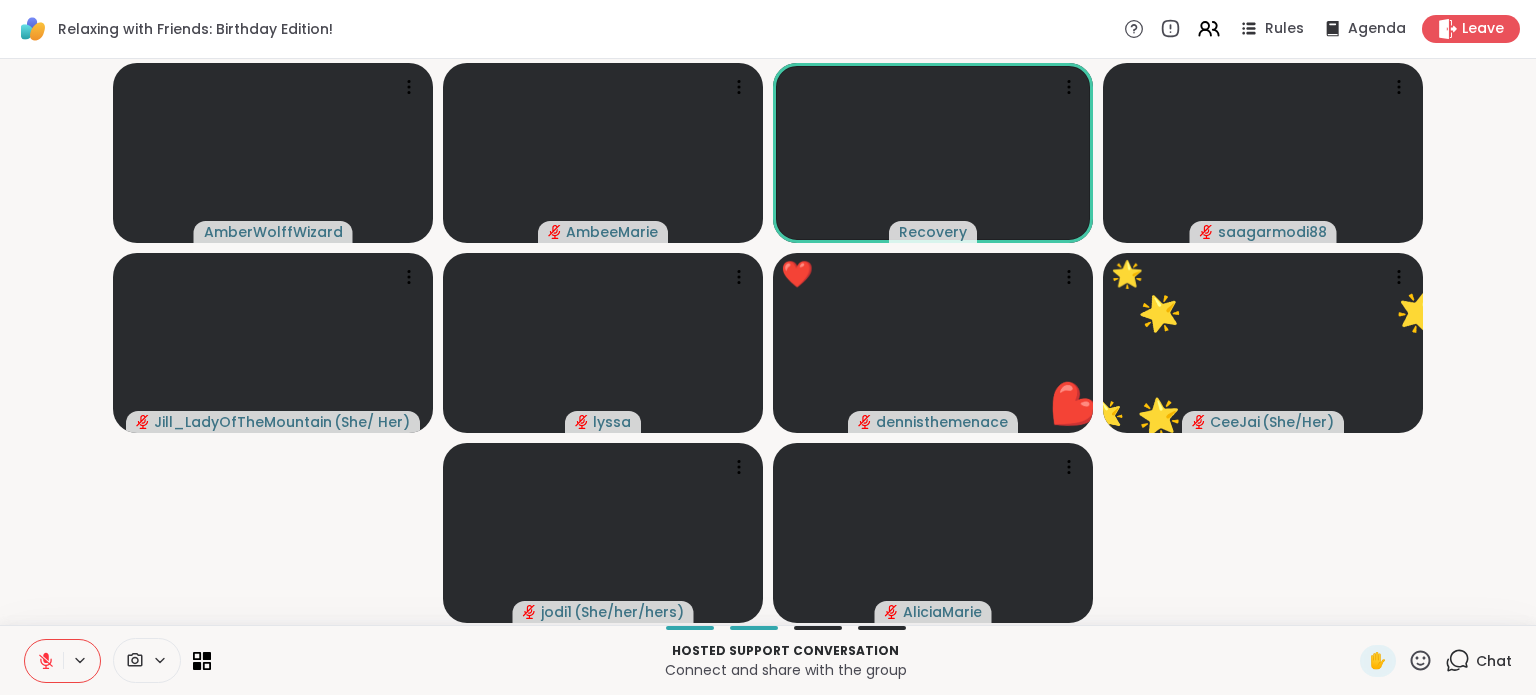 click 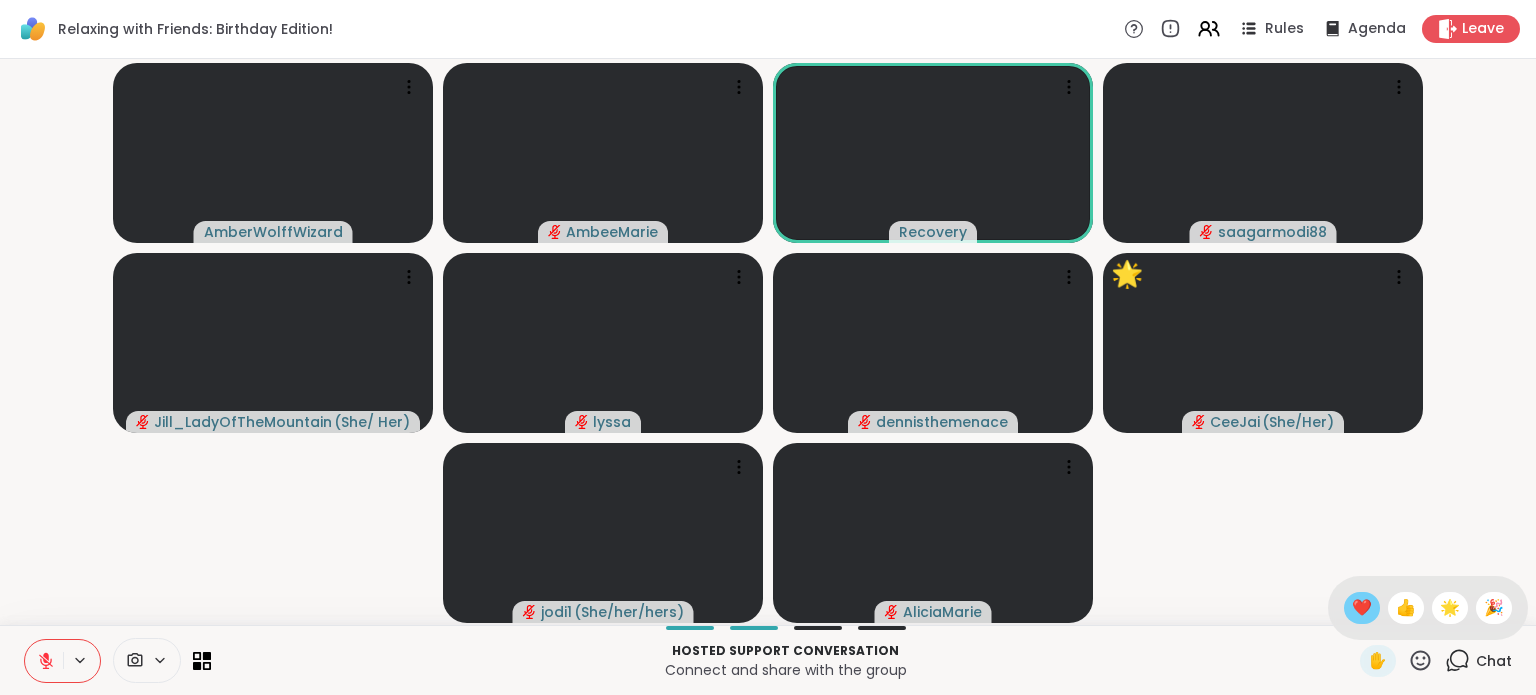click on "❤️" at bounding box center (1362, 608) 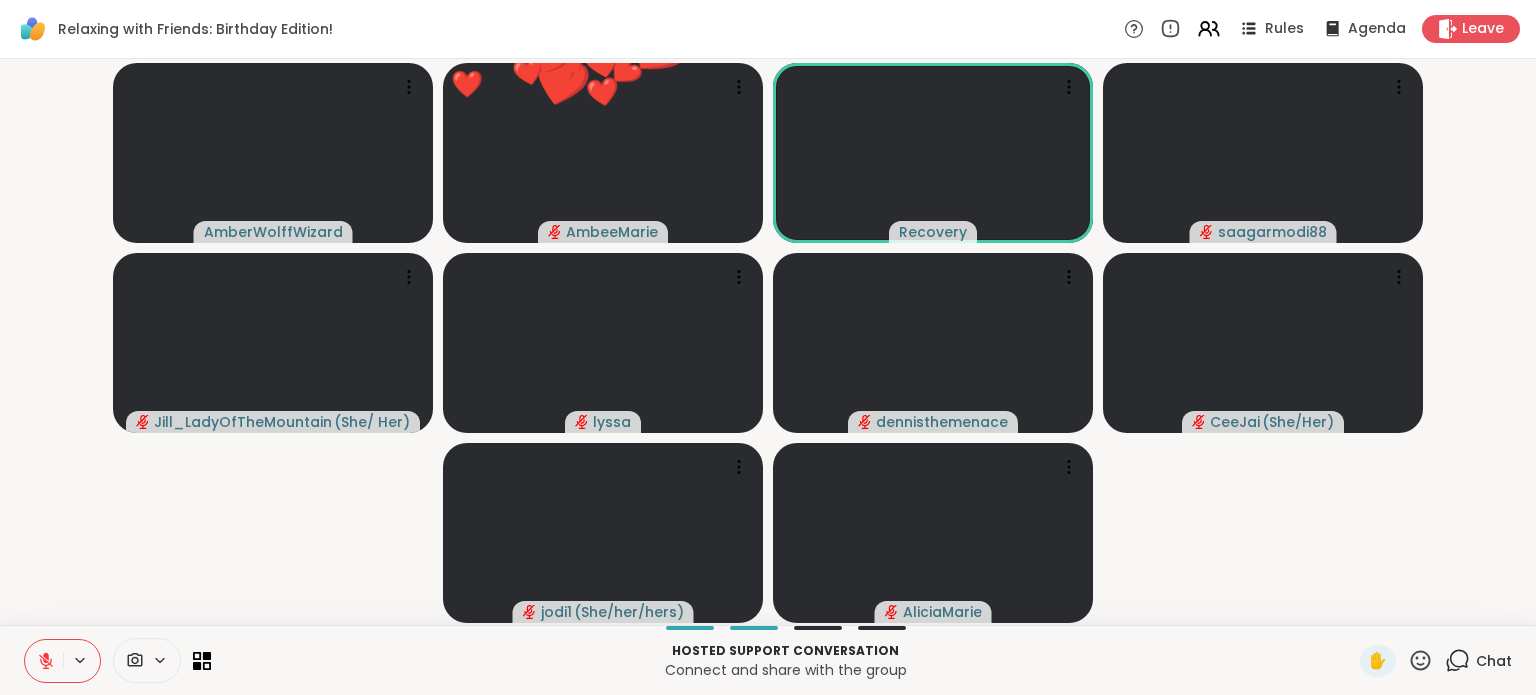 click 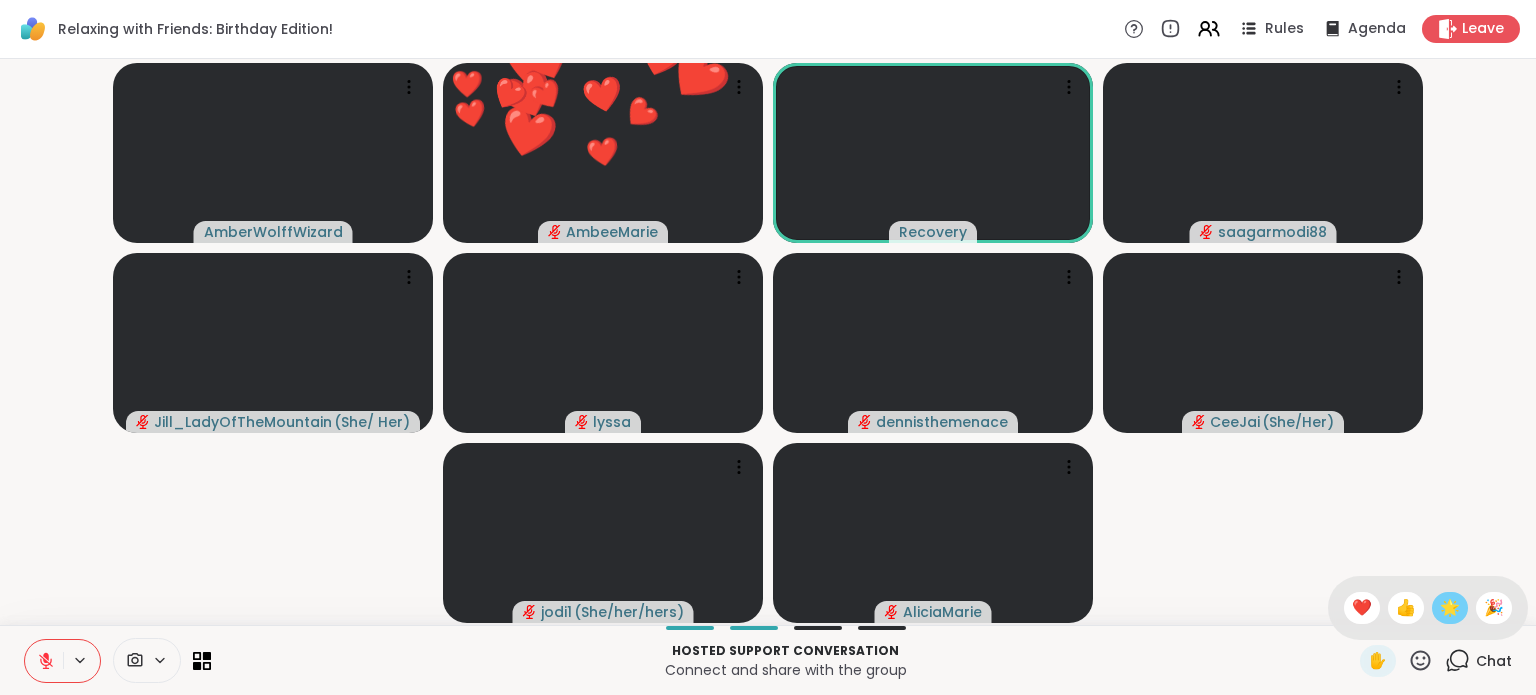 click on "🌟" at bounding box center (1450, 608) 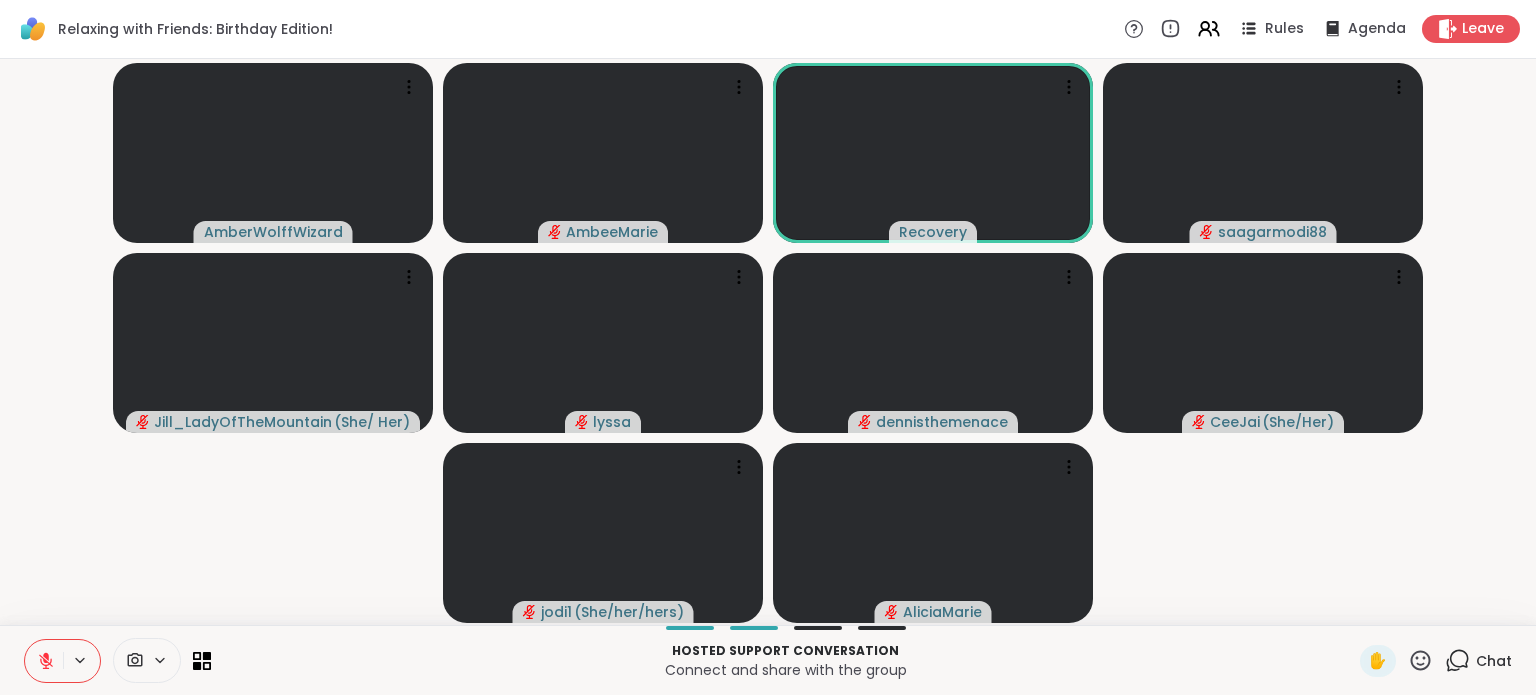 click 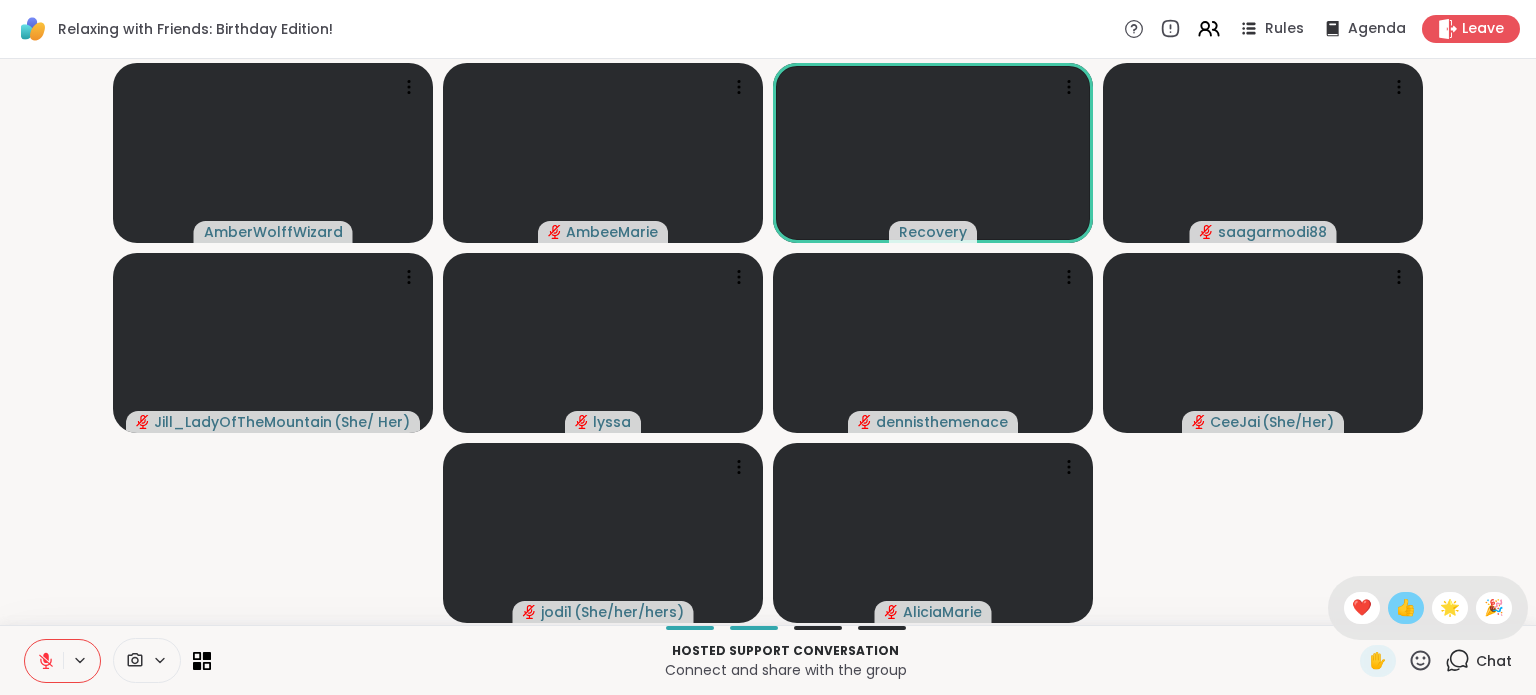 click on "👍" at bounding box center [1406, 608] 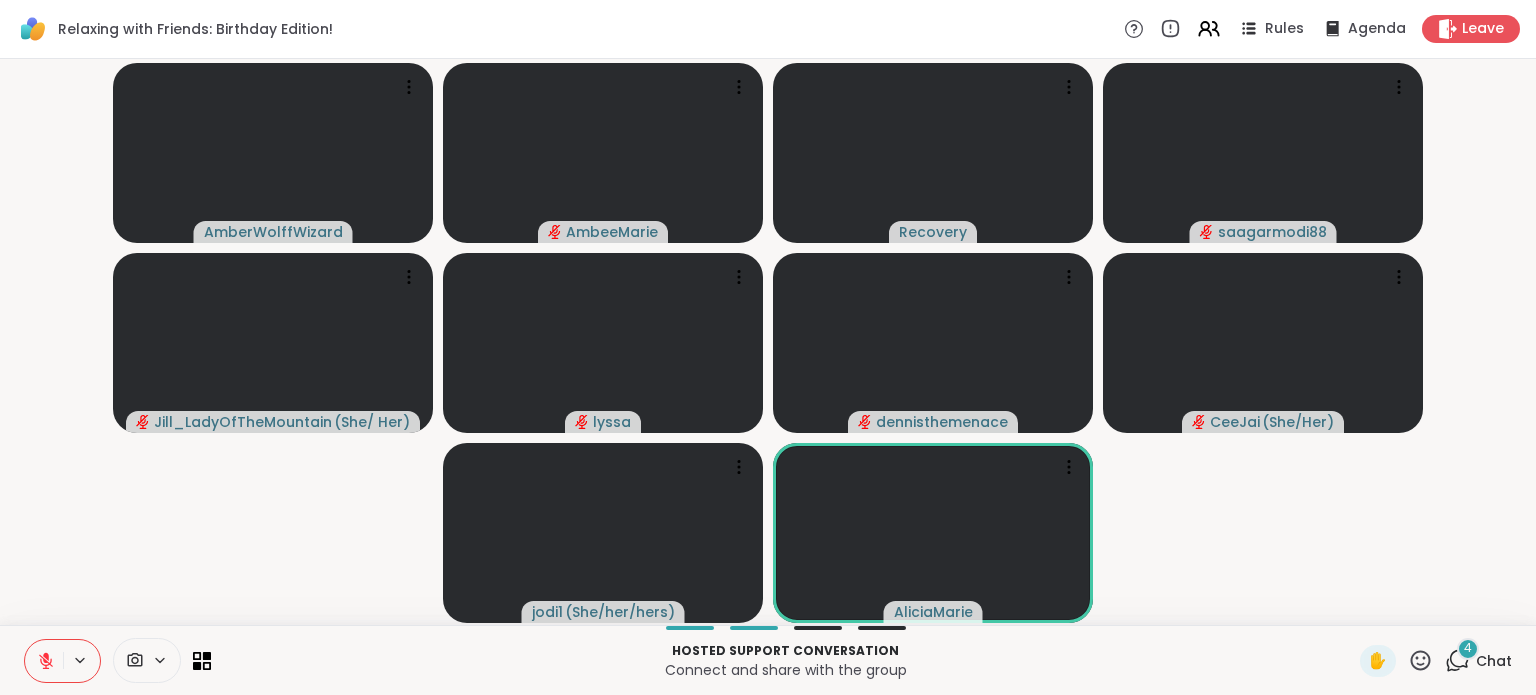 click 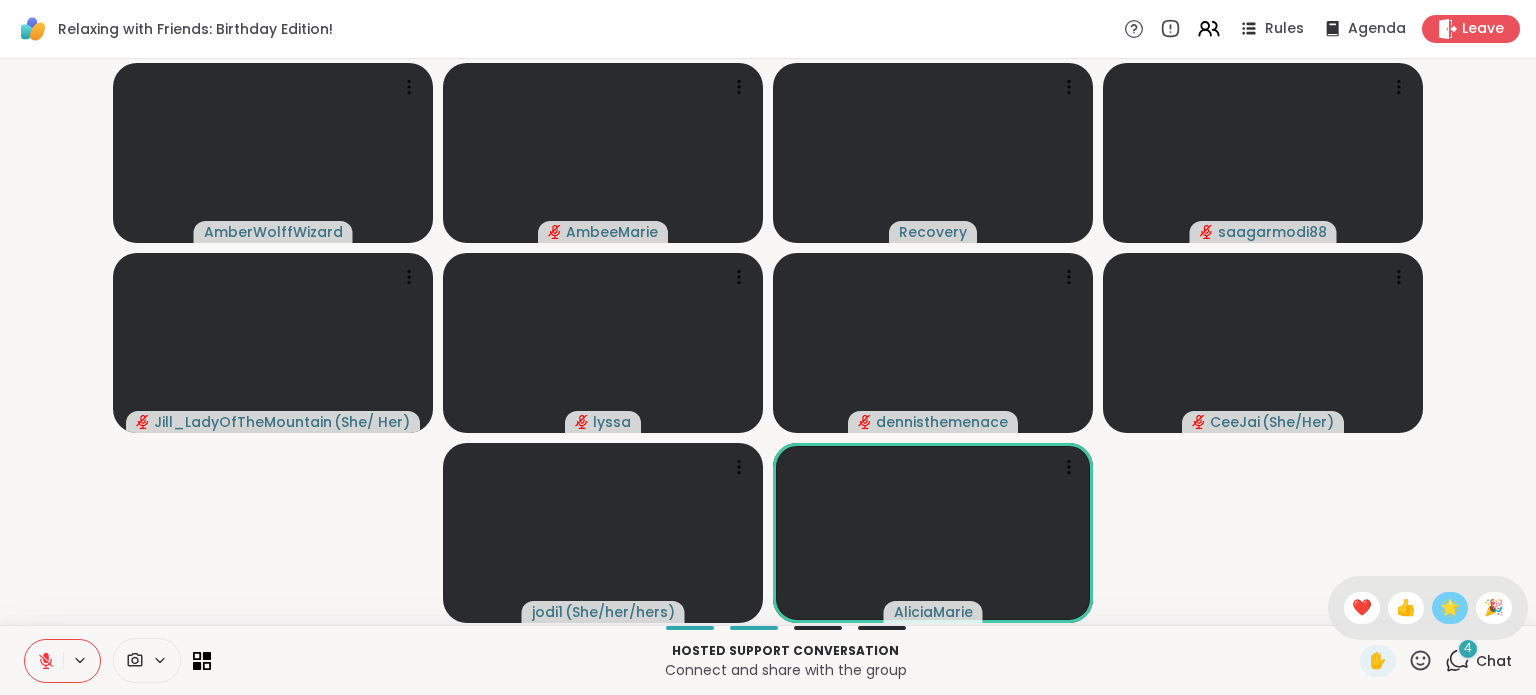 click on "🌟" at bounding box center [1450, 608] 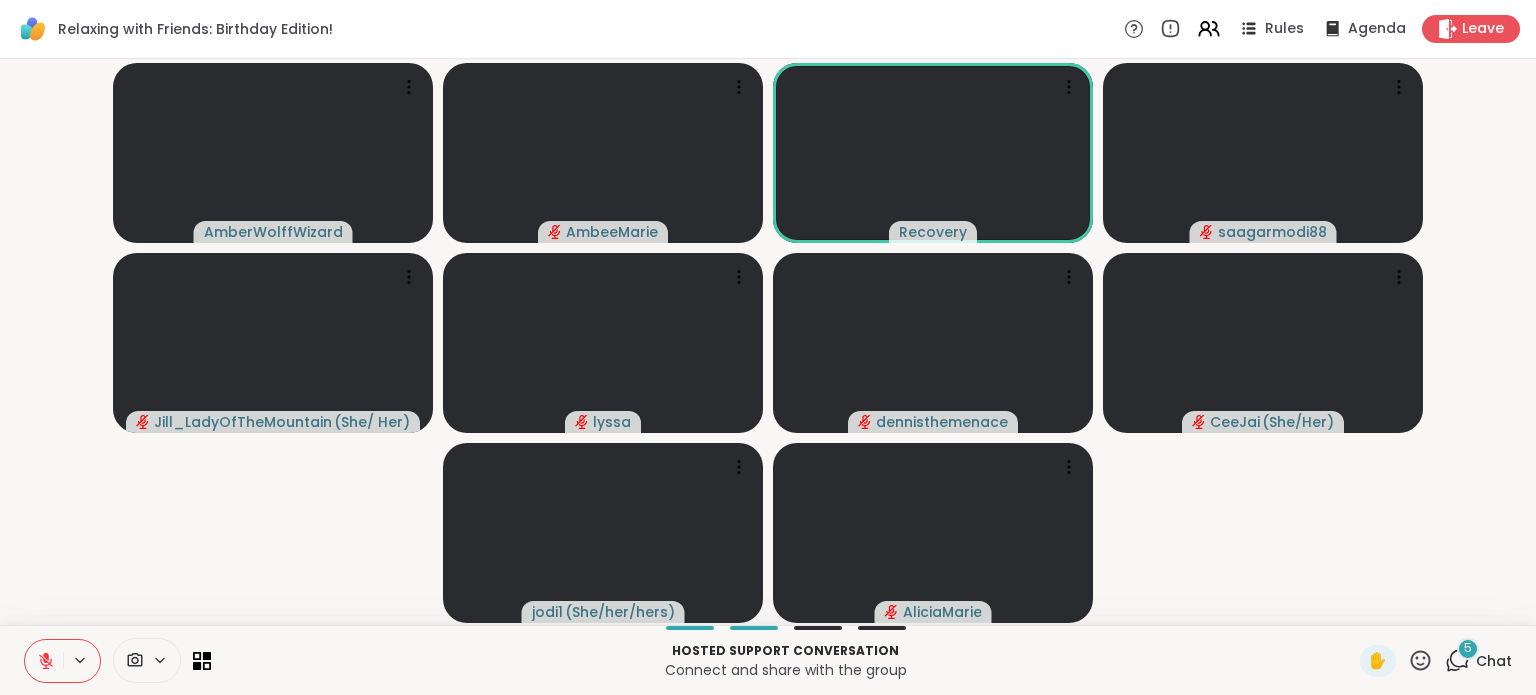 click 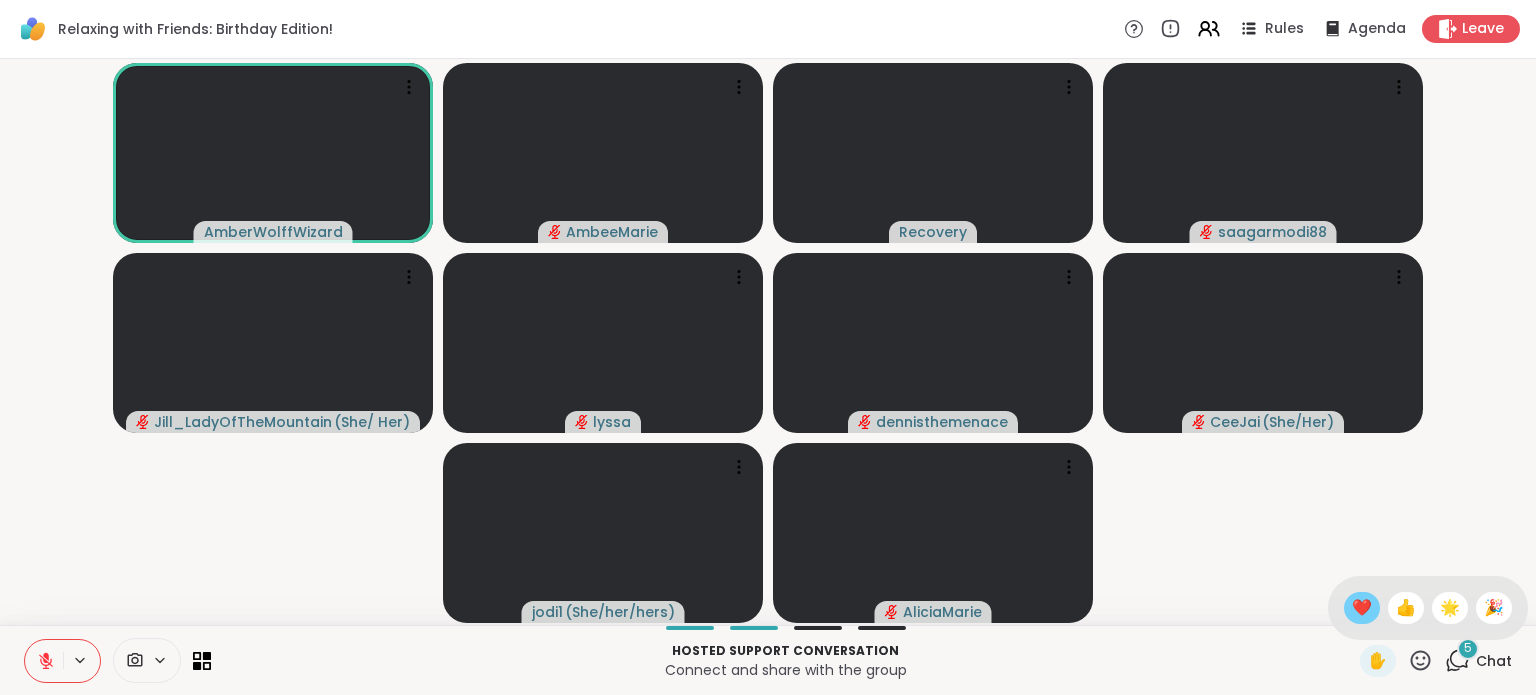 click on "❤️" at bounding box center (1362, 608) 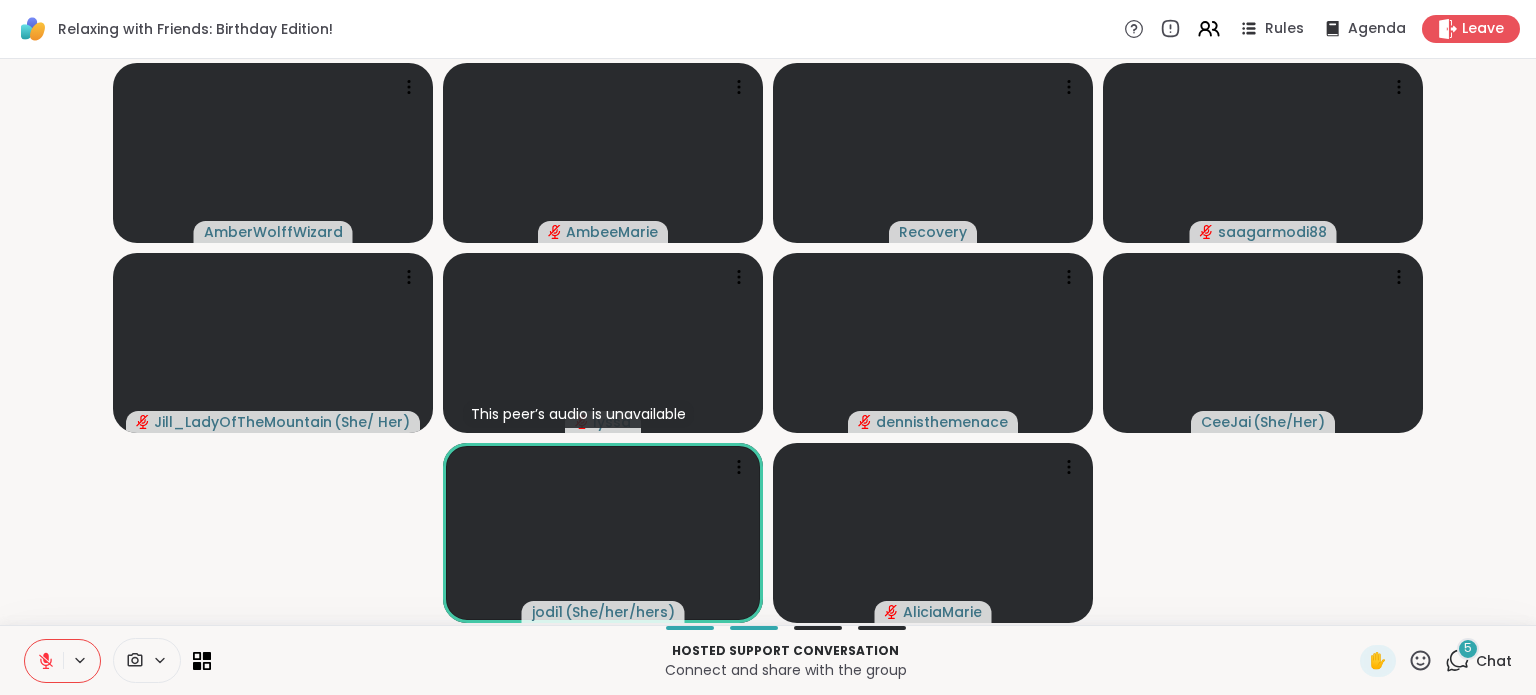 click 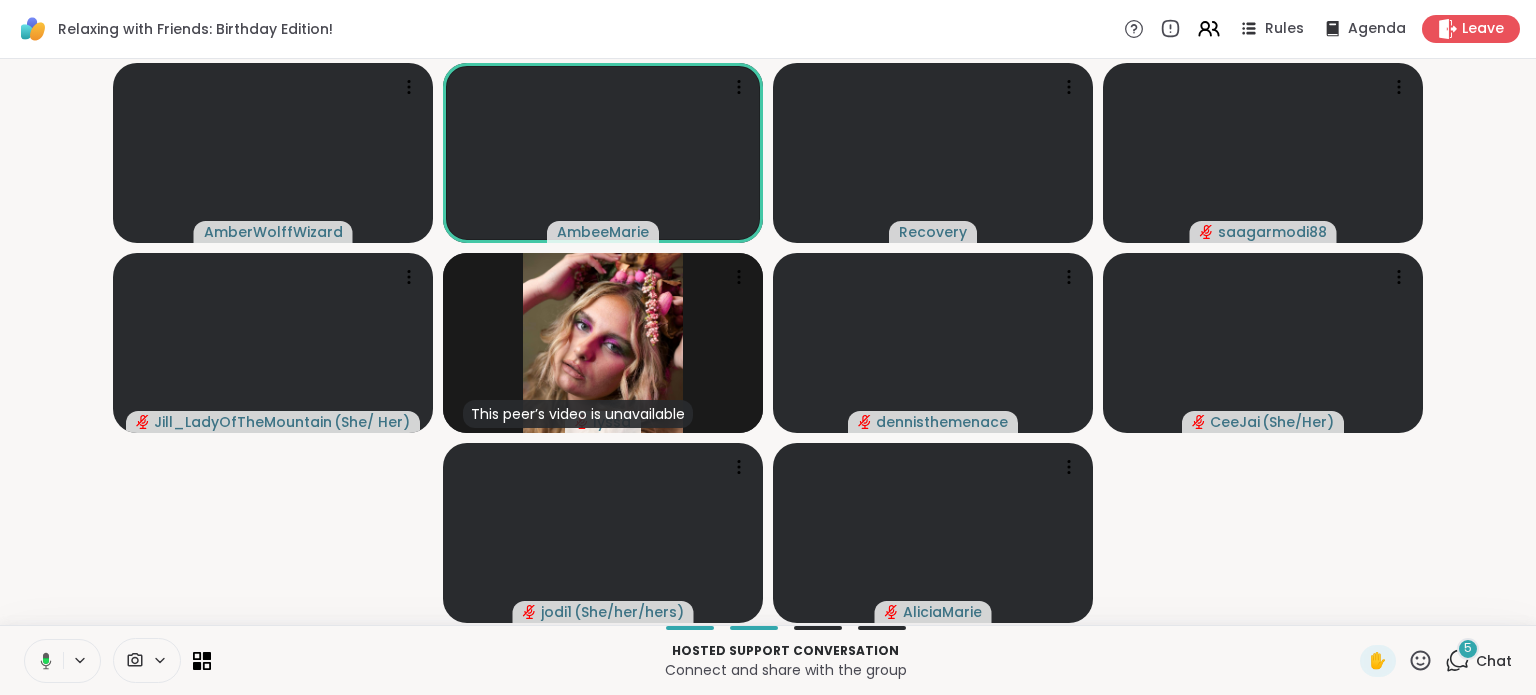 click at bounding box center (42, 661) 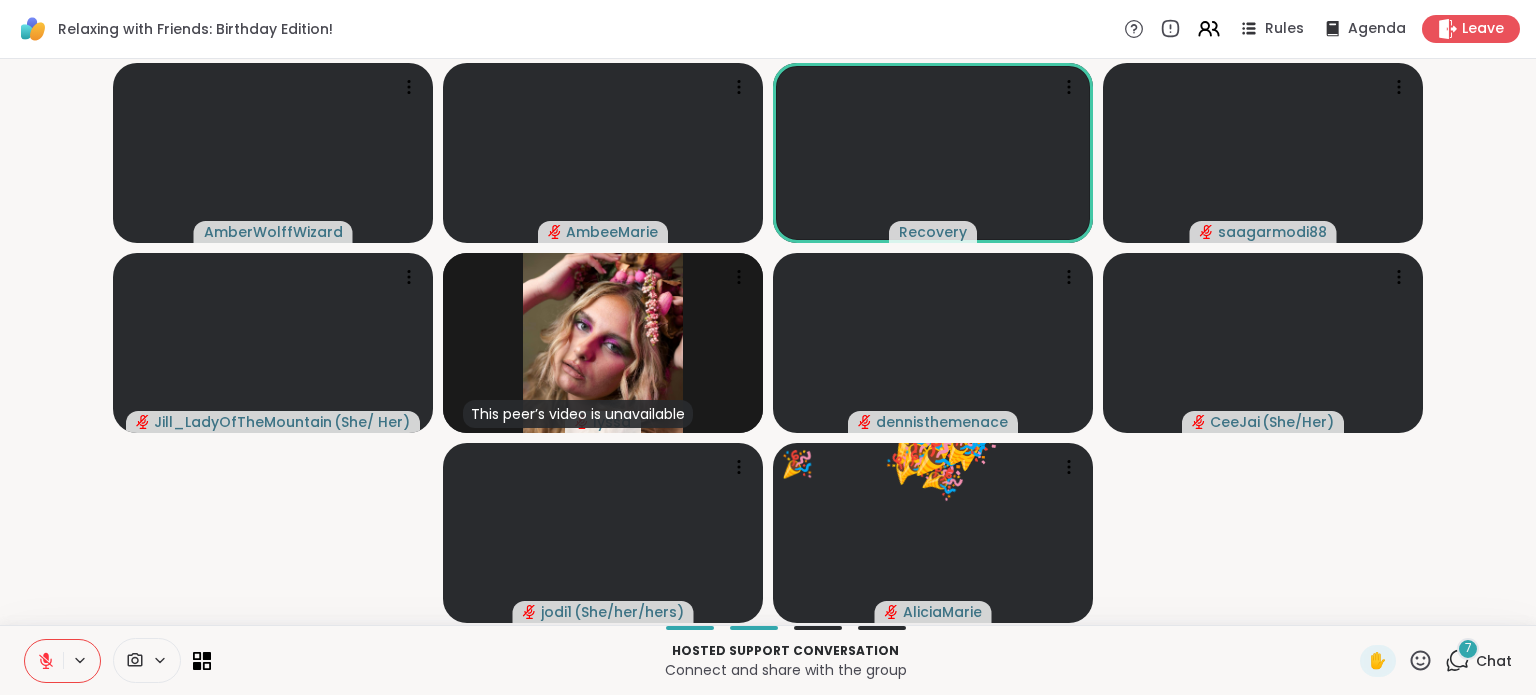 click 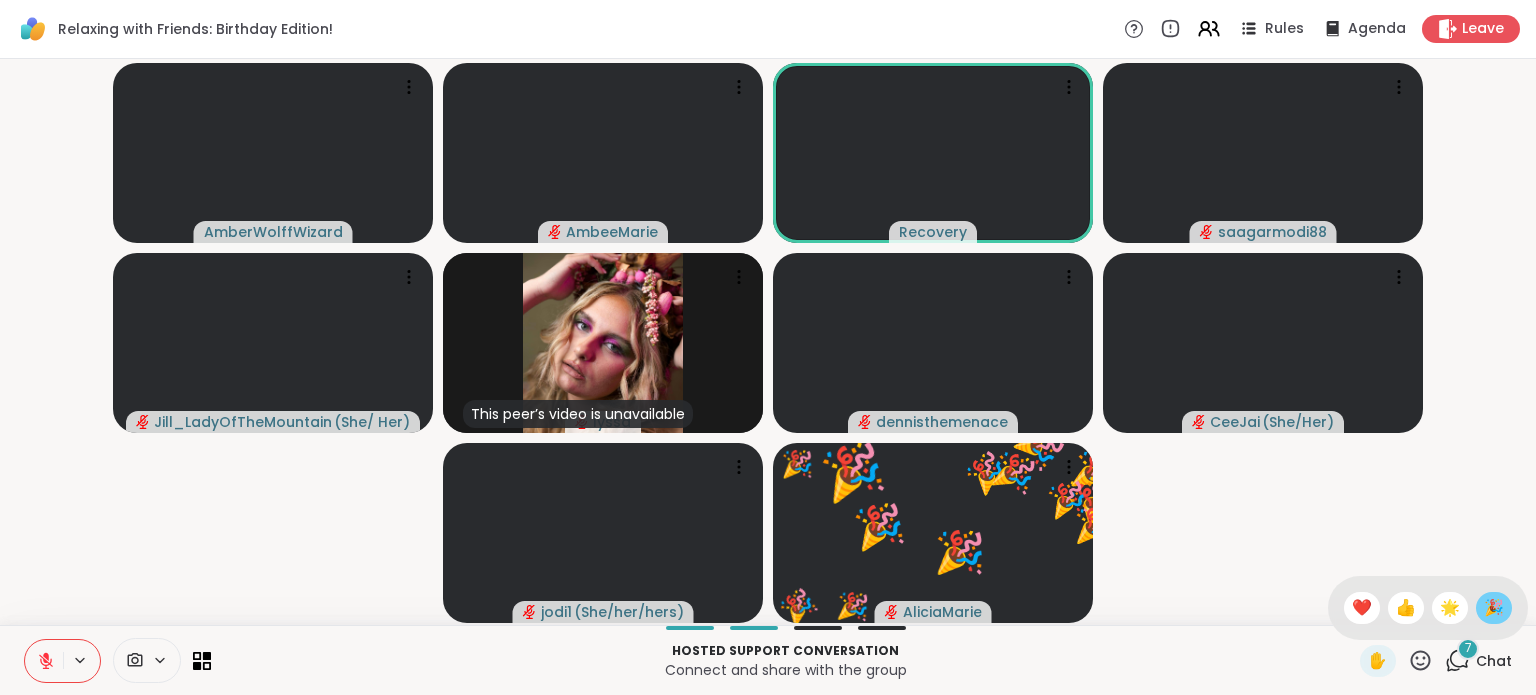 click on "🎉" at bounding box center (1494, 608) 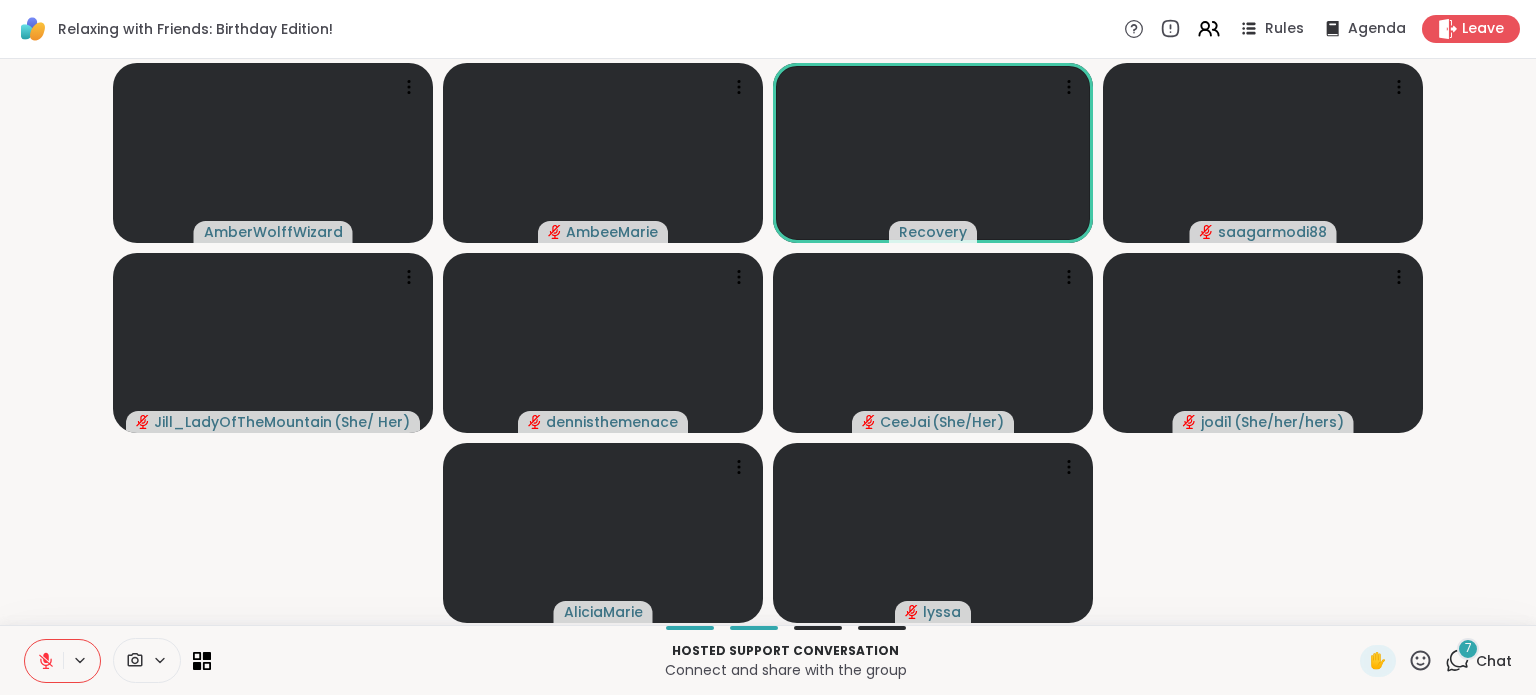 click on "Chat" at bounding box center (1494, 661) 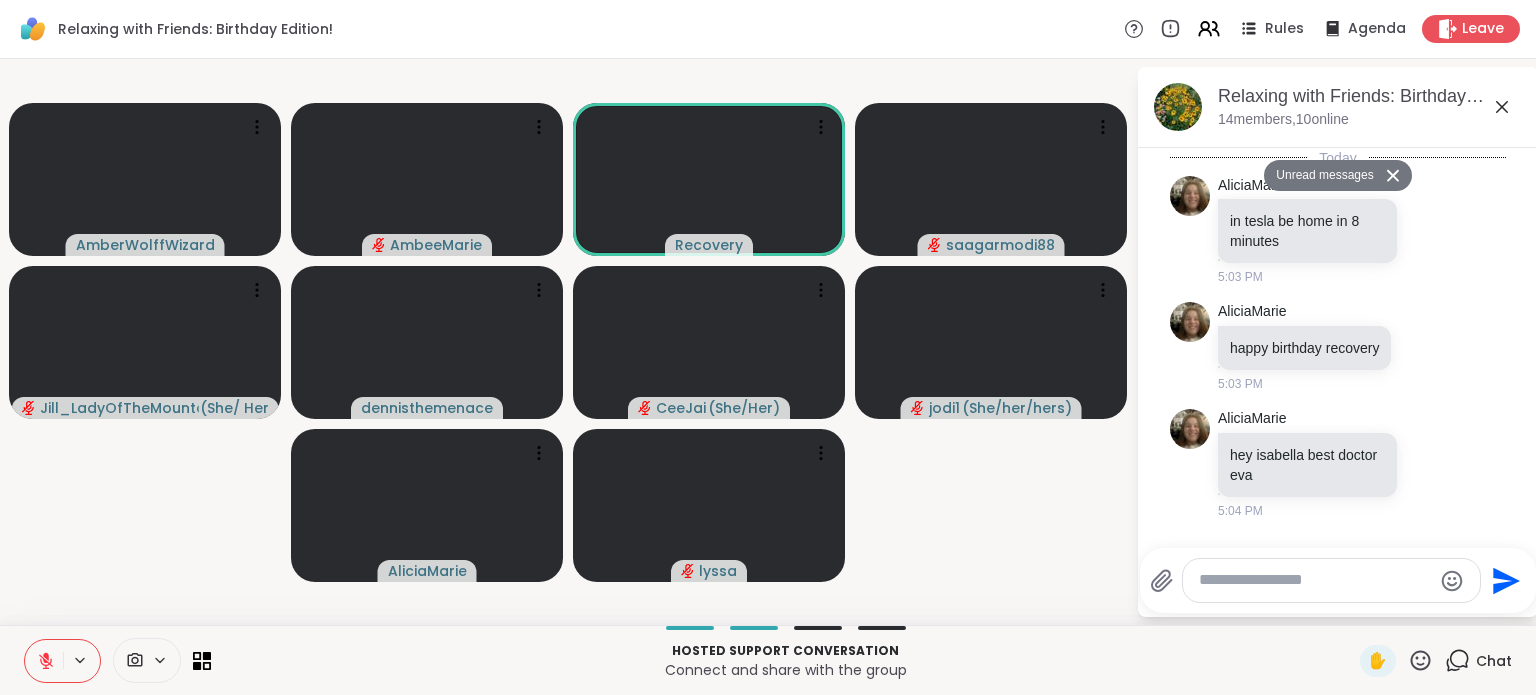 scroll, scrollTop: 2809, scrollLeft: 0, axis: vertical 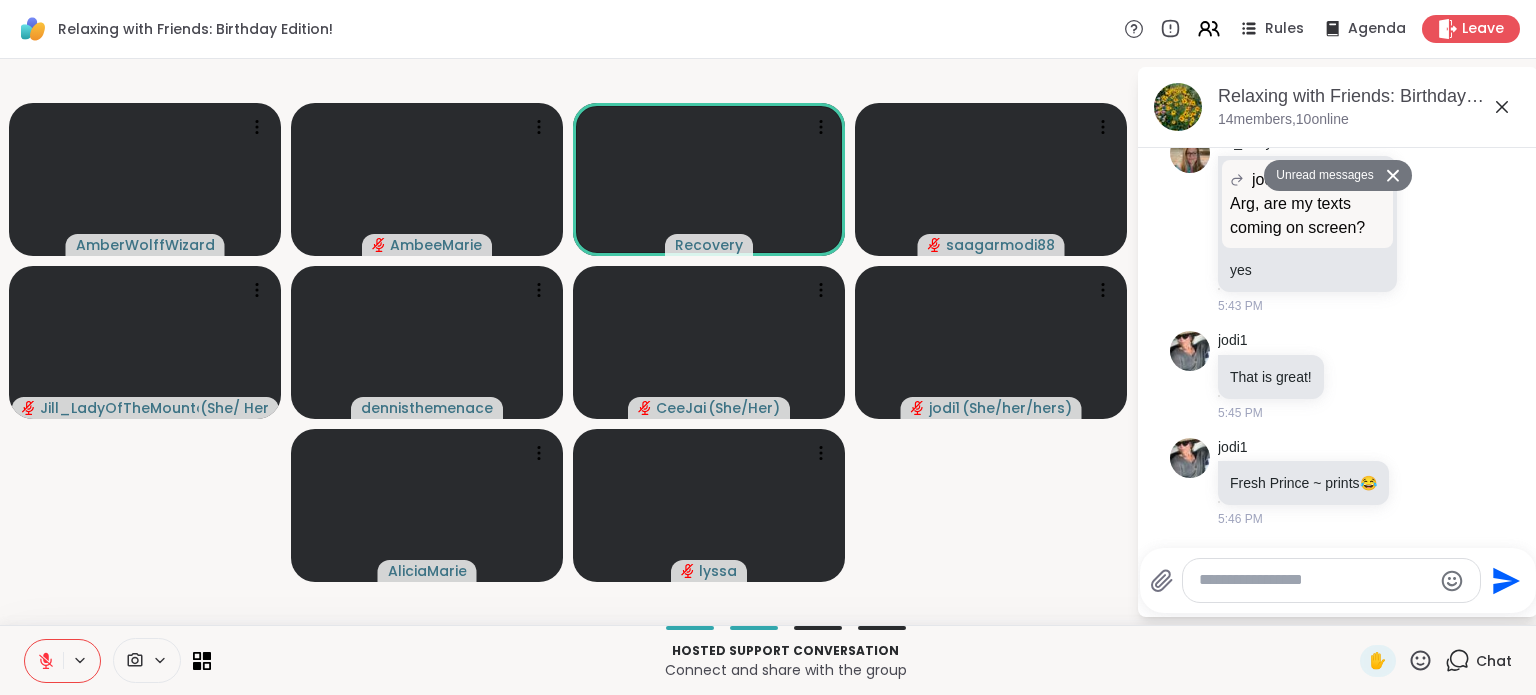 click on "Send" at bounding box center [1338, 580] 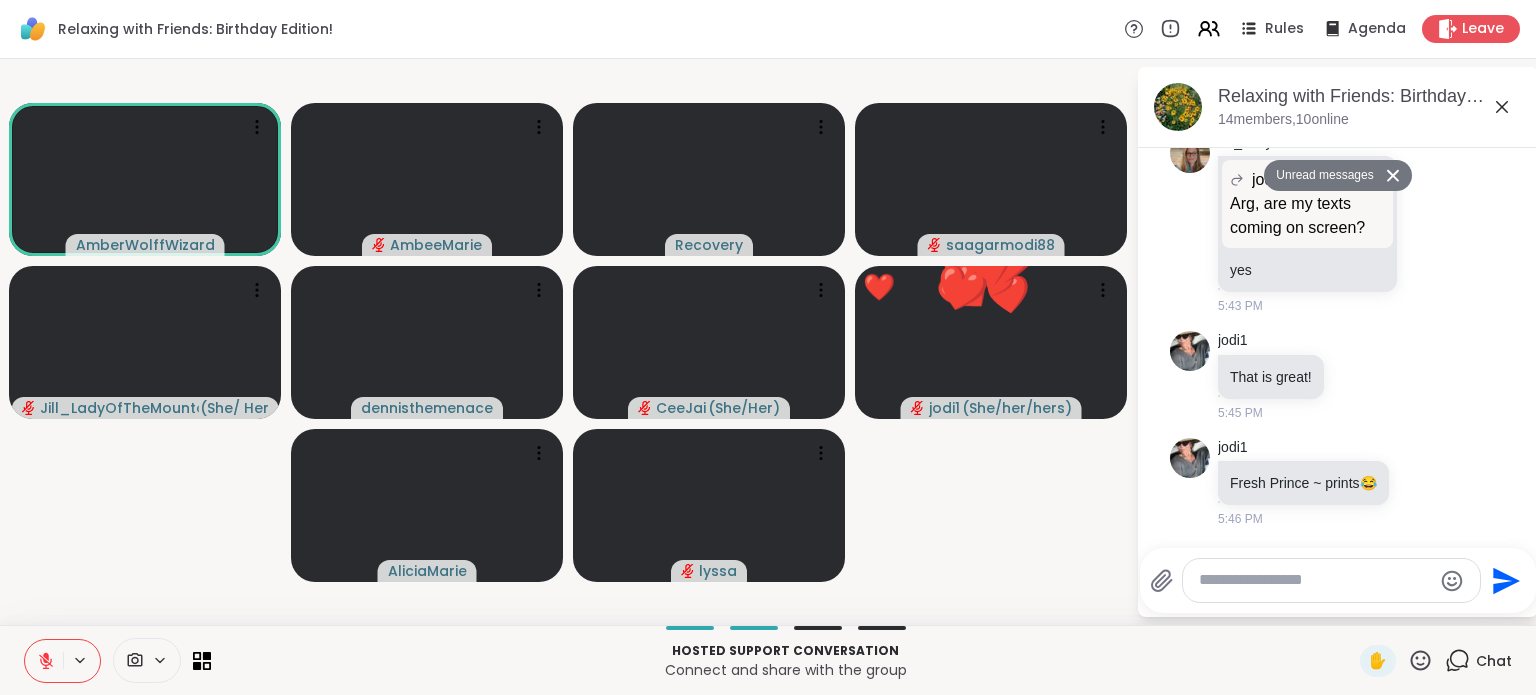 click at bounding box center [1331, 580] 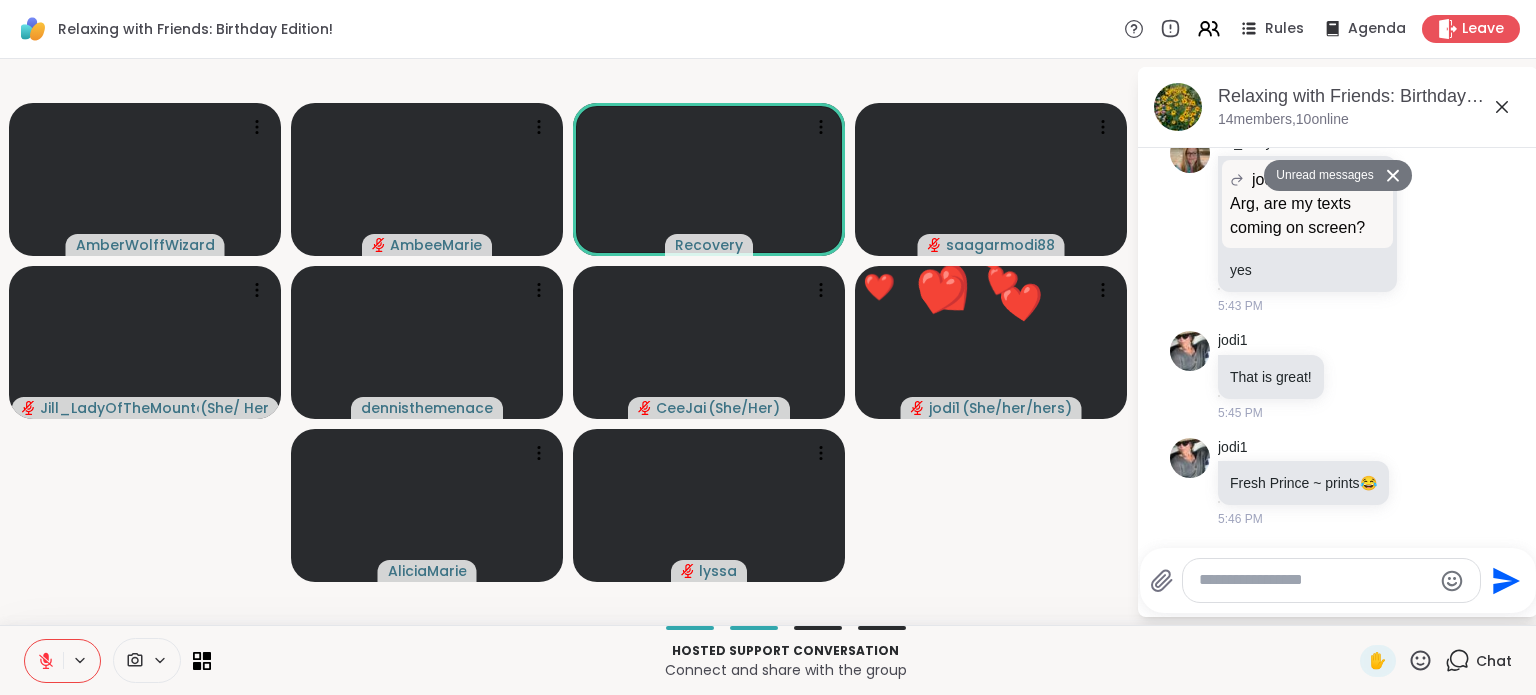 click at bounding box center [1315, 580] 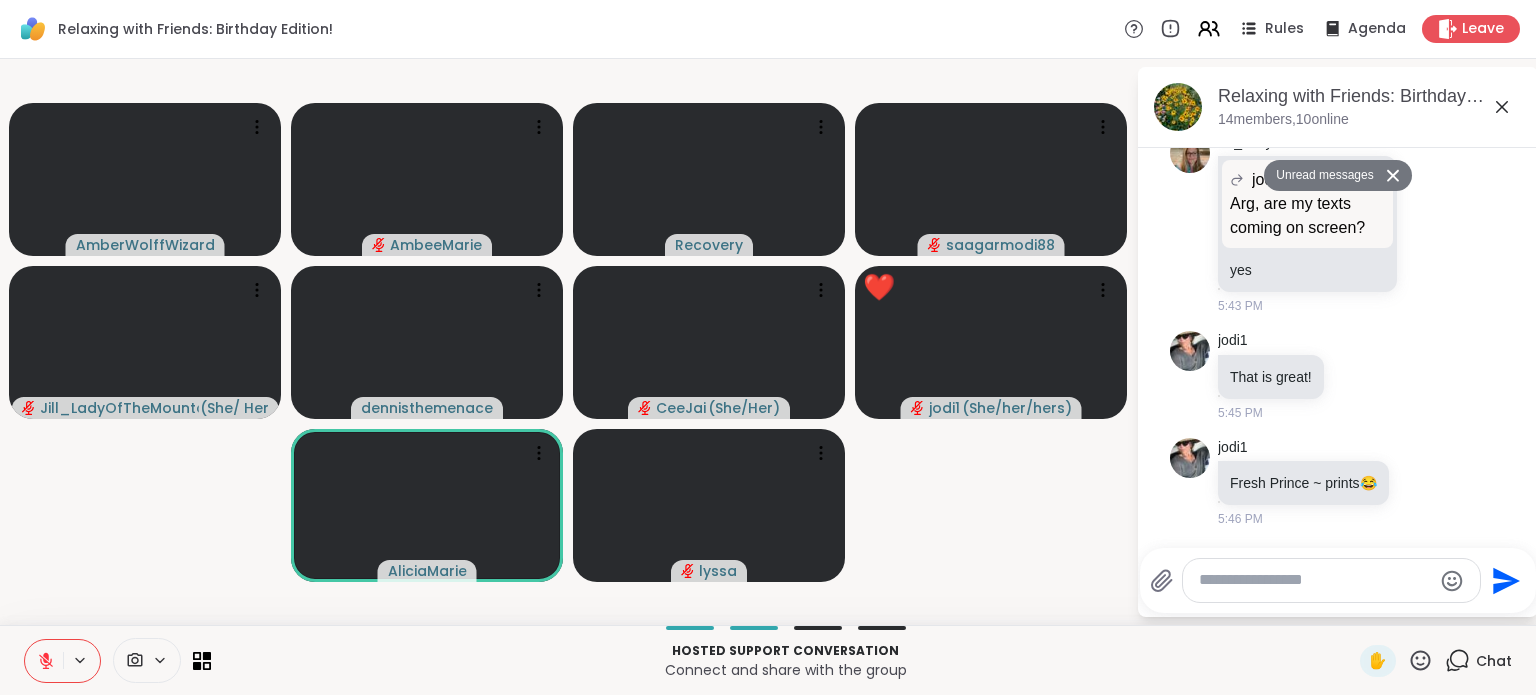type on "*" 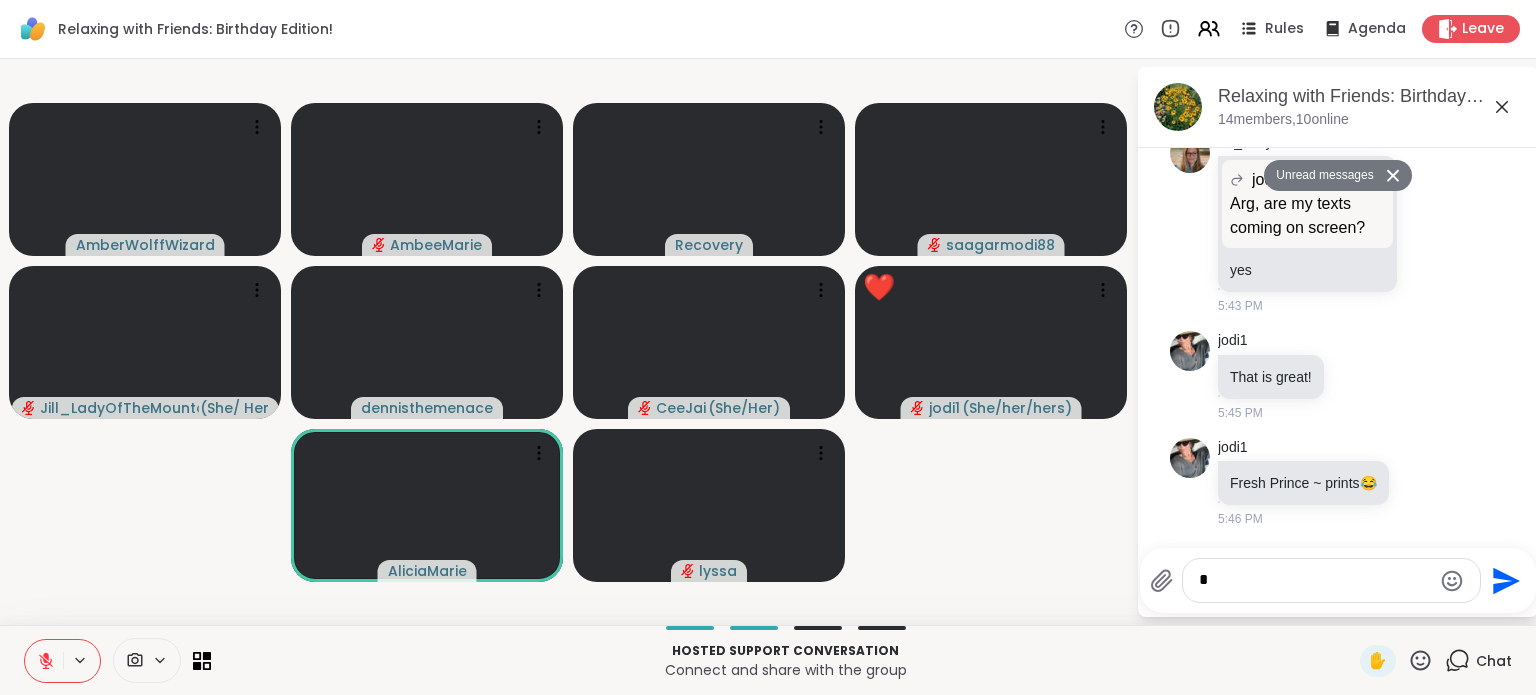 type 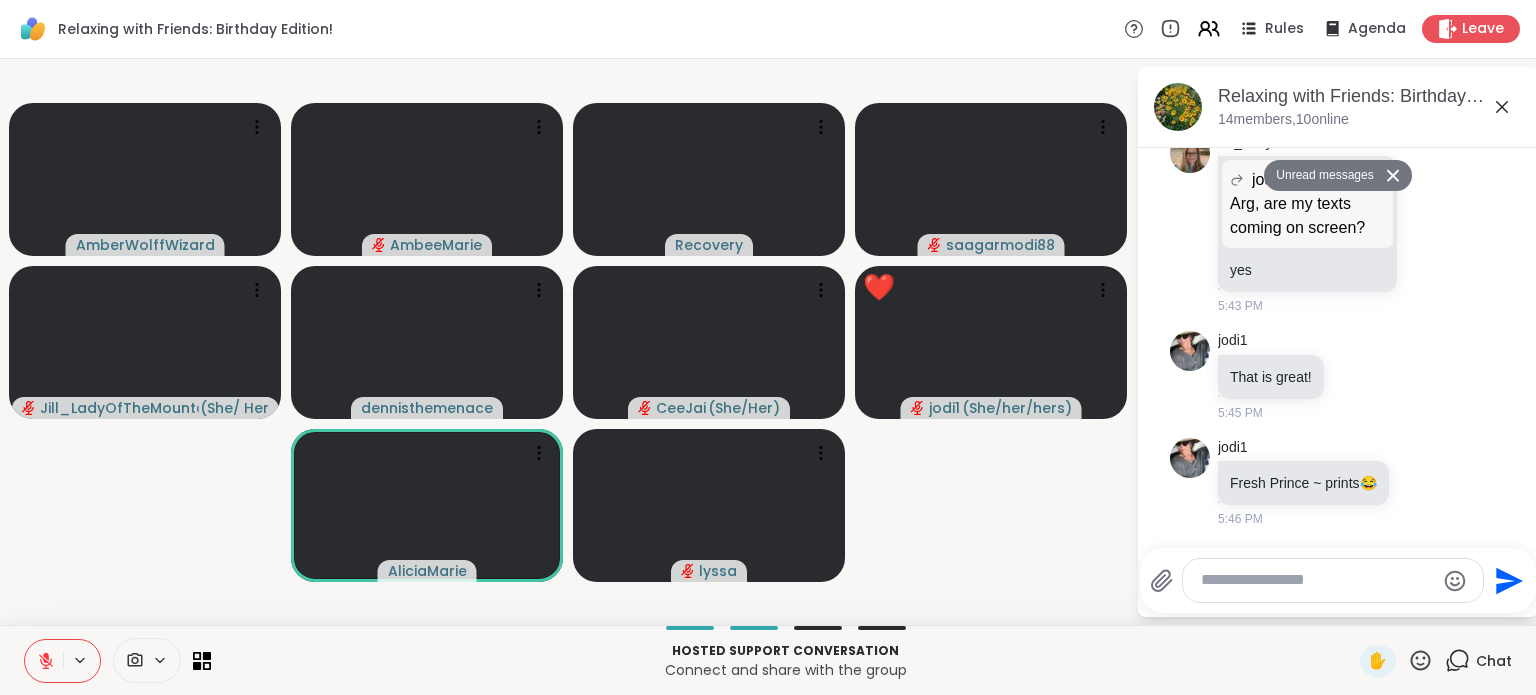 scroll, scrollTop: 2868, scrollLeft: 0, axis: vertical 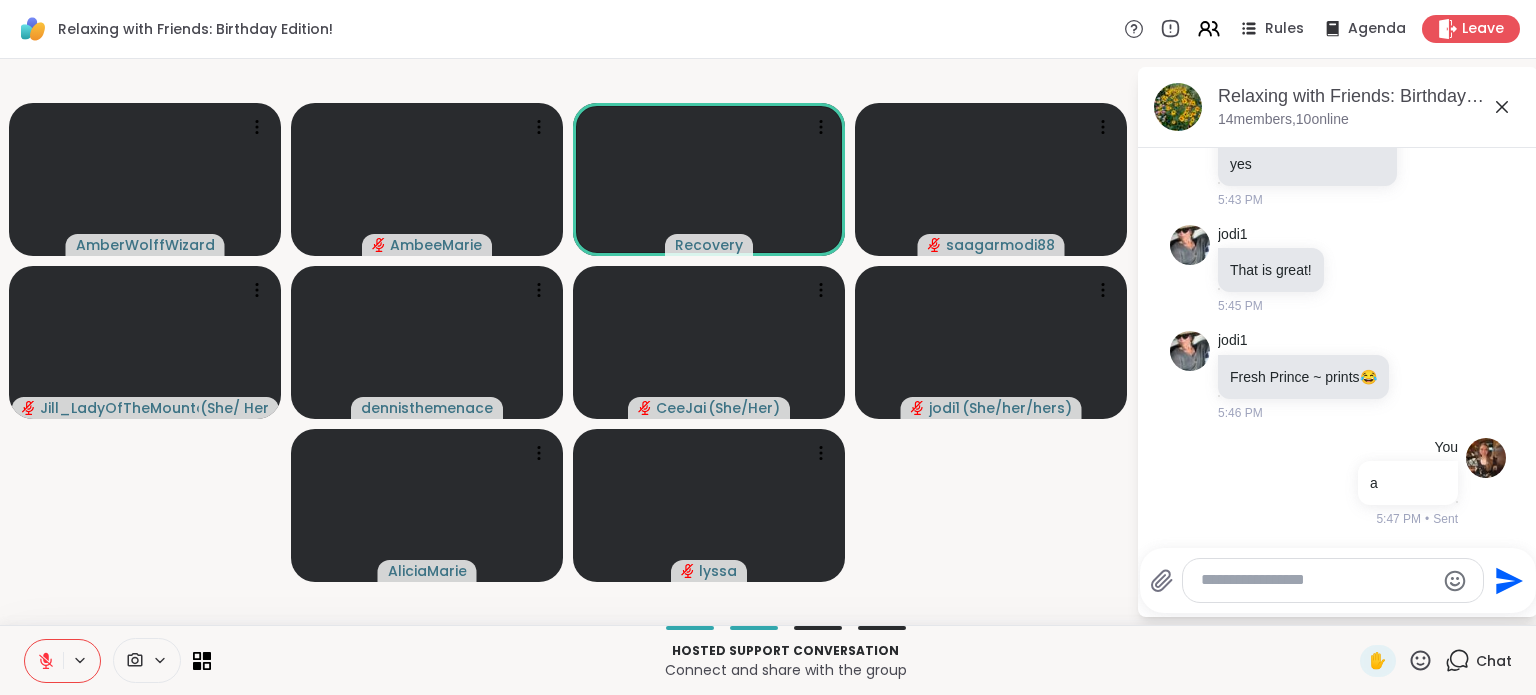 click 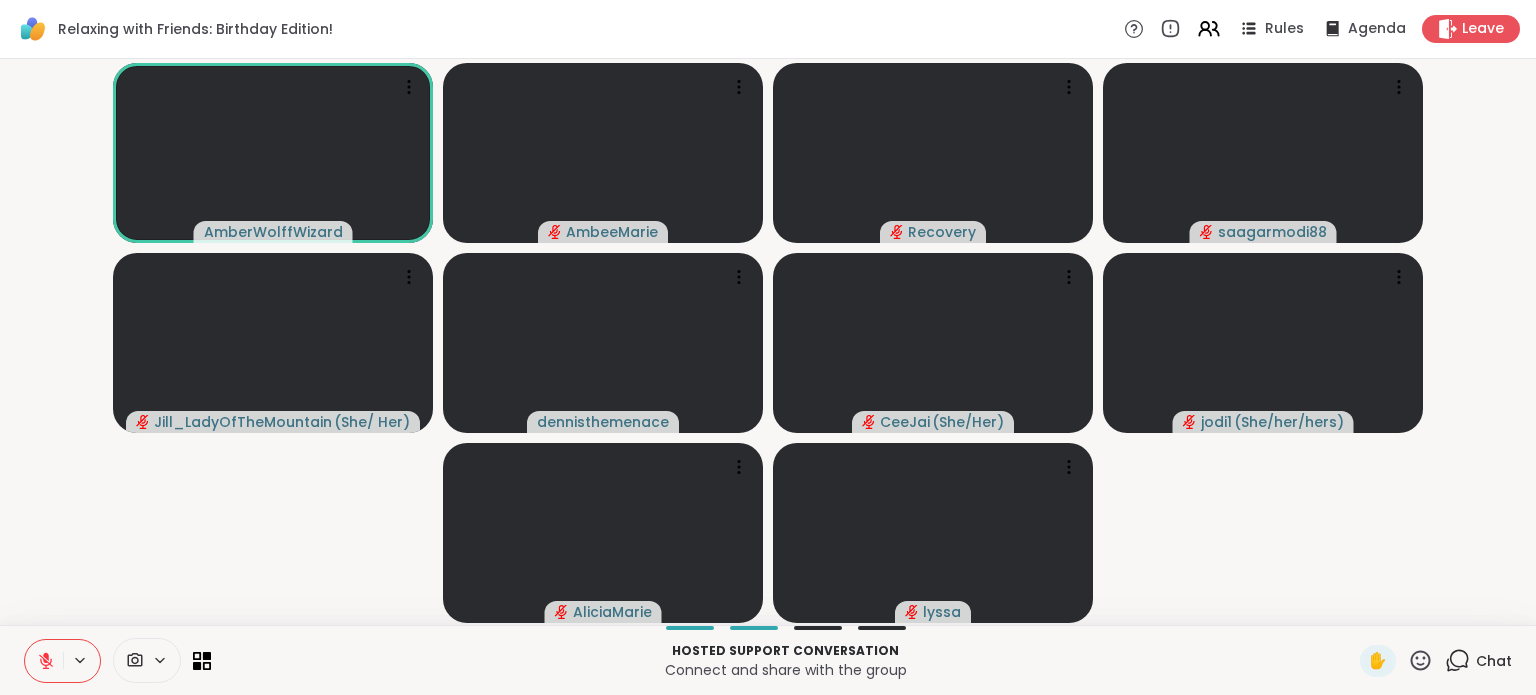 click 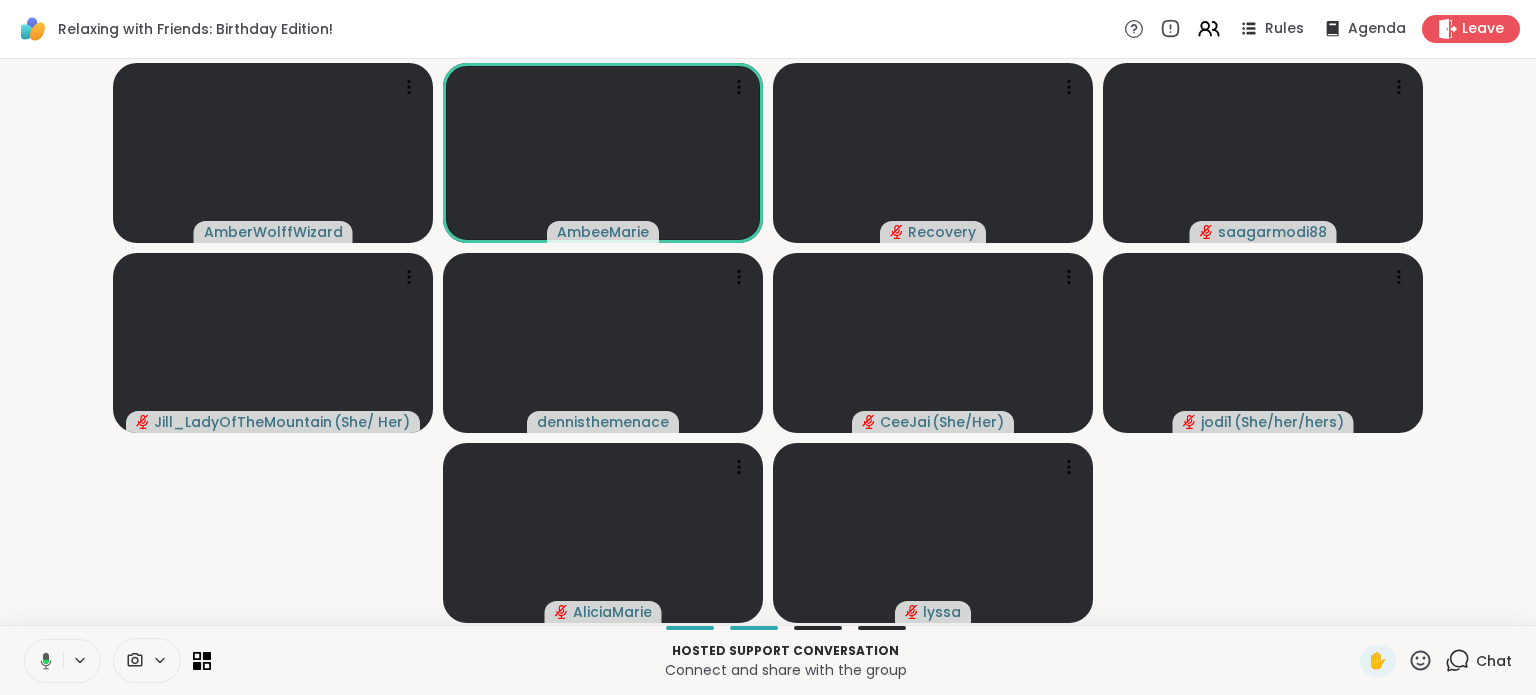 click 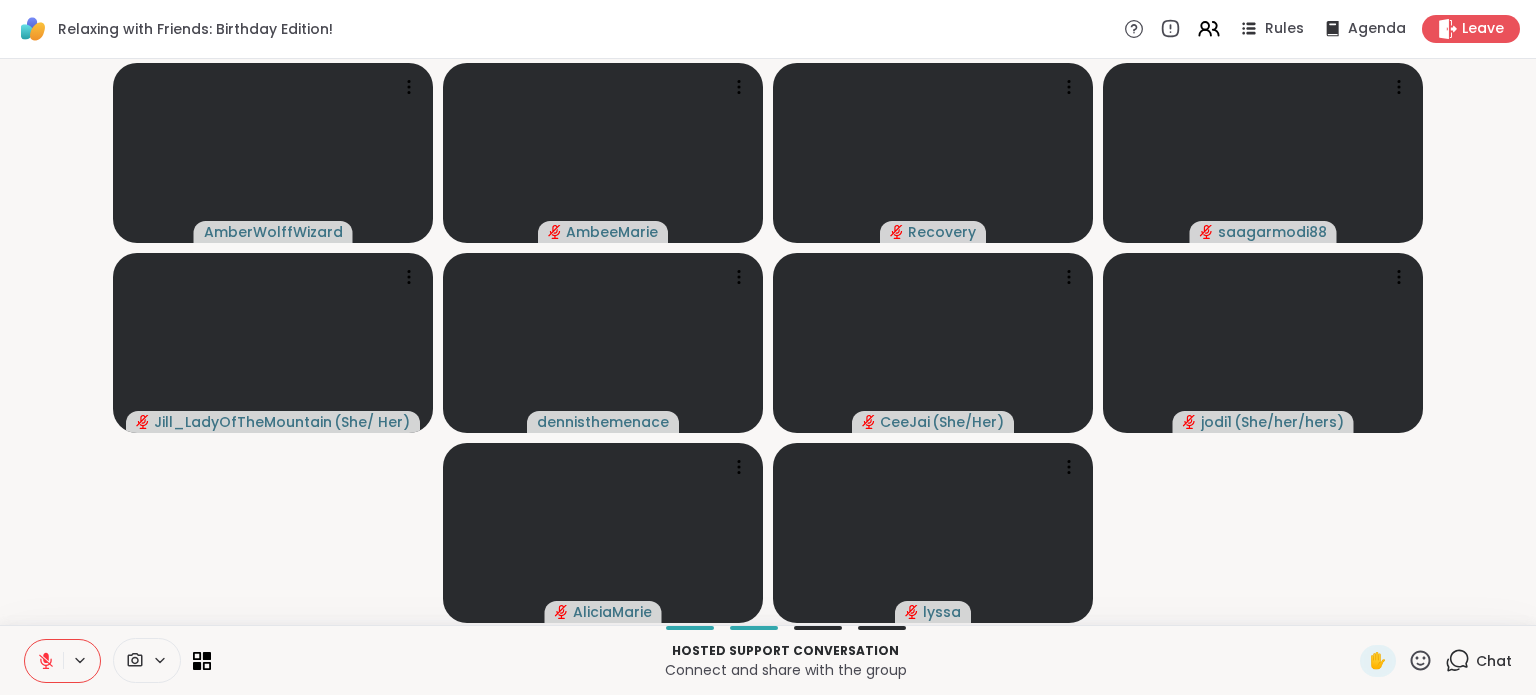 click at bounding box center [44, 661] 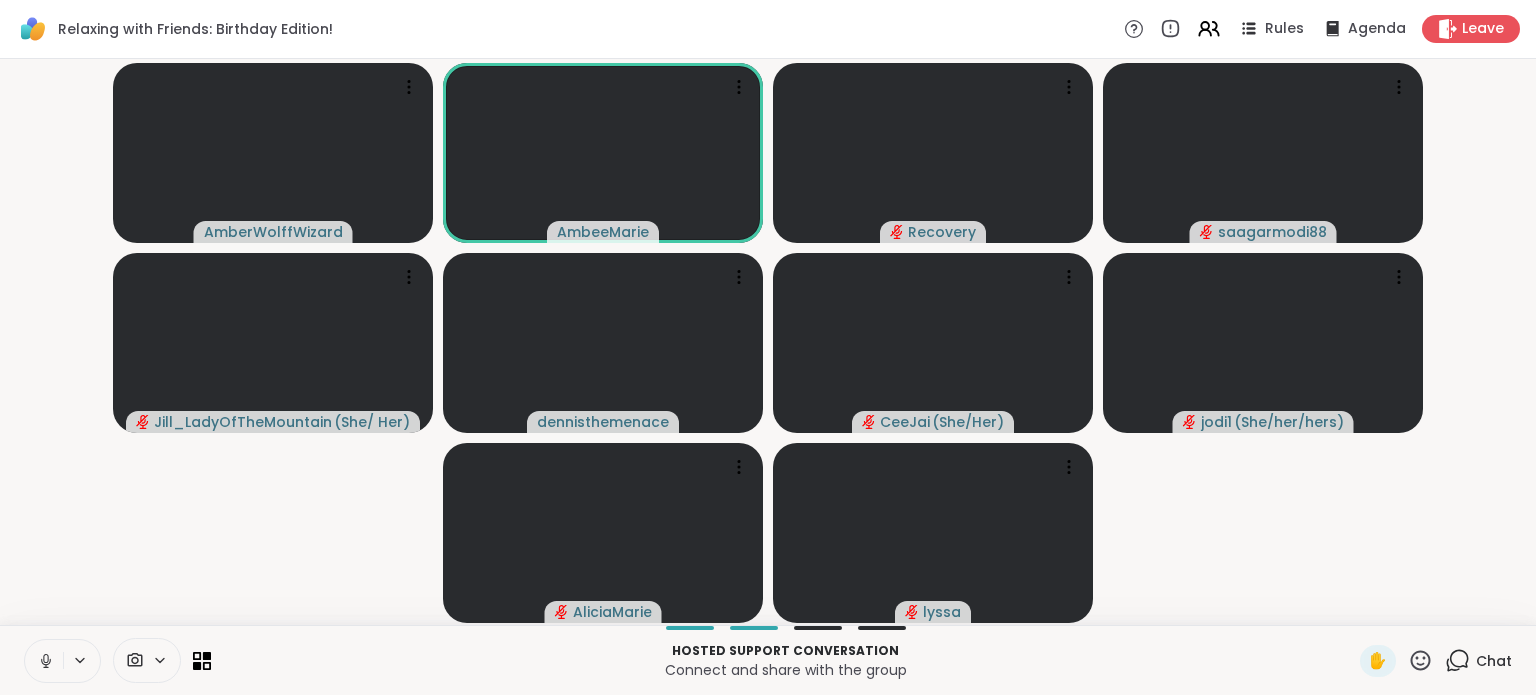 click 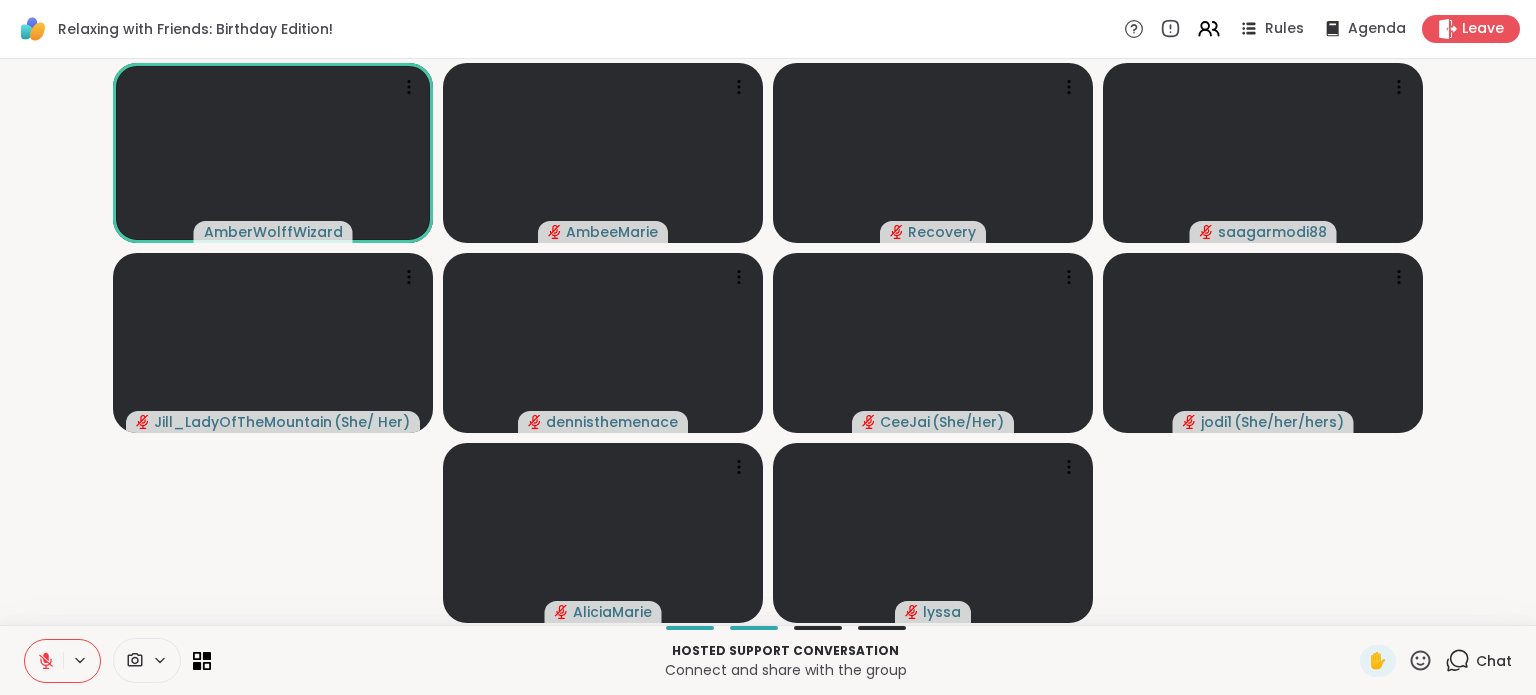 click 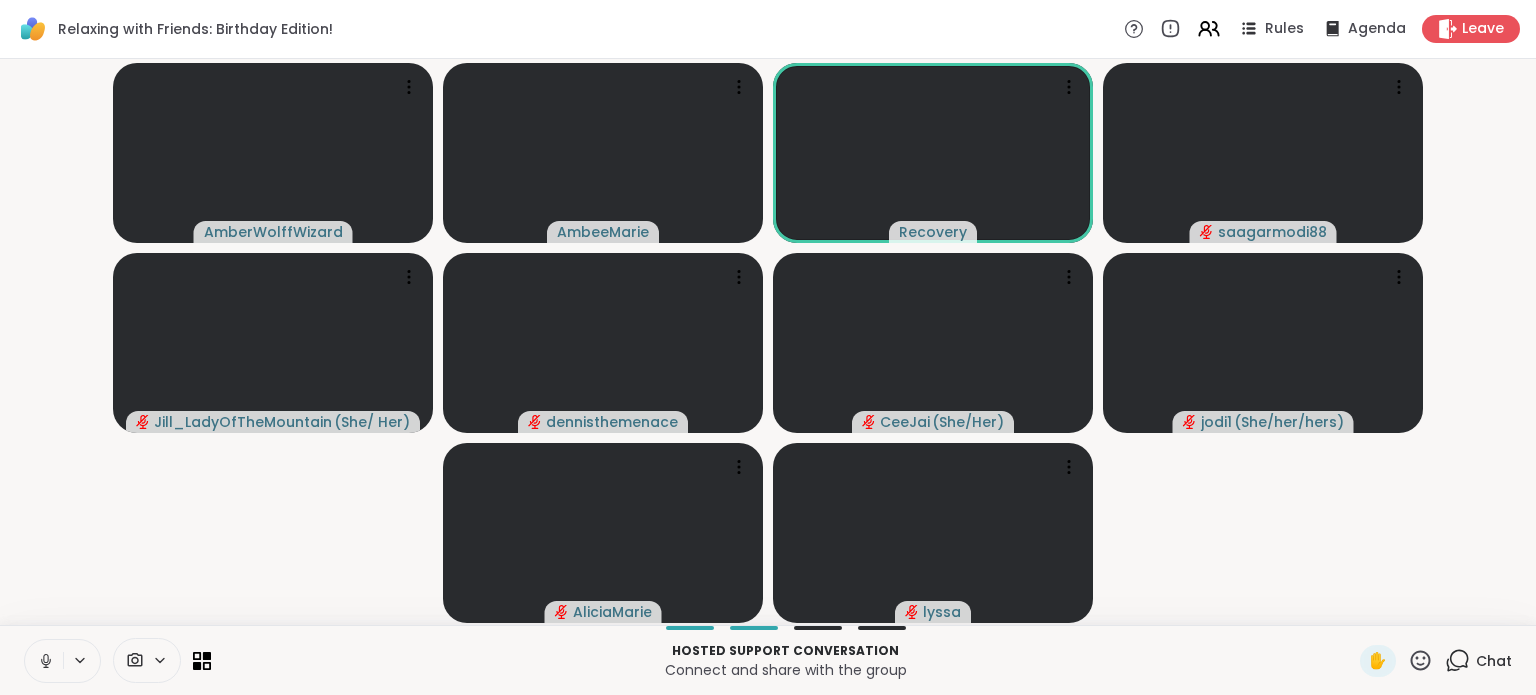 click 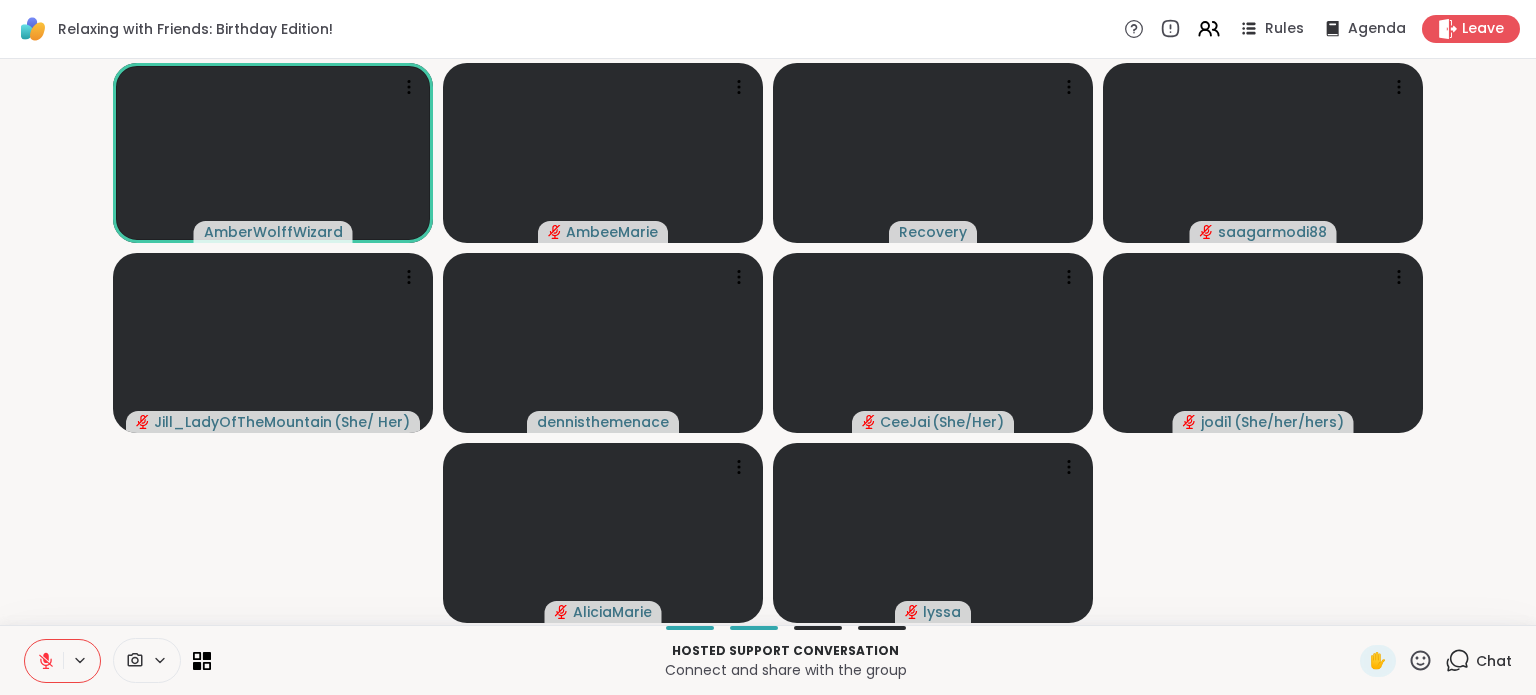 click 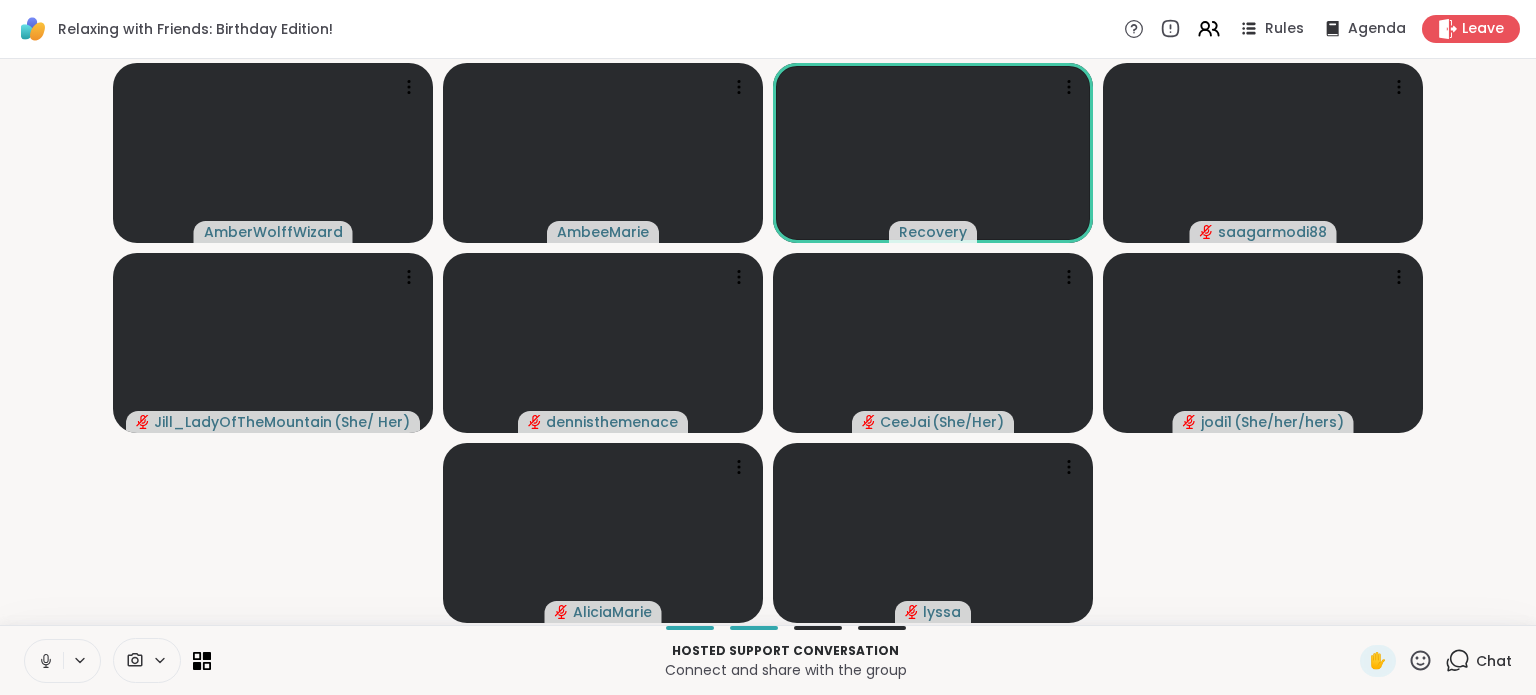 click 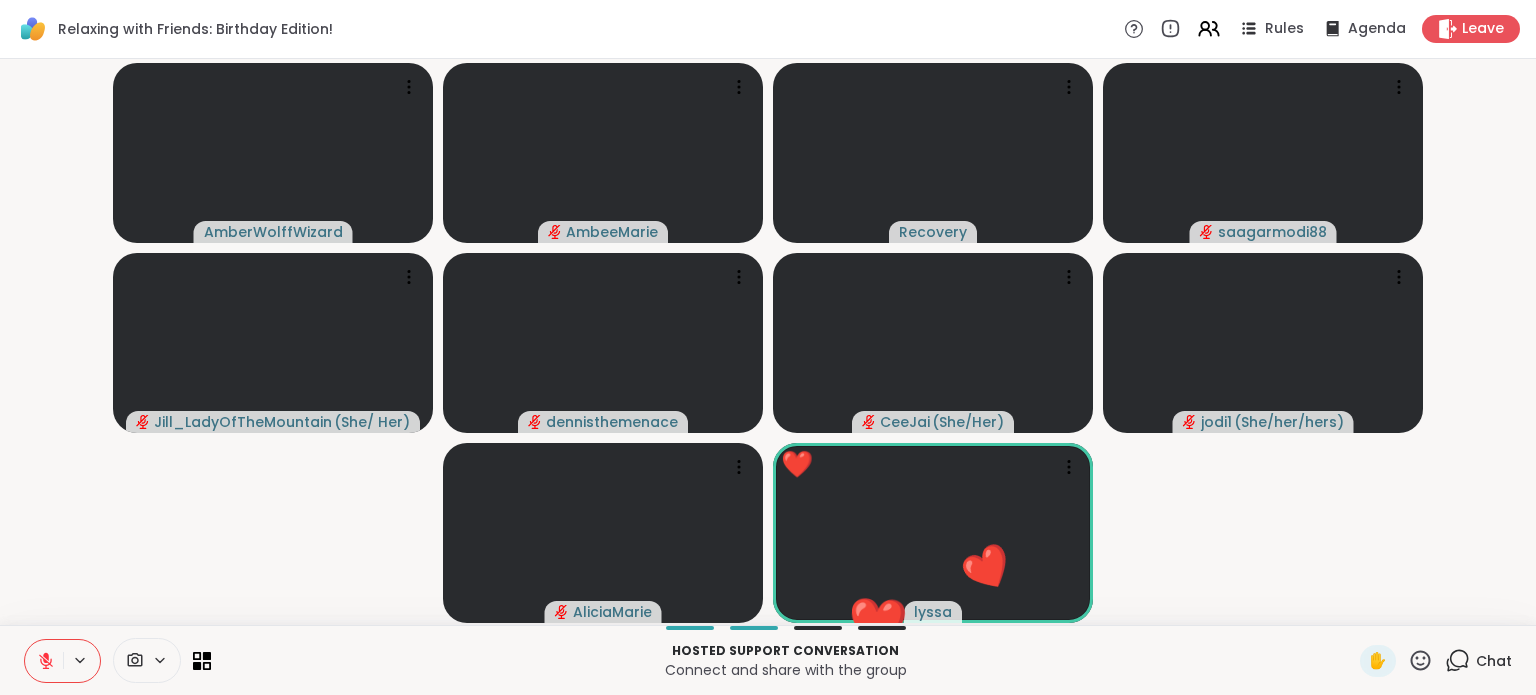 click 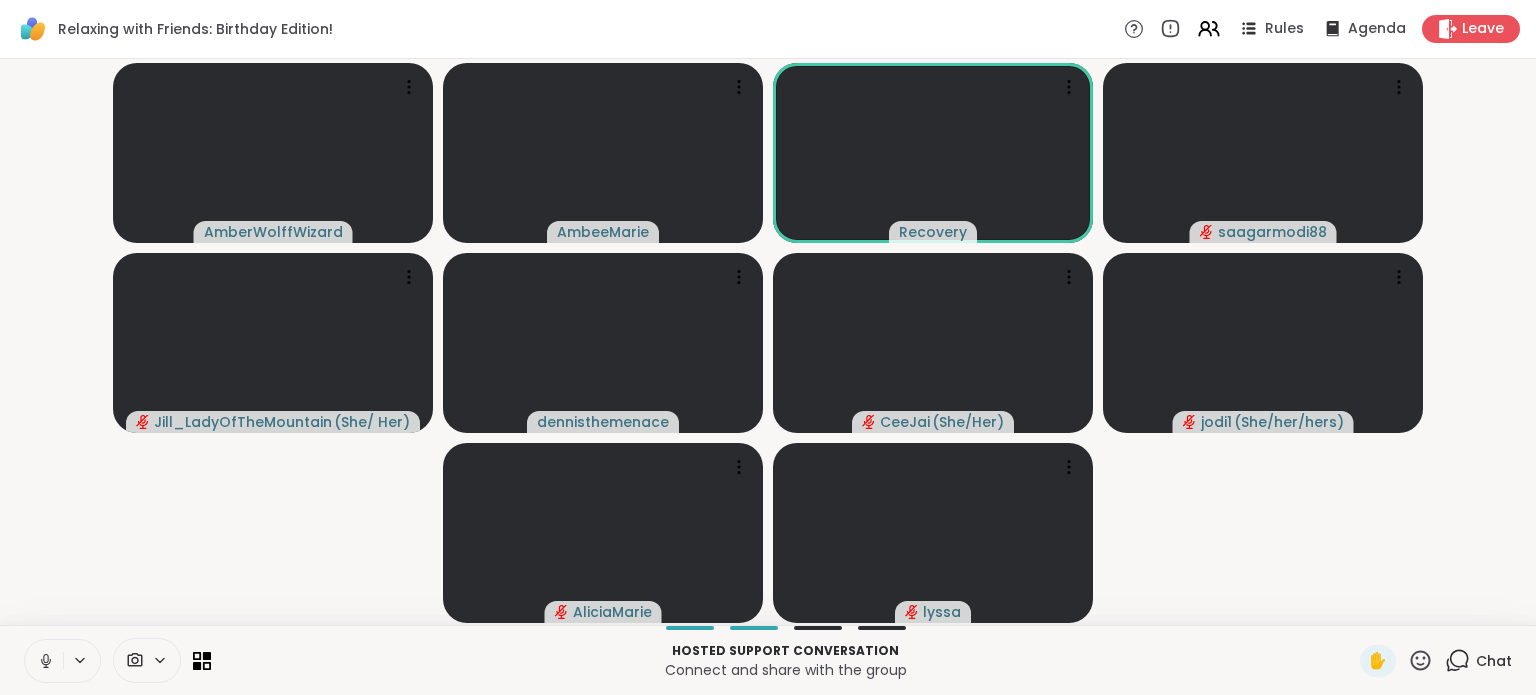 click 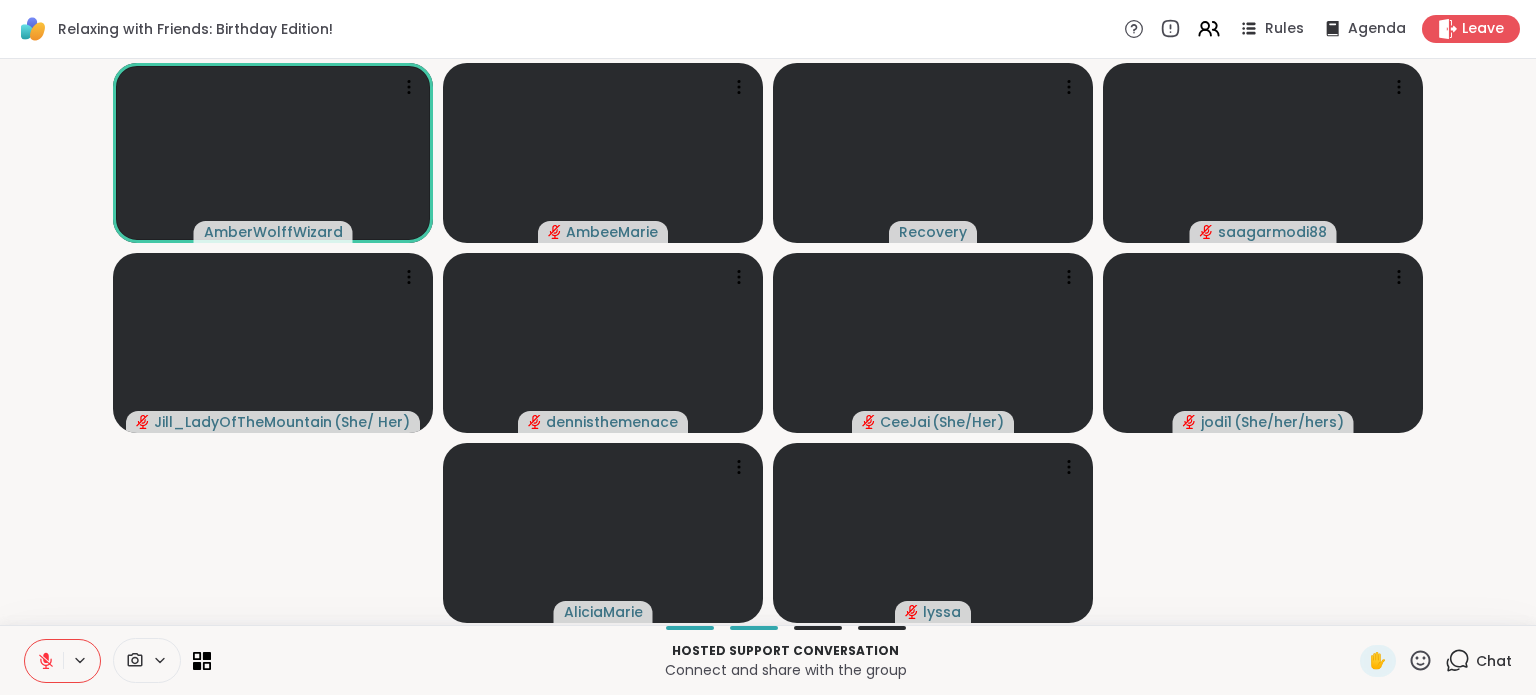 click at bounding box center [44, 661] 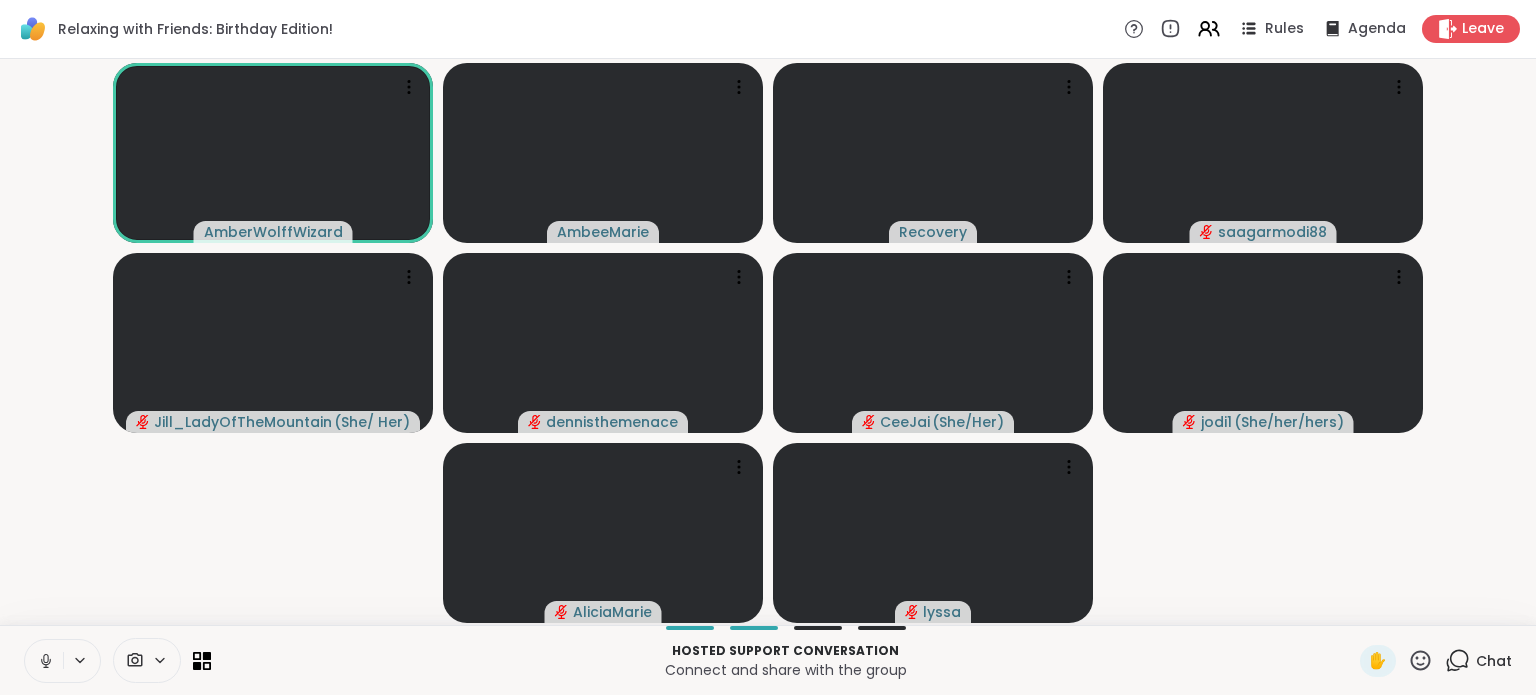 click at bounding box center (44, 661) 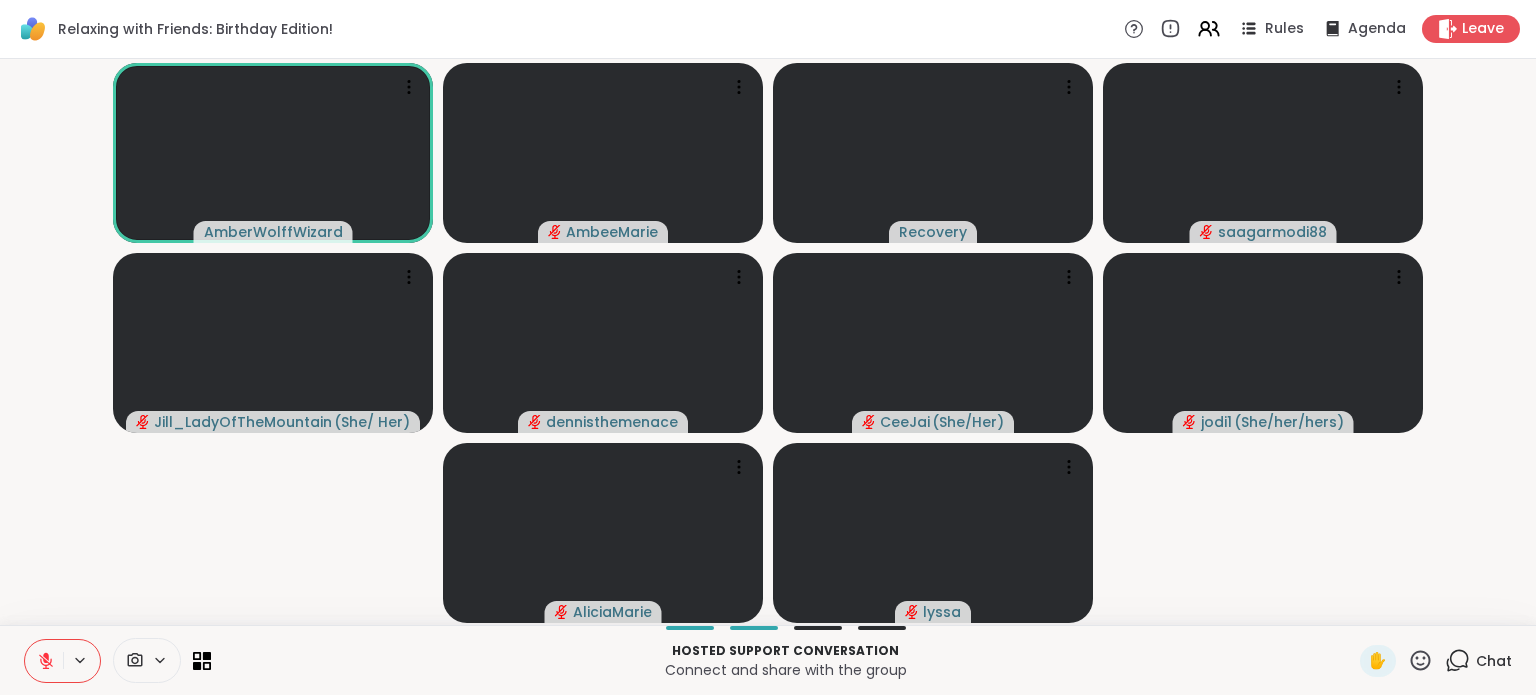 click 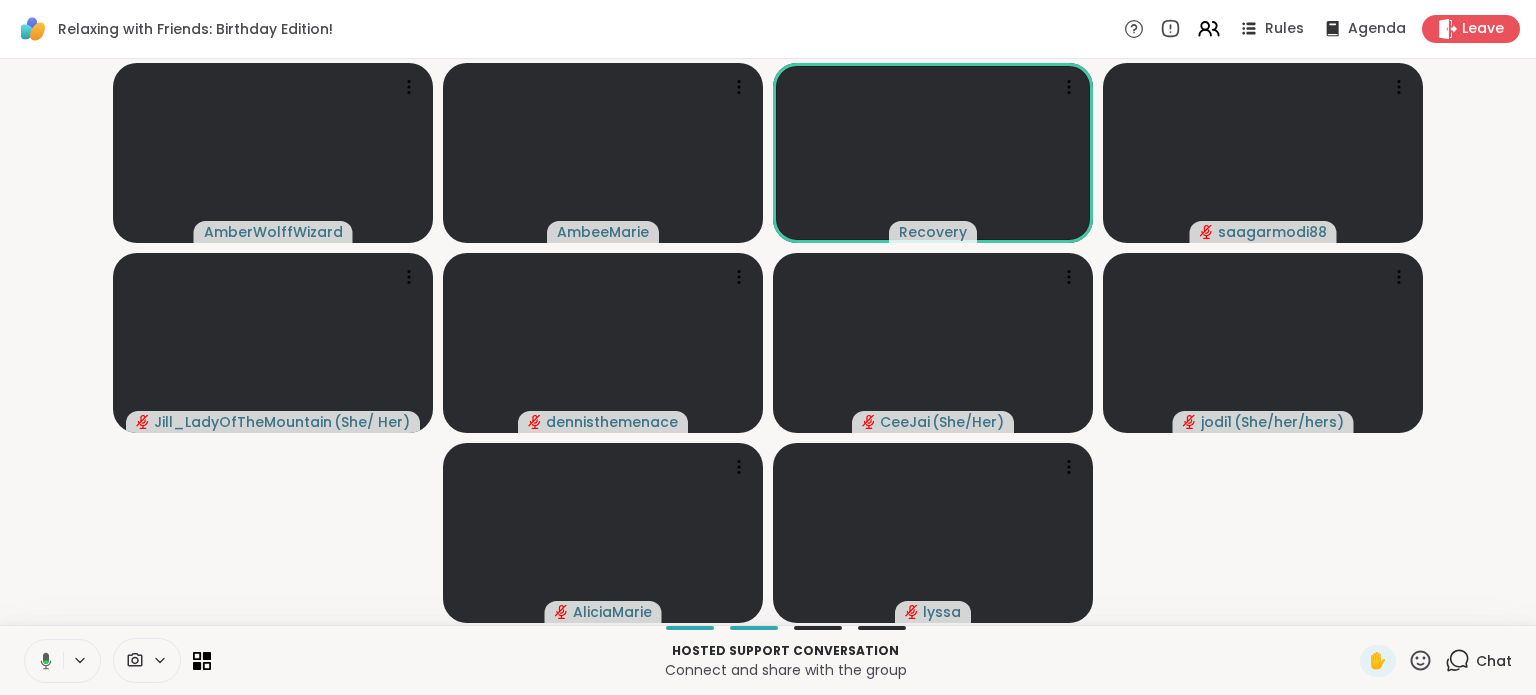 click 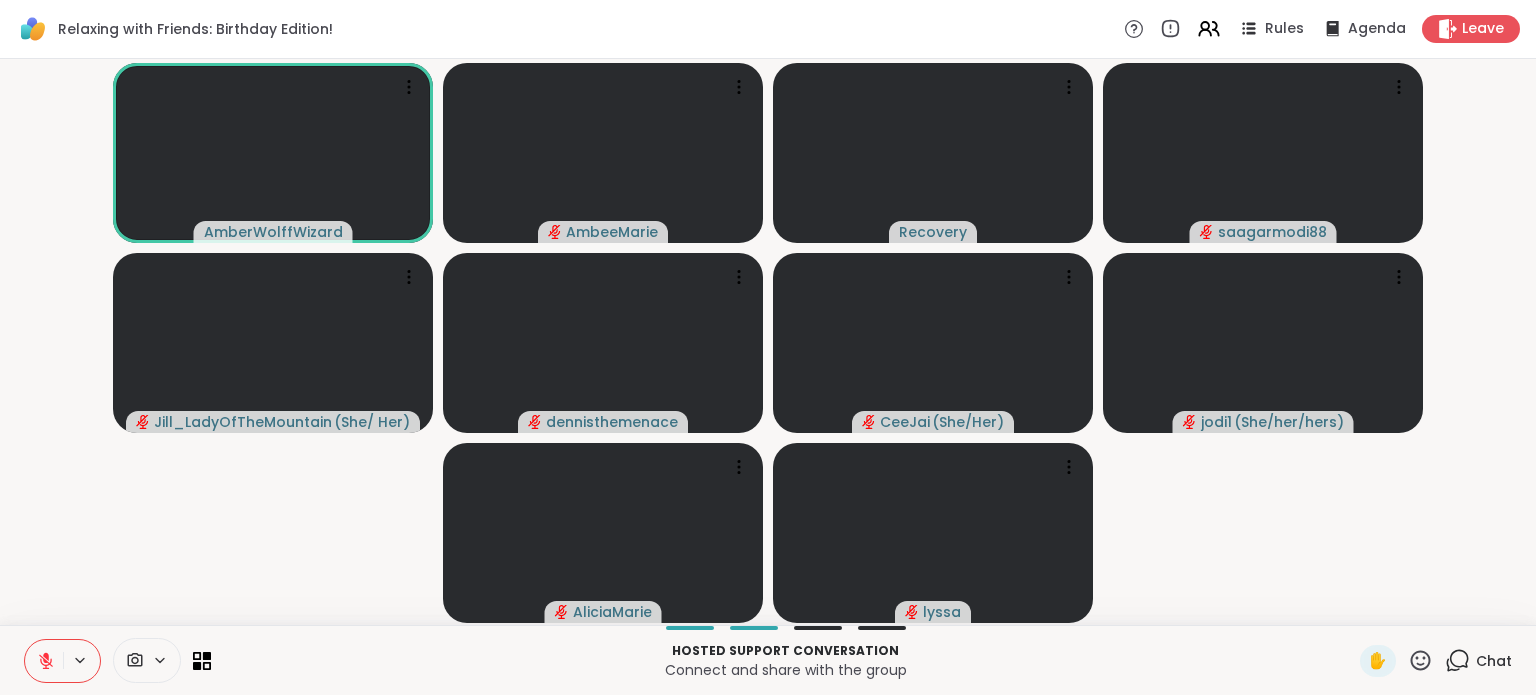 click 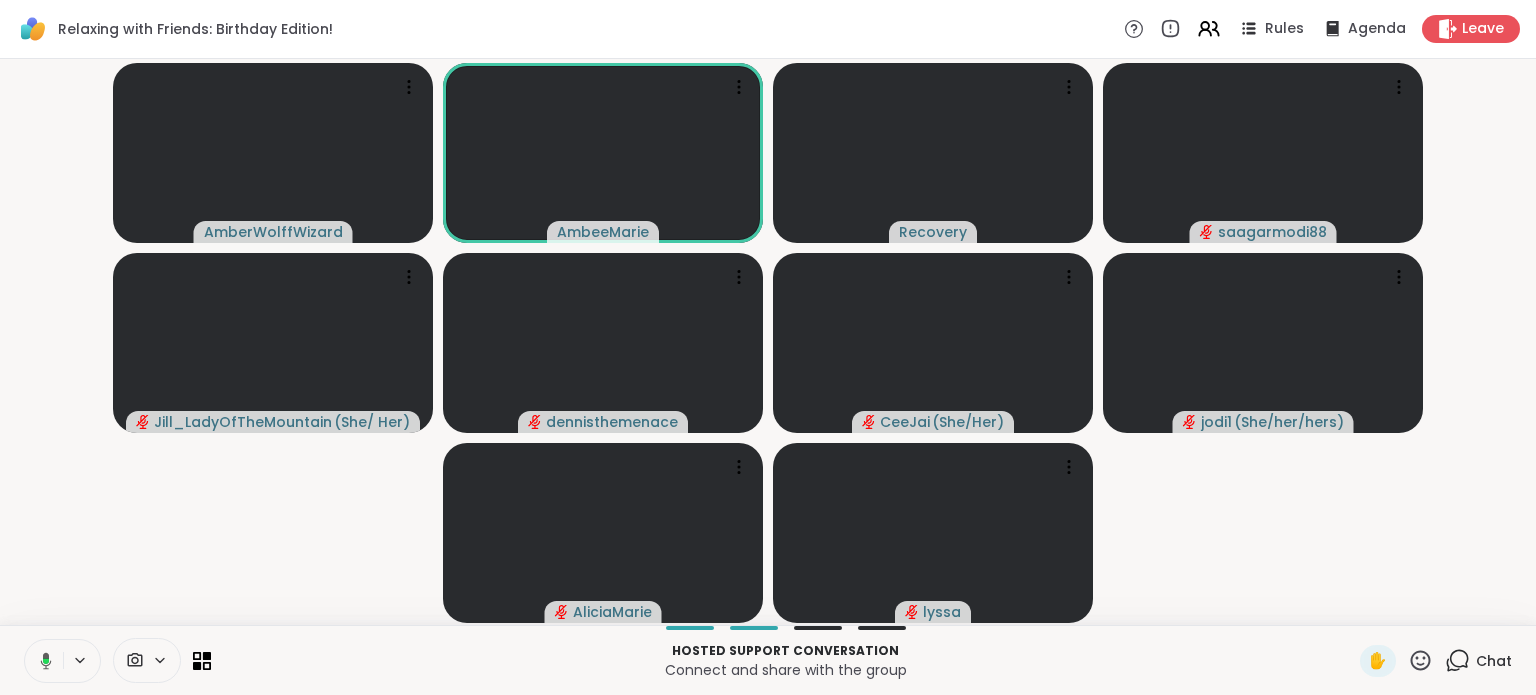 click 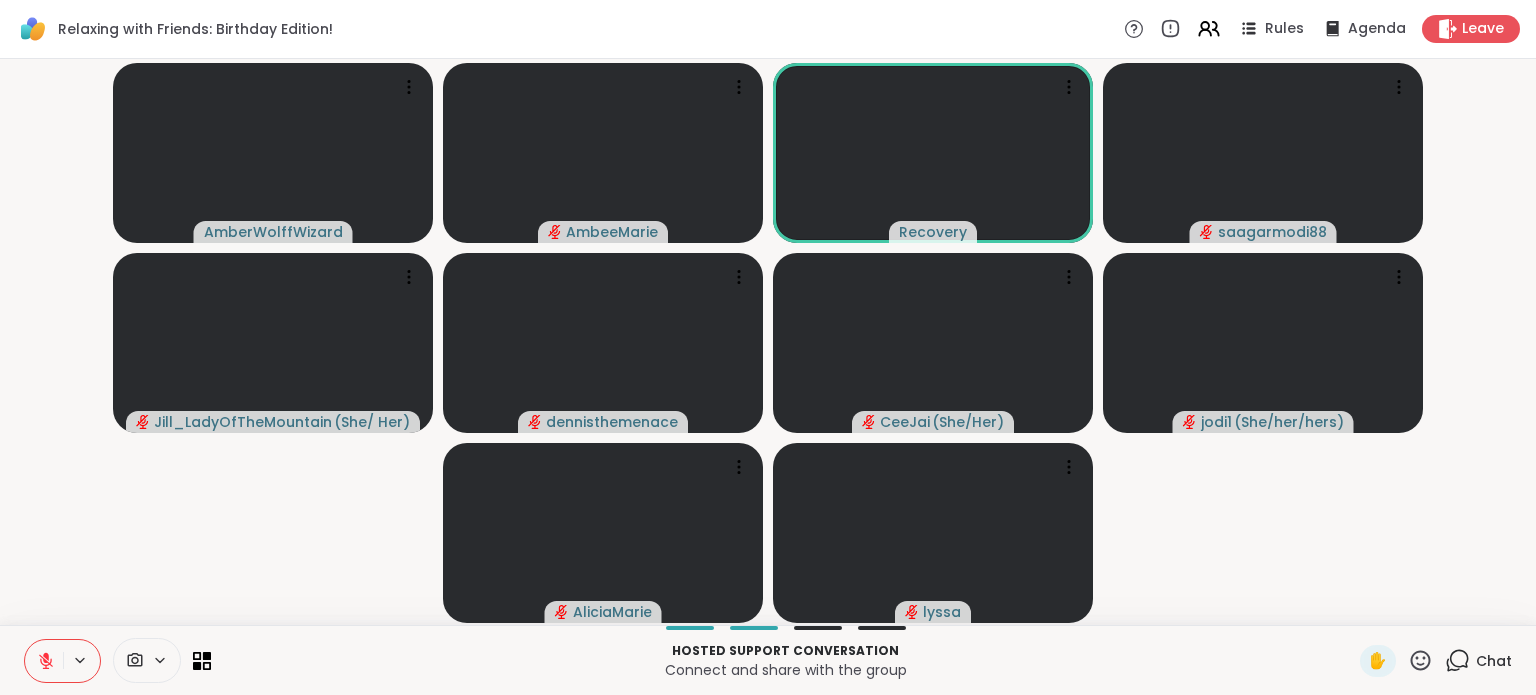 click 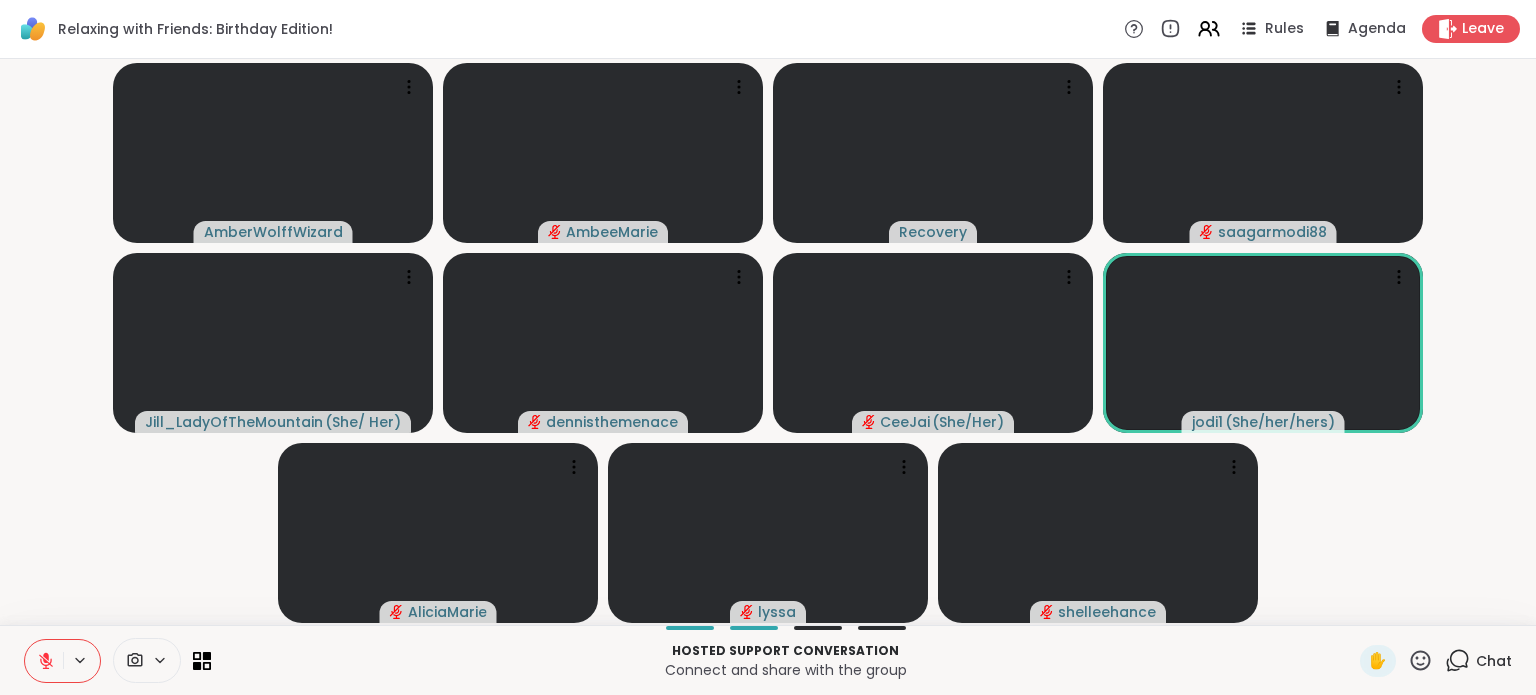 click on "Hosted support conversation Connect and share with the group ✋ Chat" at bounding box center (768, 660) 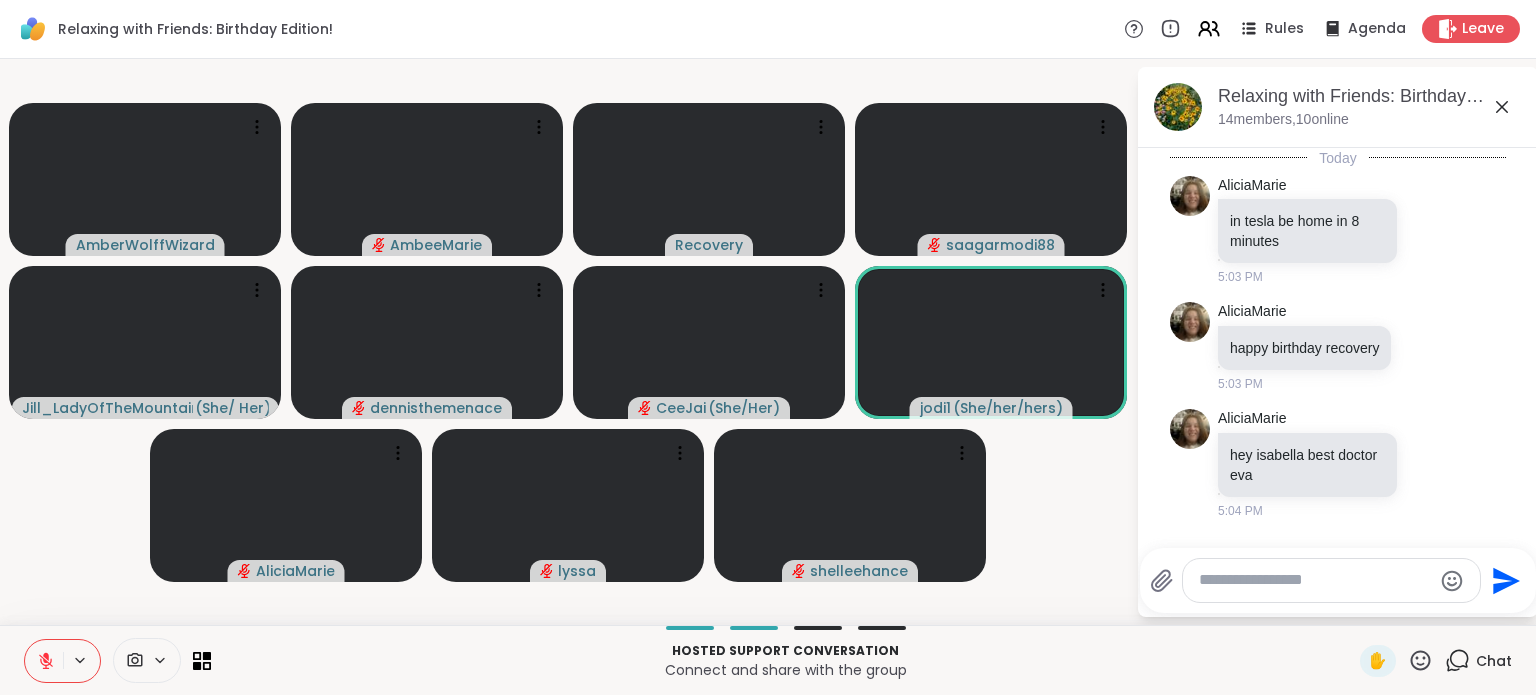 scroll, scrollTop: 2934, scrollLeft: 0, axis: vertical 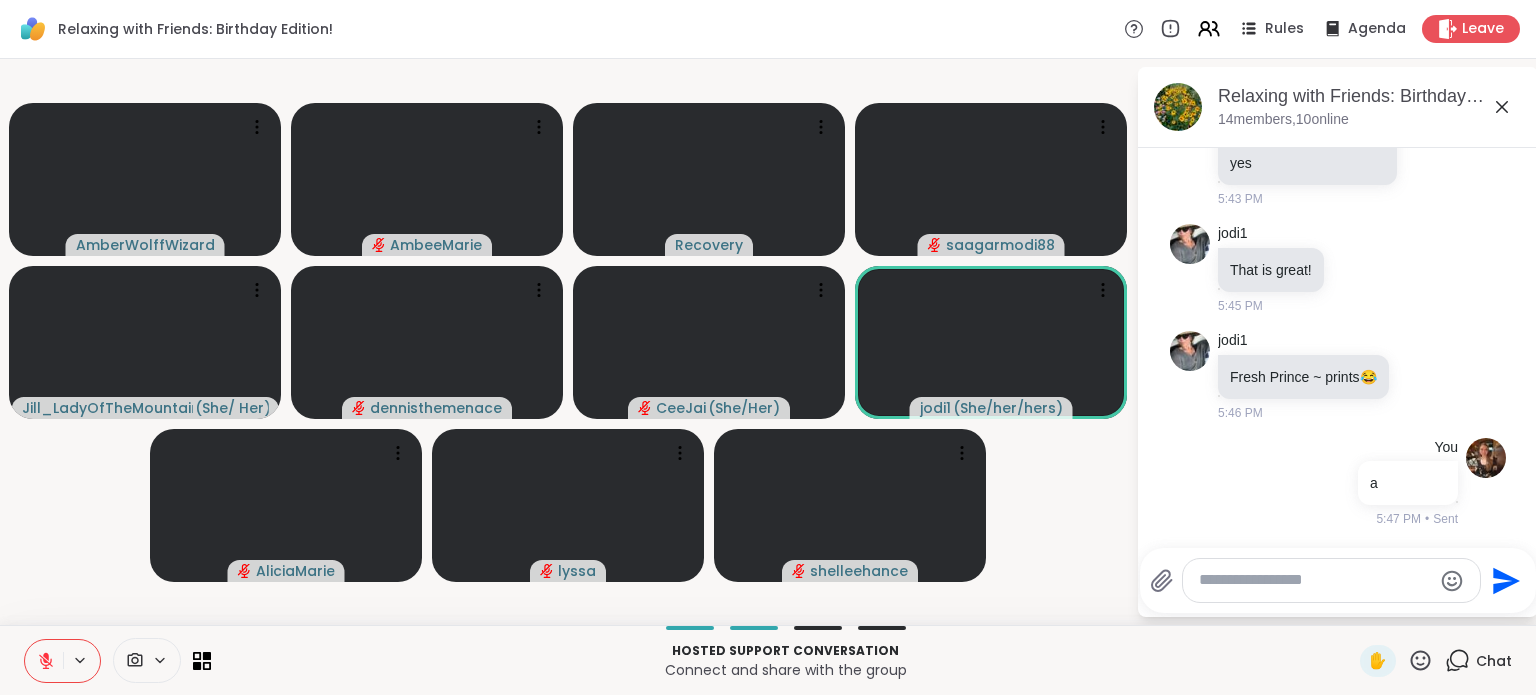 click at bounding box center [1315, 580] 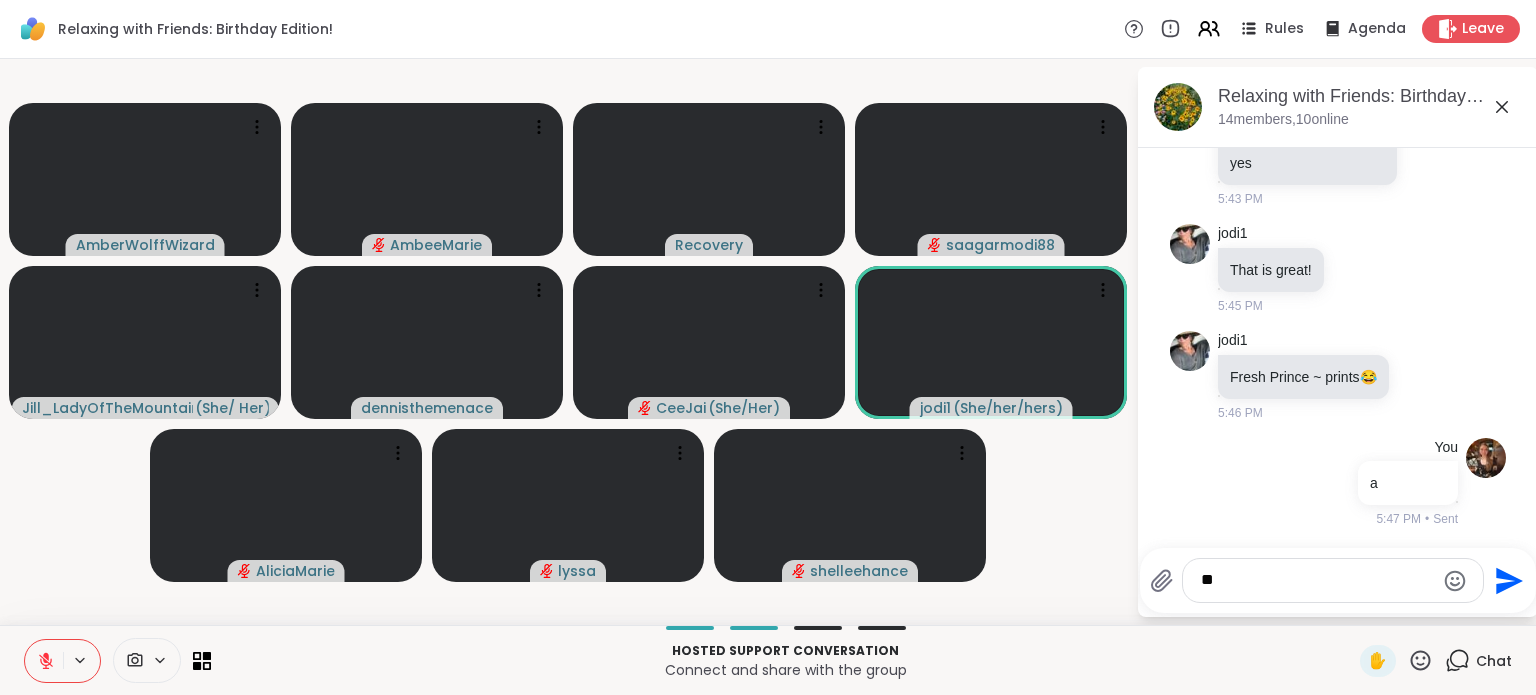 type on "***" 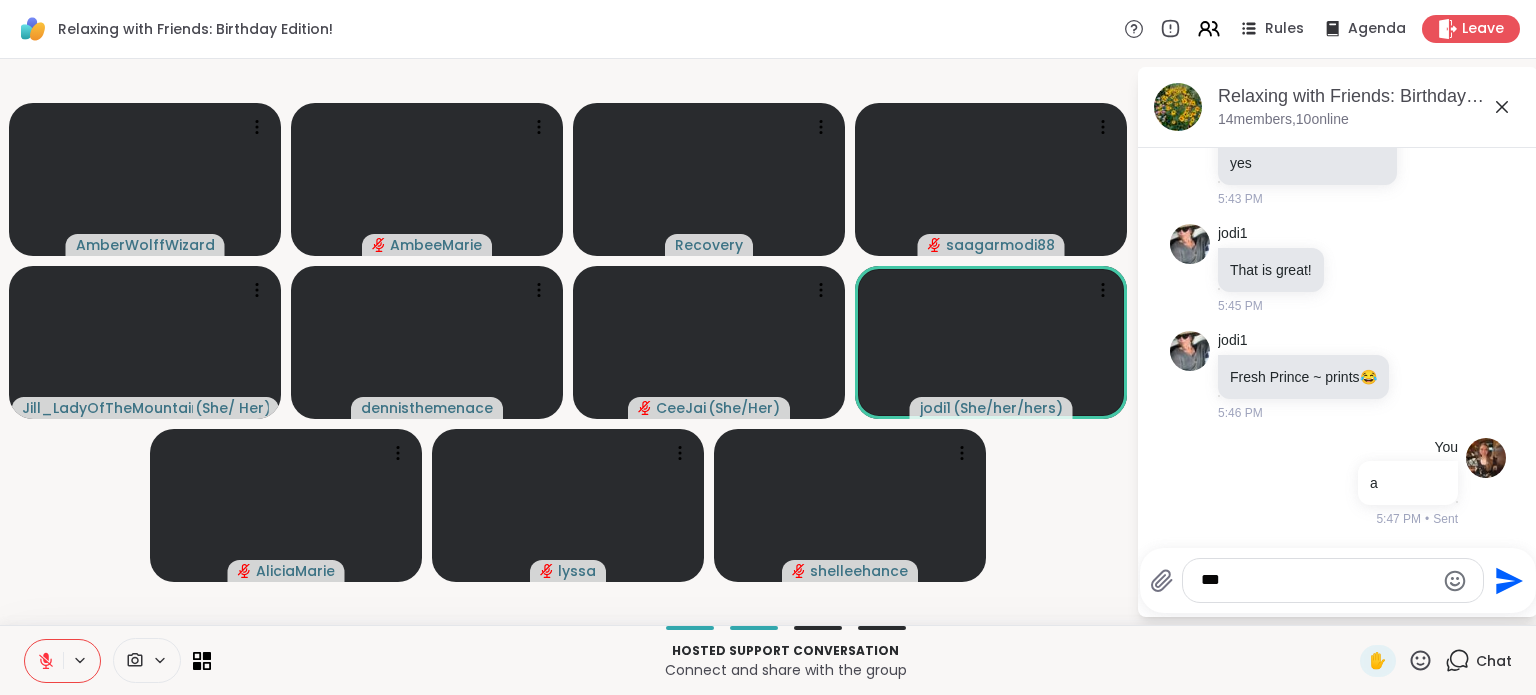 type 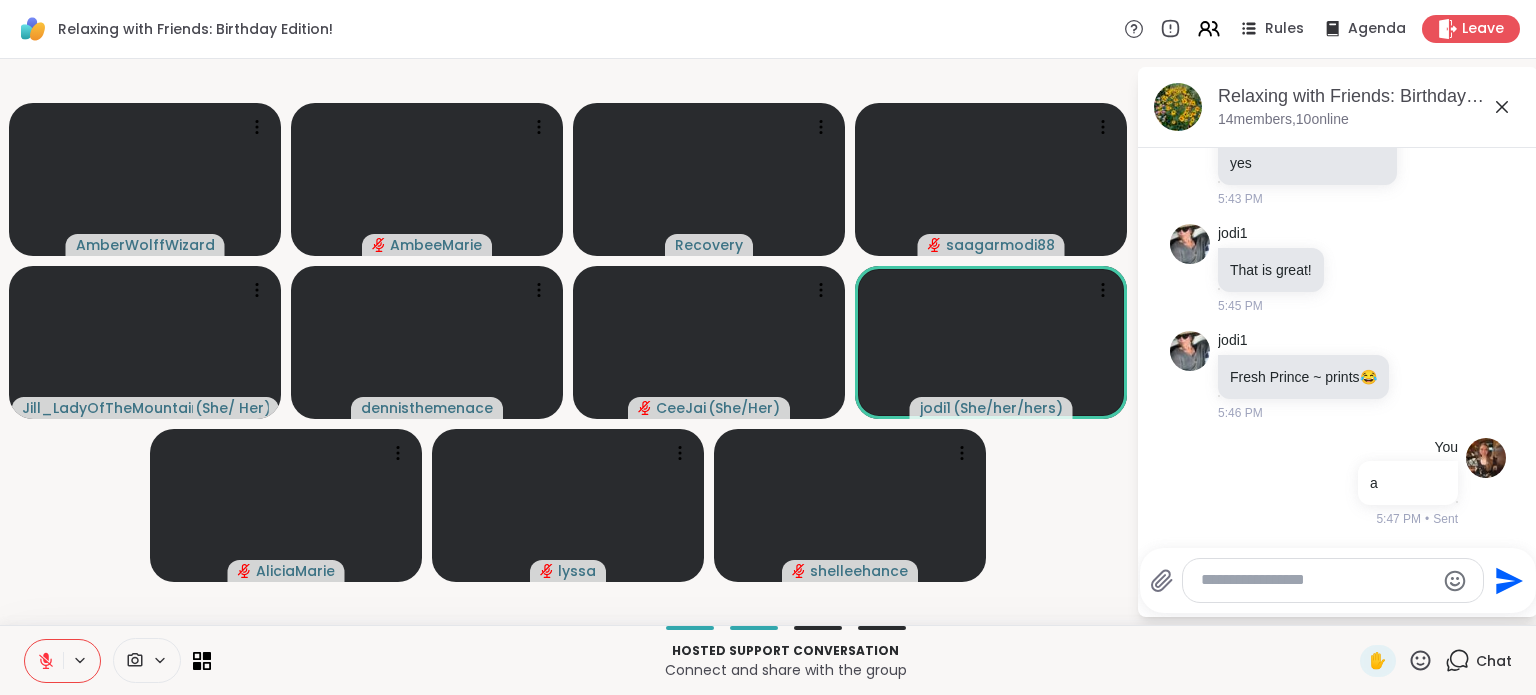 click on "Chat" at bounding box center [1494, 661] 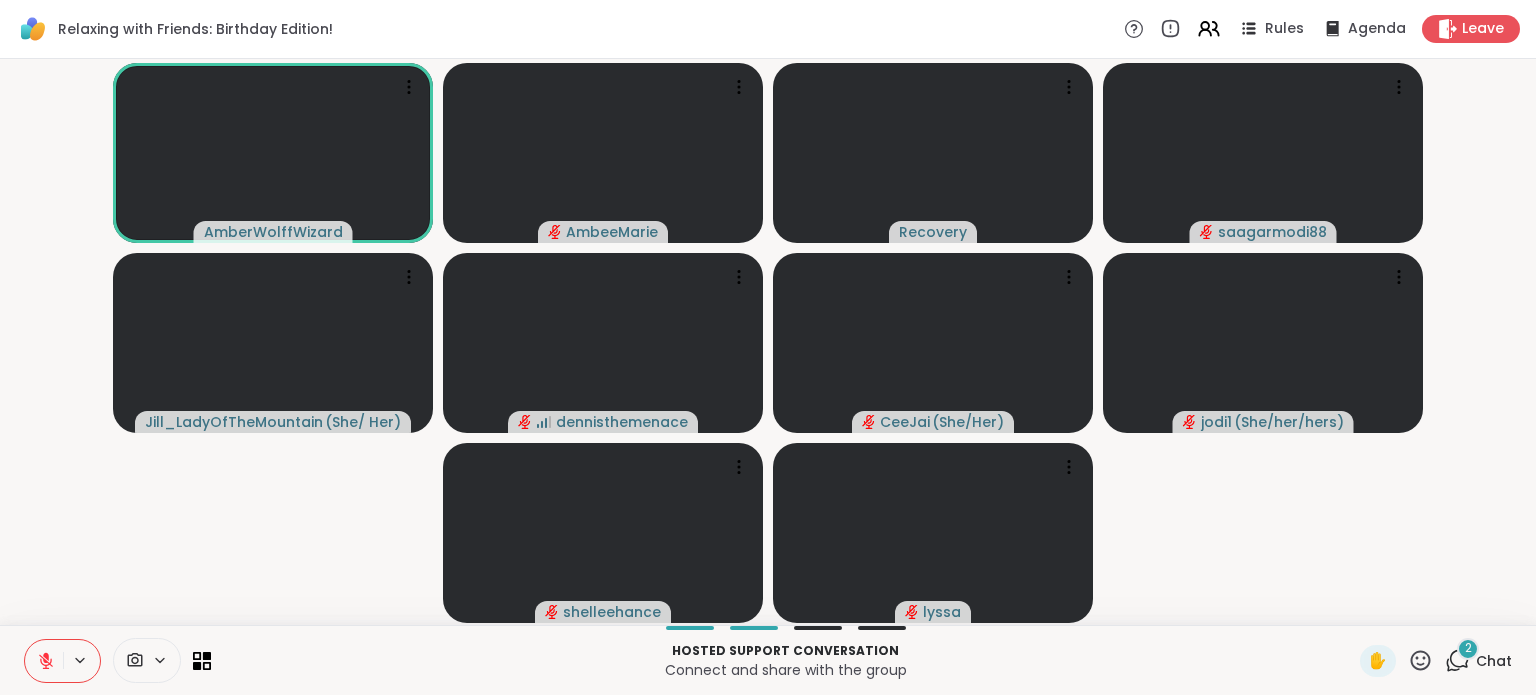 click 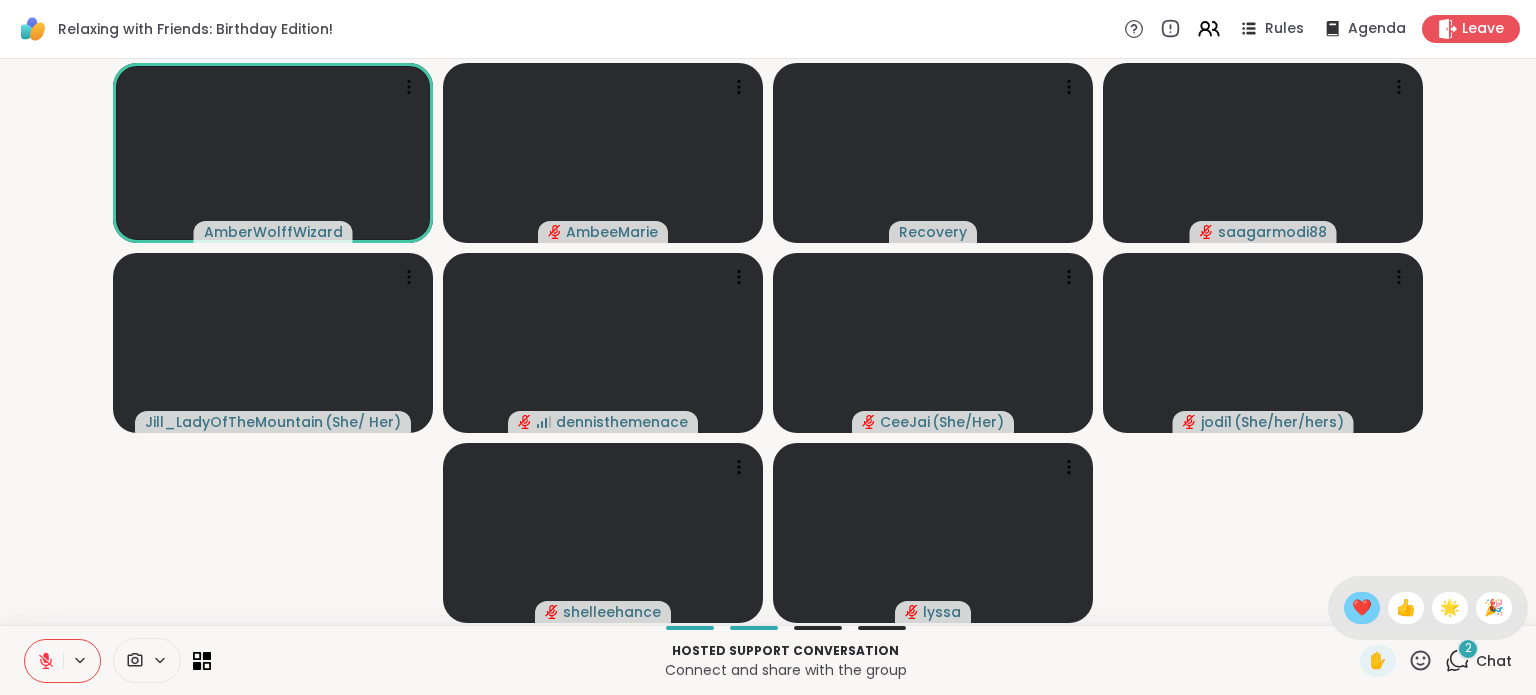 click on "❤️" at bounding box center [1362, 608] 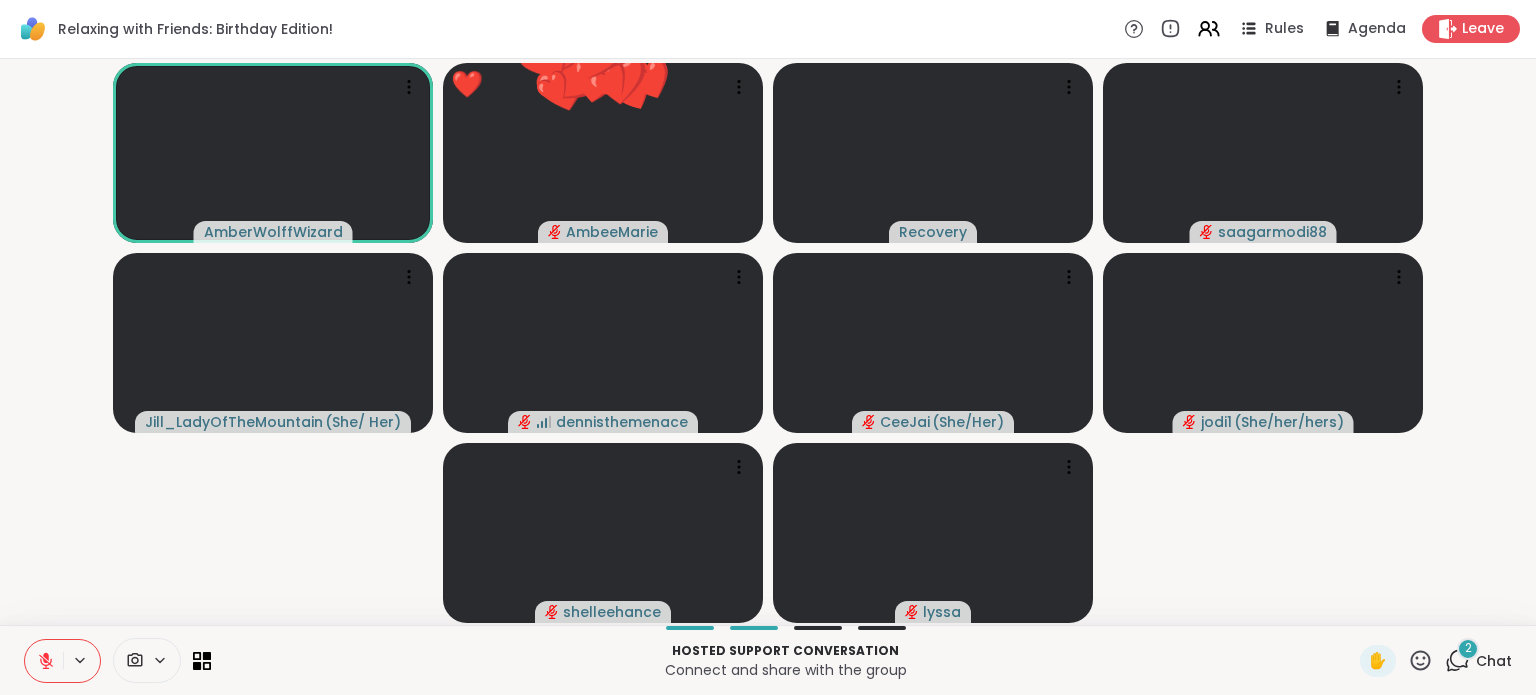 click on "Chat" at bounding box center (1494, 661) 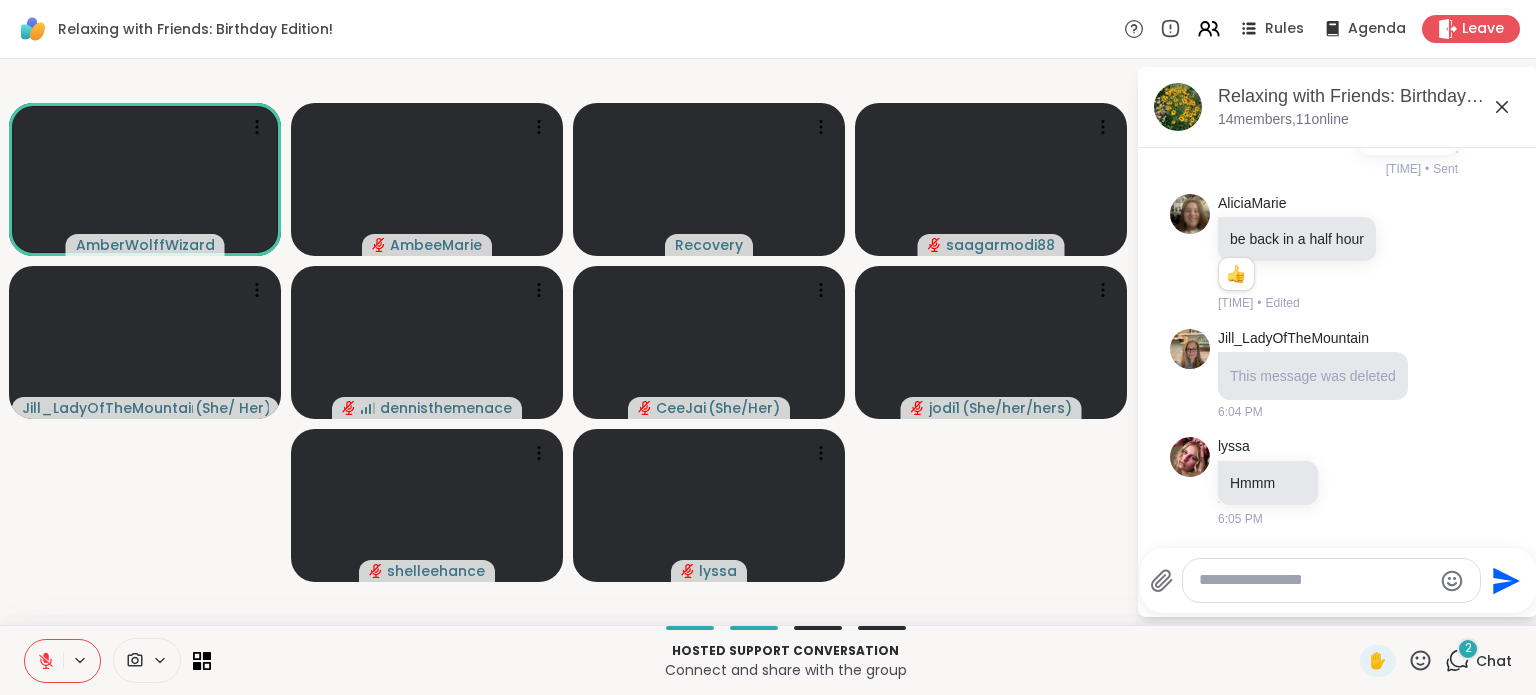 scroll, scrollTop: 3390, scrollLeft: 0, axis: vertical 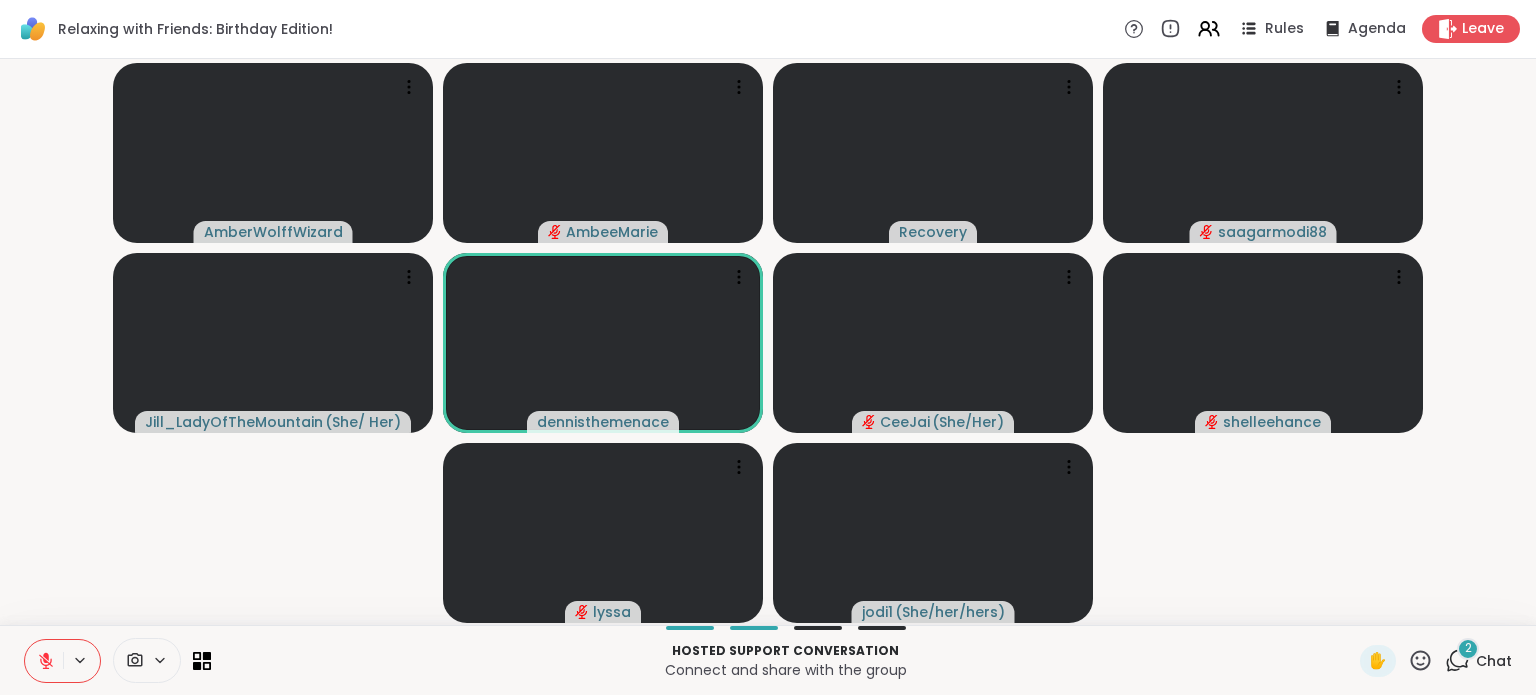 click at bounding box center [44, 661] 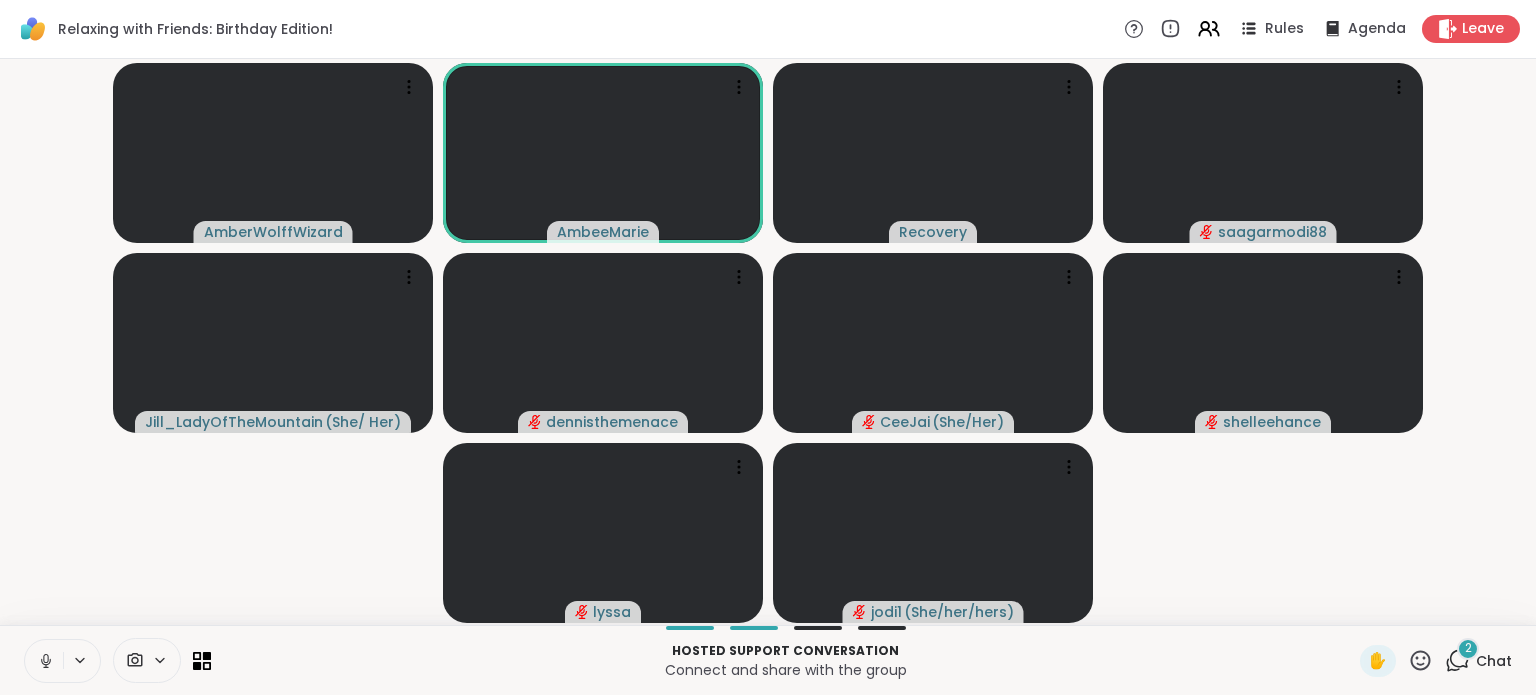 click 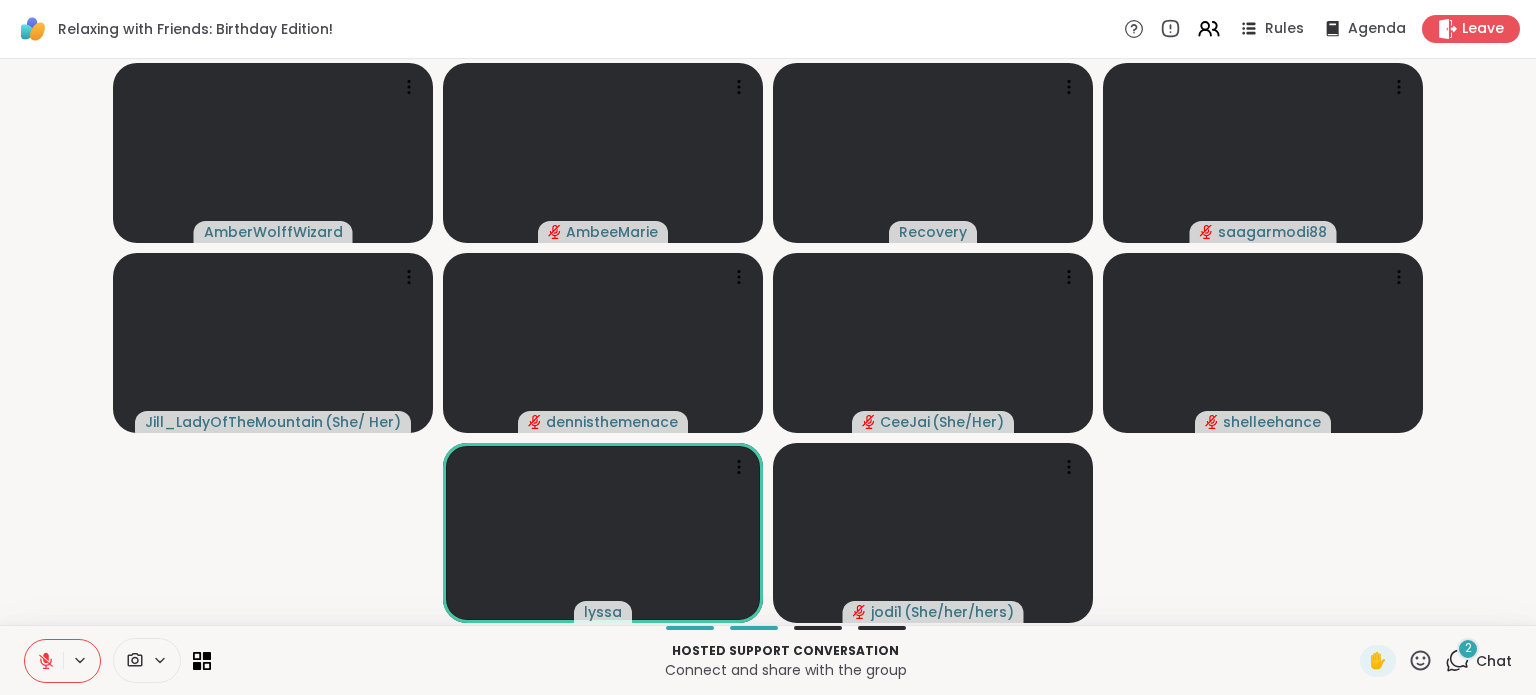 click 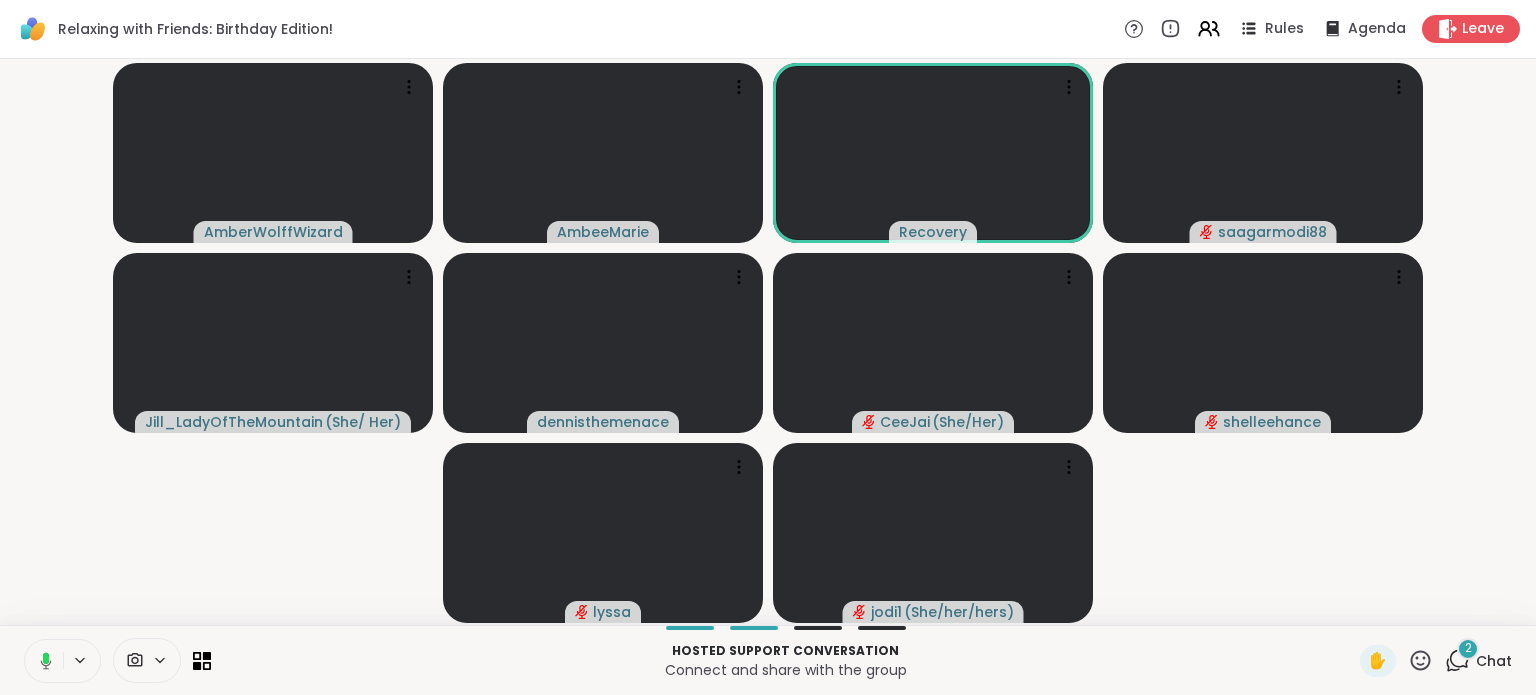 click at bounding box center (42, 661) 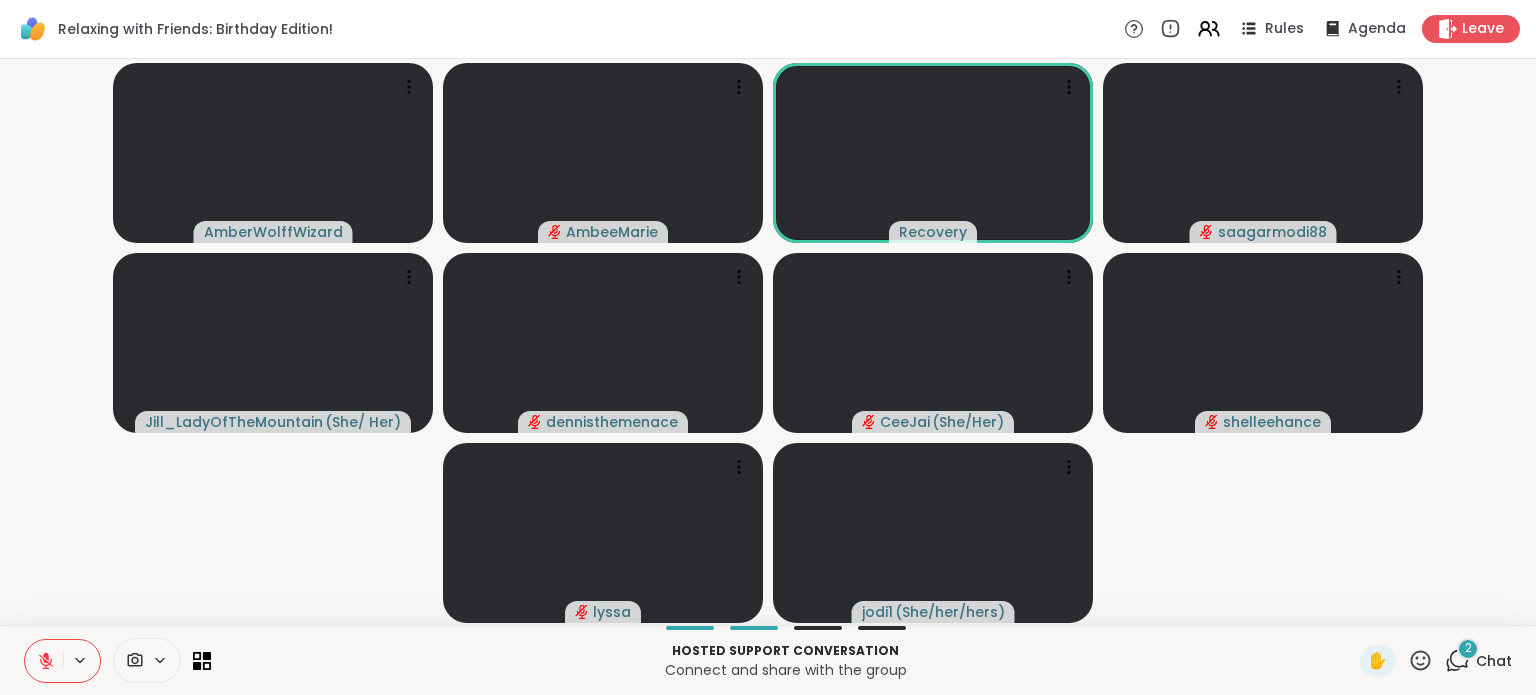 click at bounding box center [44, 661] 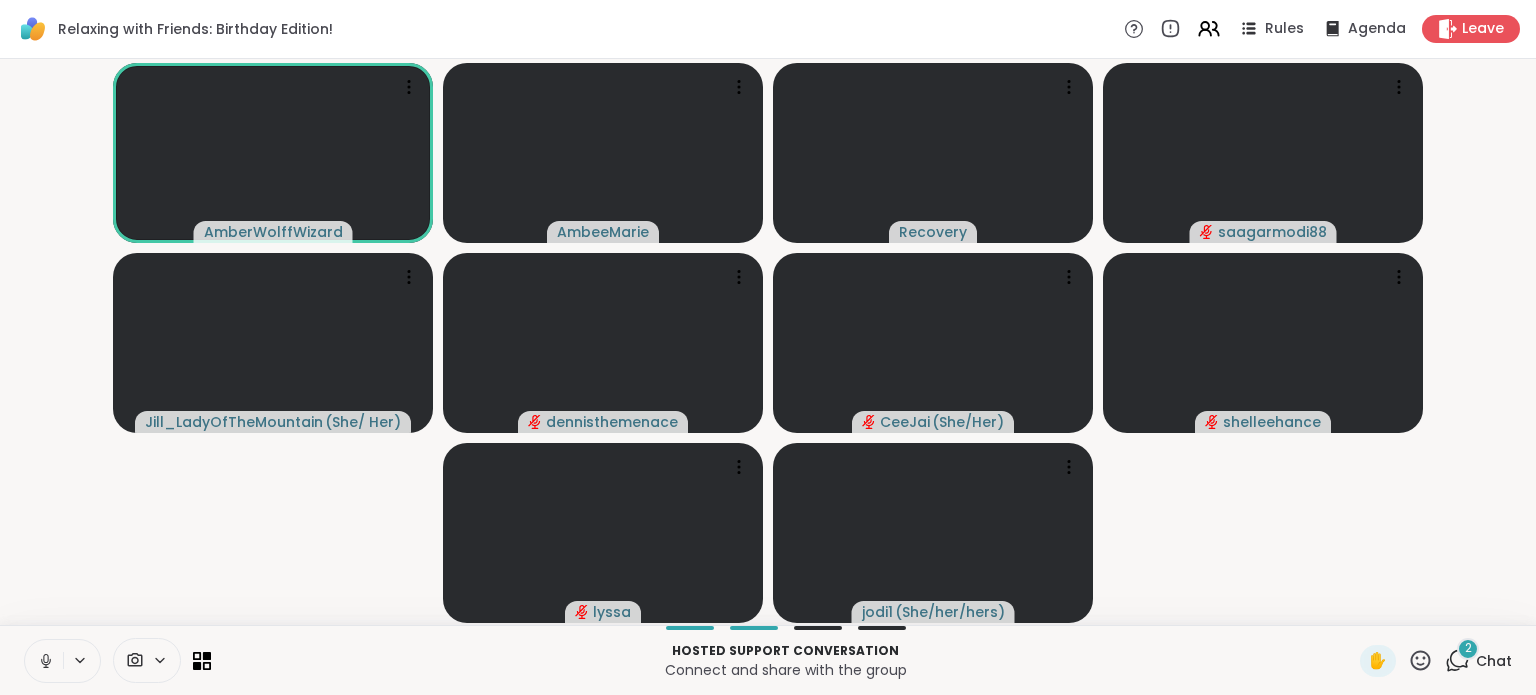 click 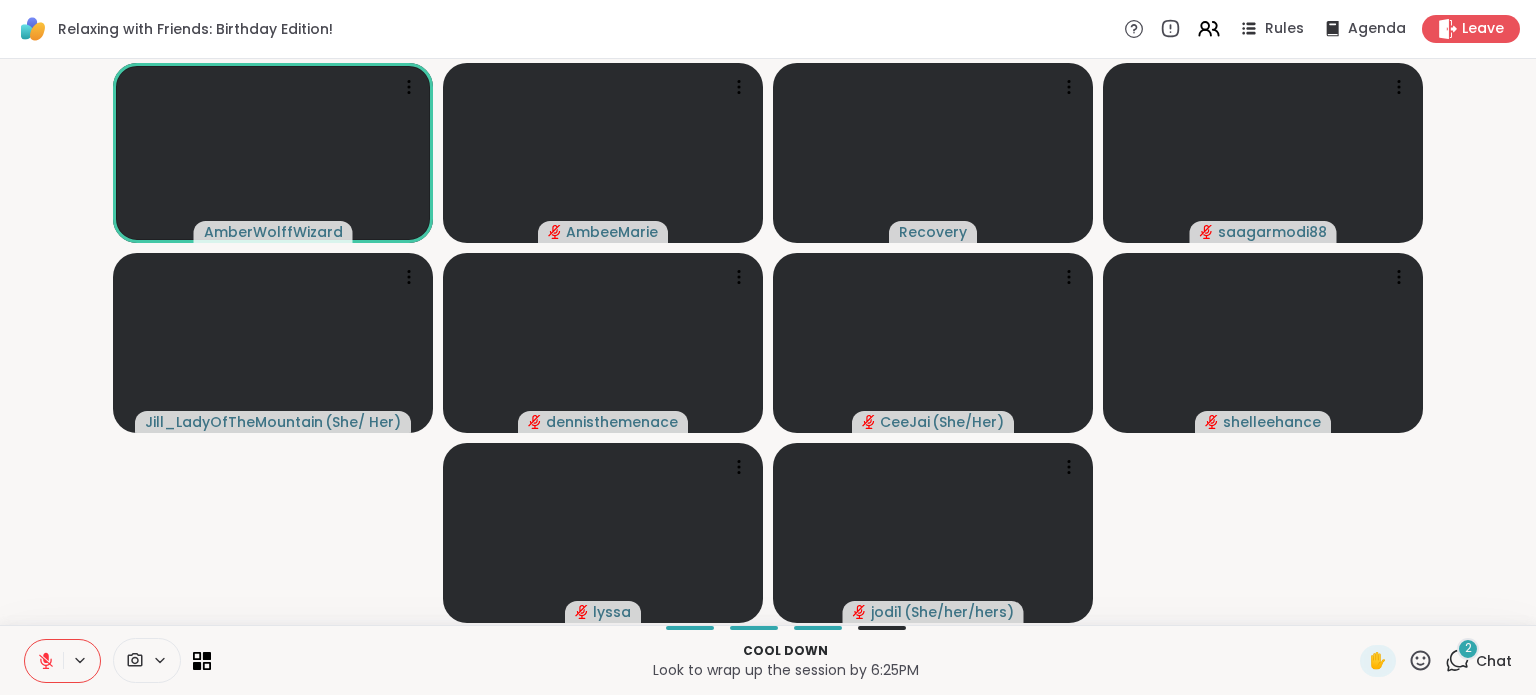 click 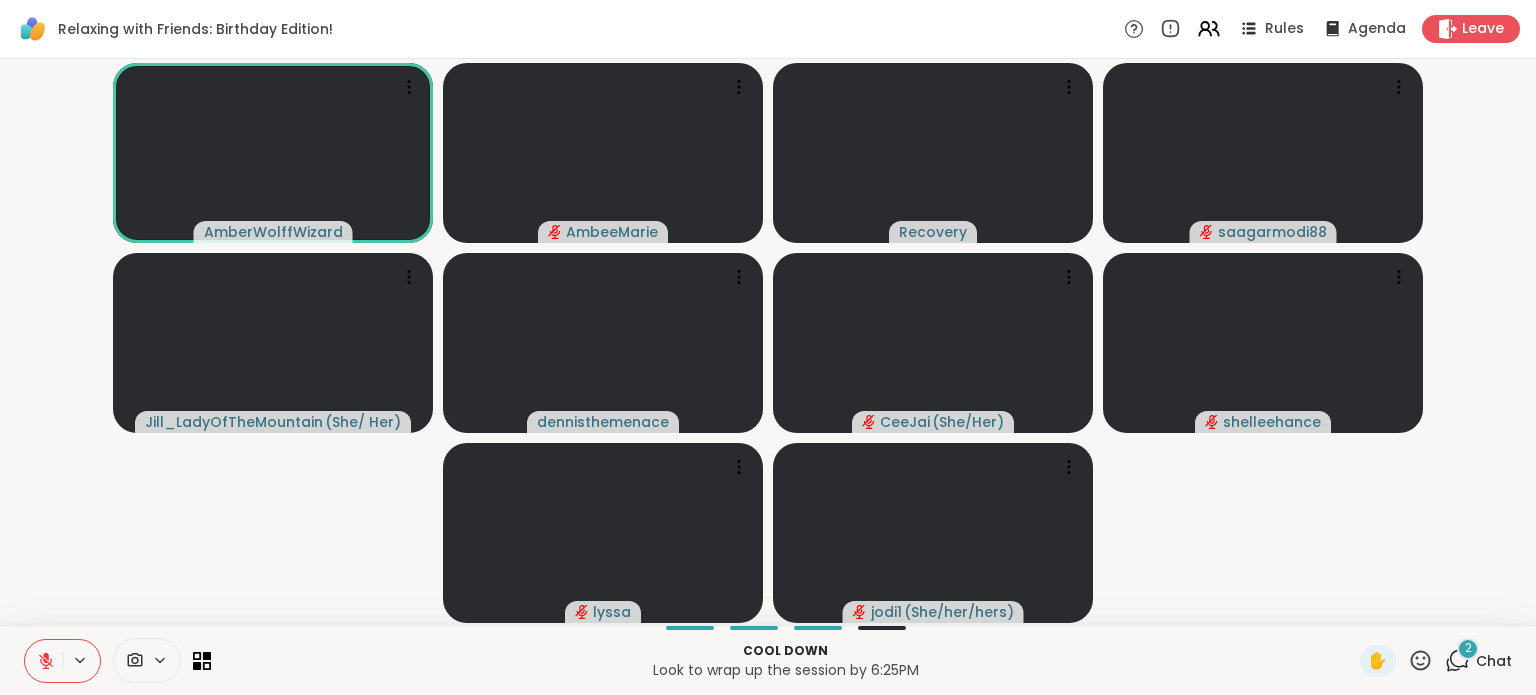 click 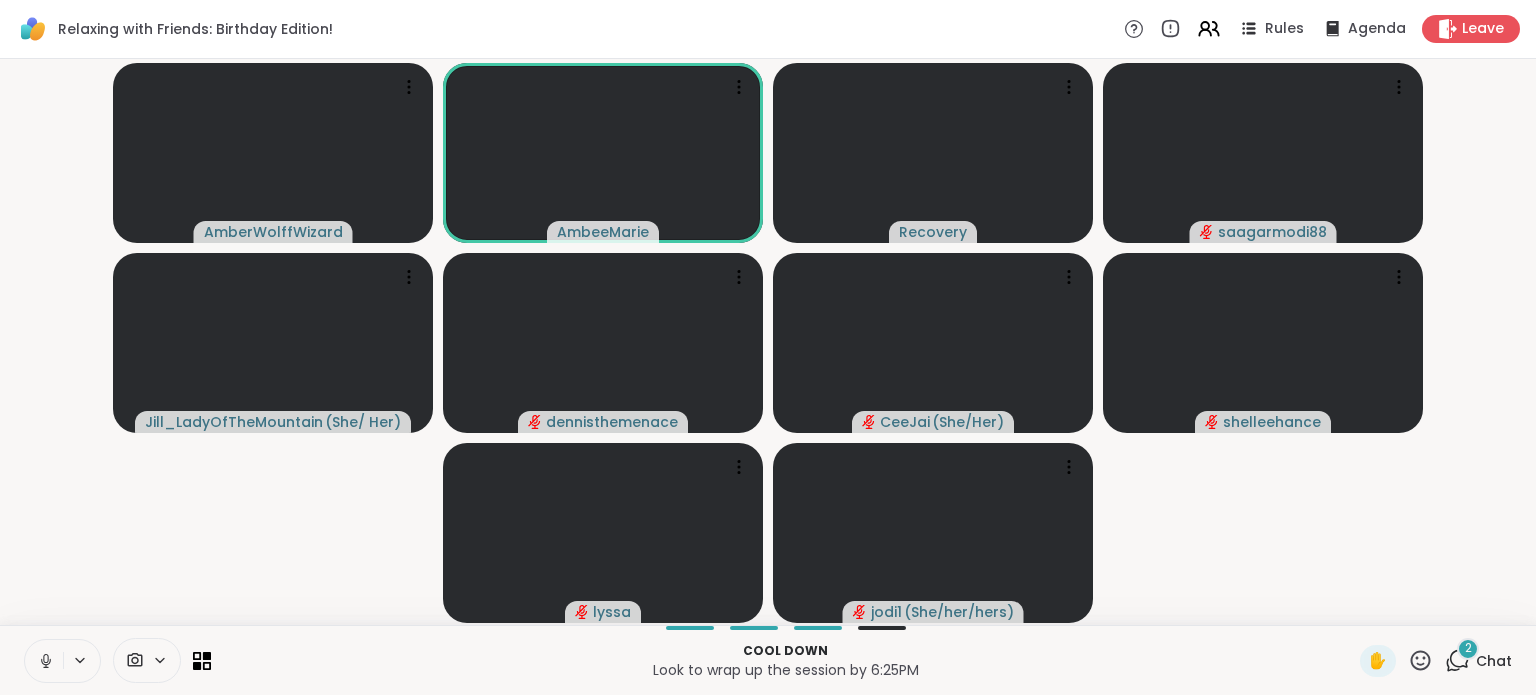 click 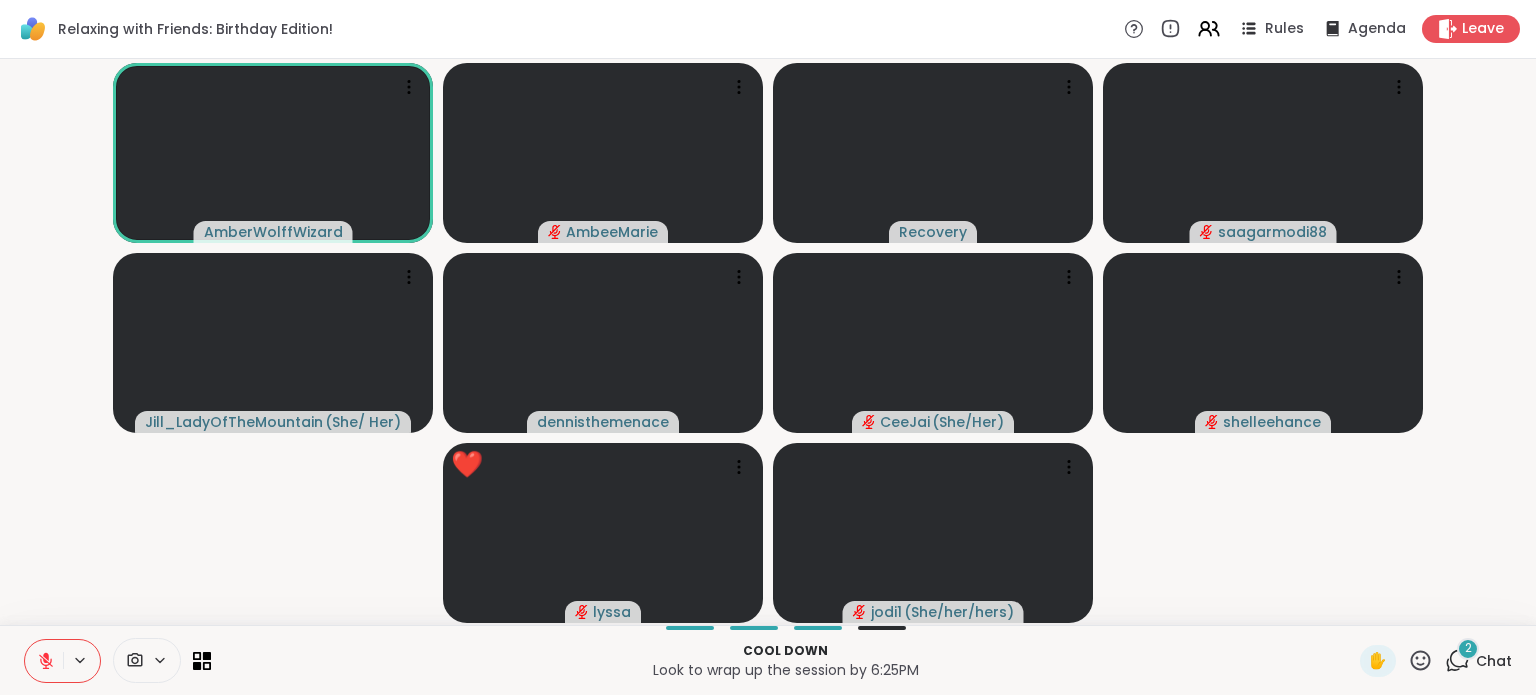 click 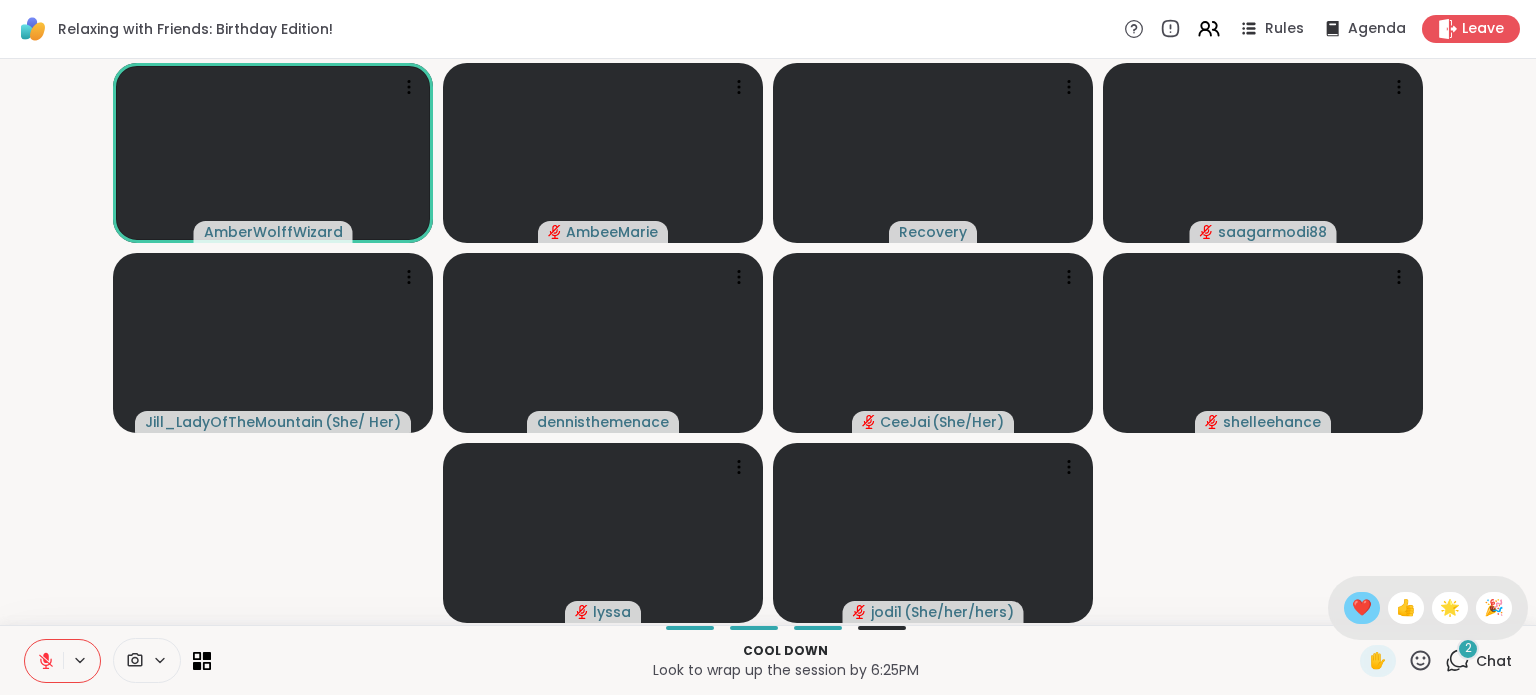 click on "❤️" at bounding box center (1362, 608) 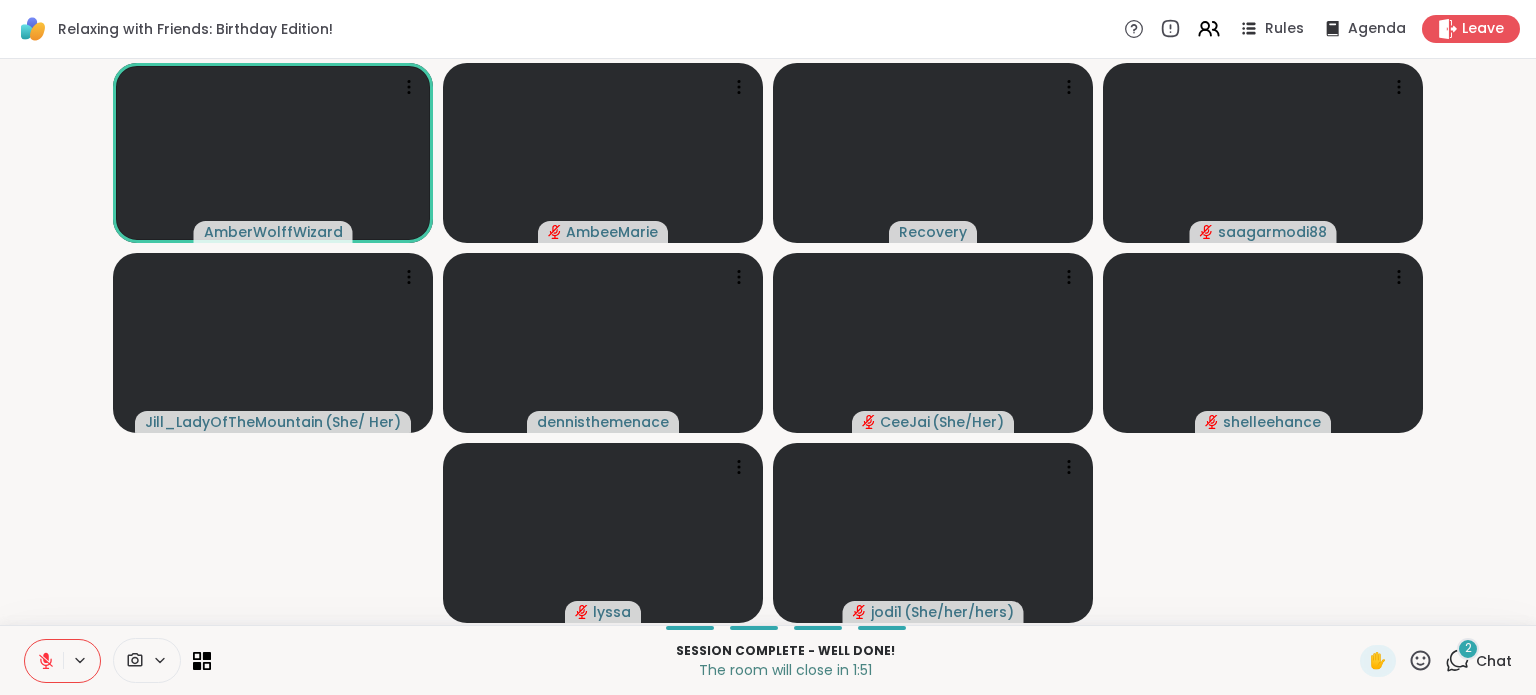 click 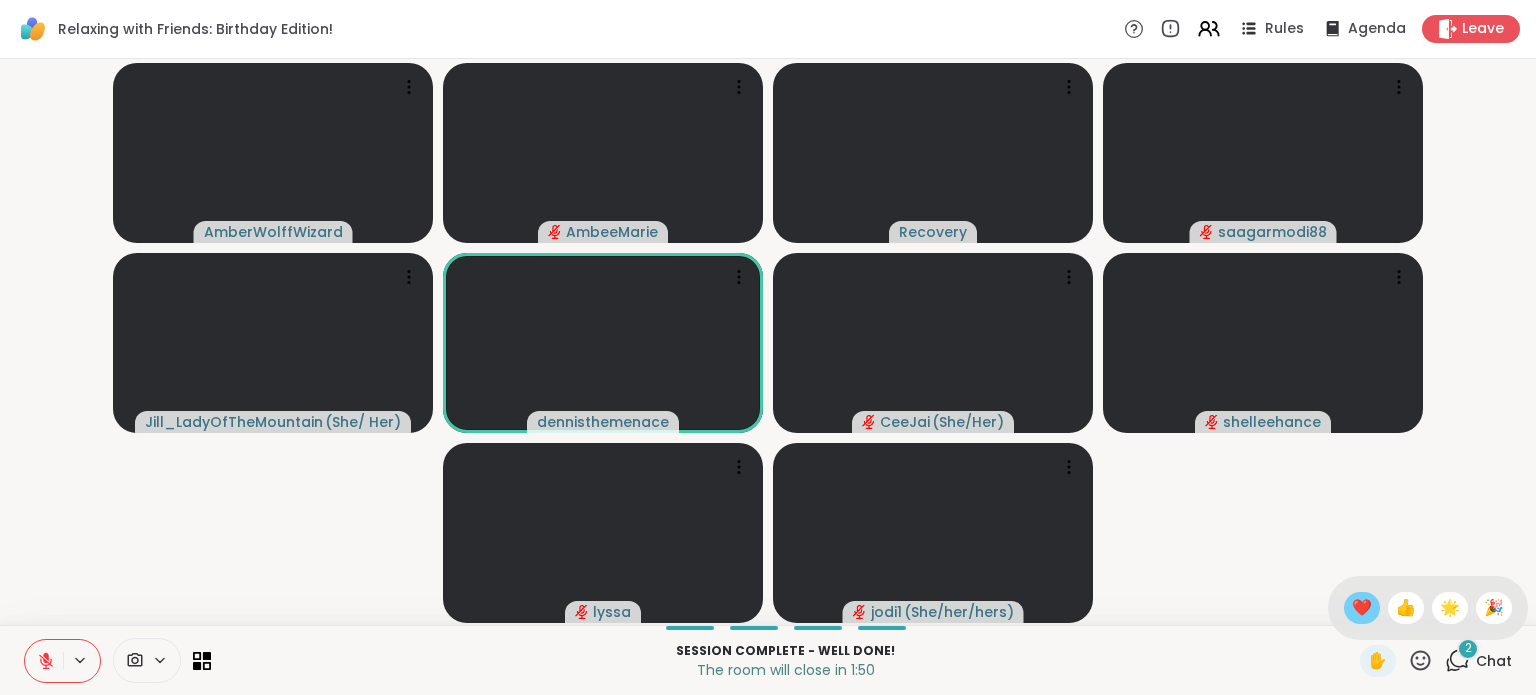 click on "❤️" at bounding box center (1362, 608) 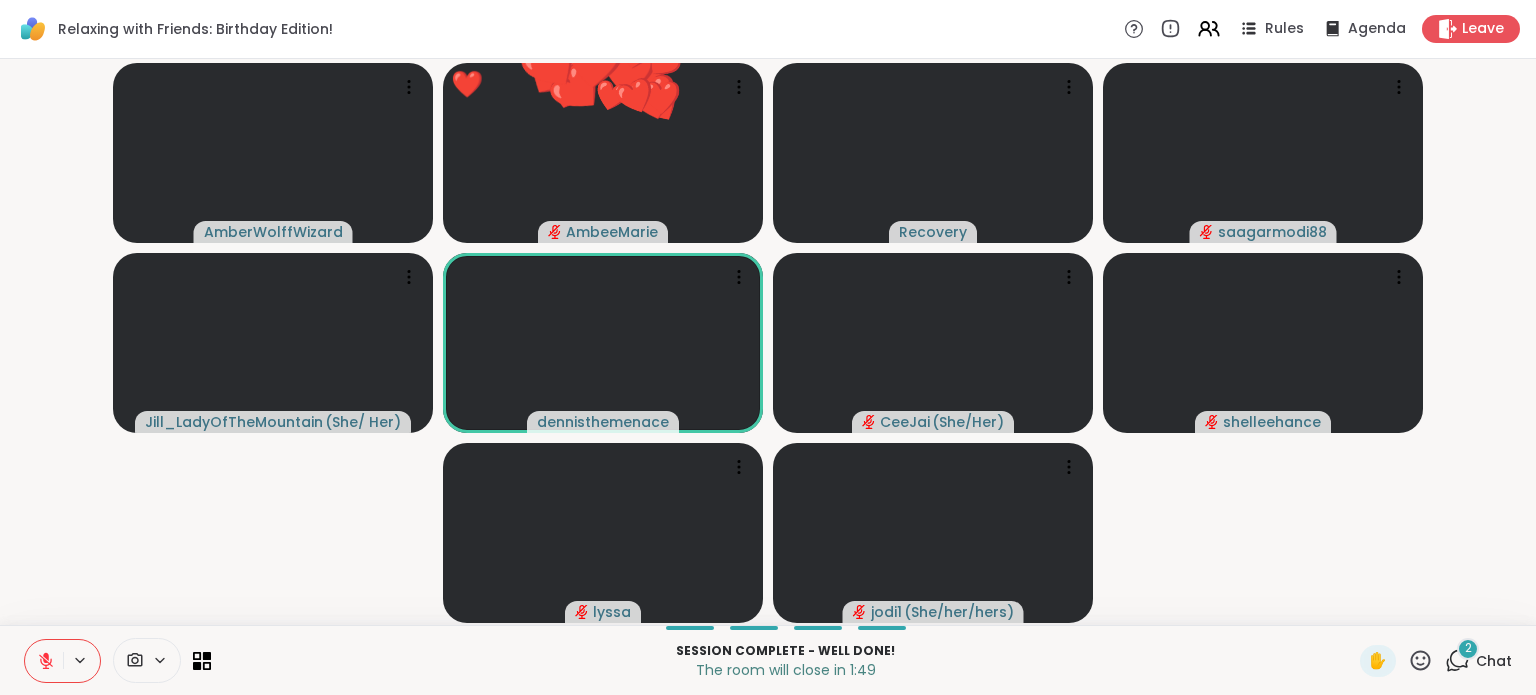 click 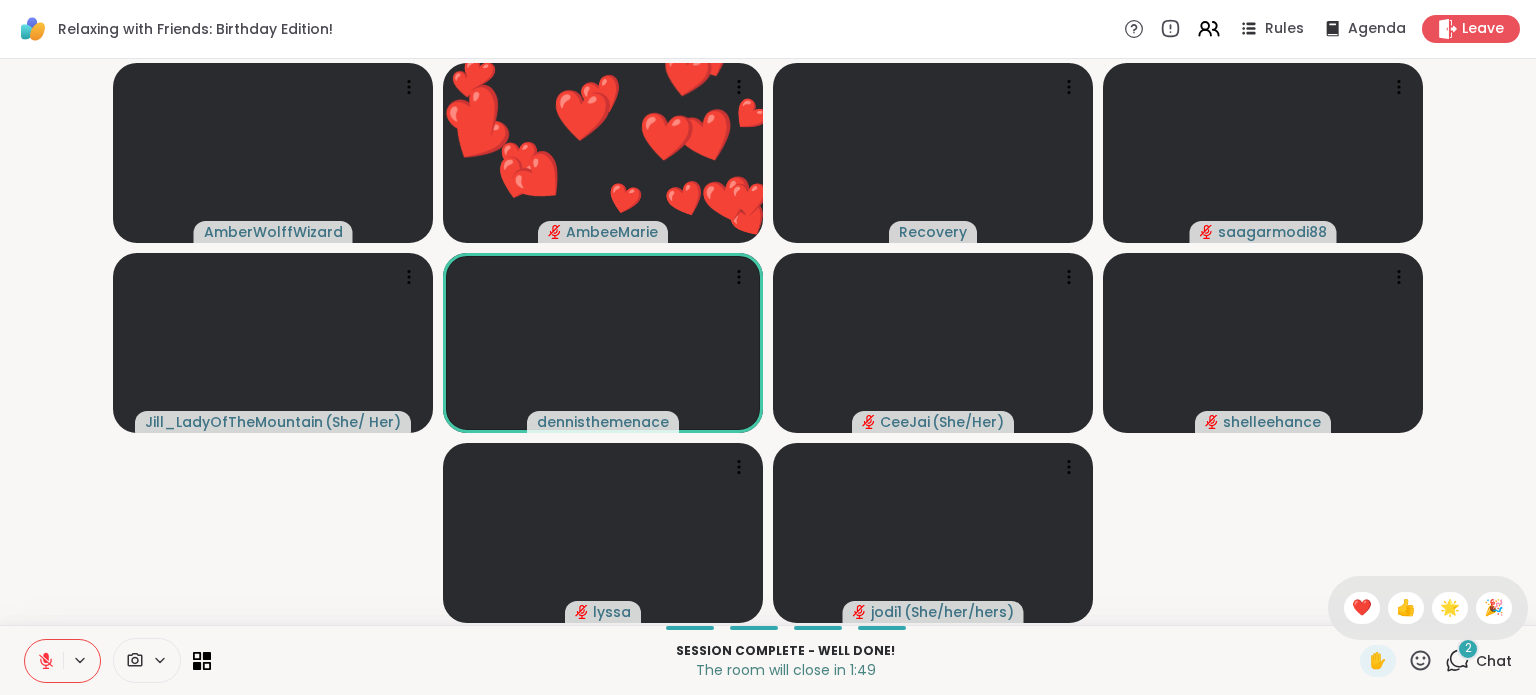 click on "🎉" at bounding box center (1494, 608) 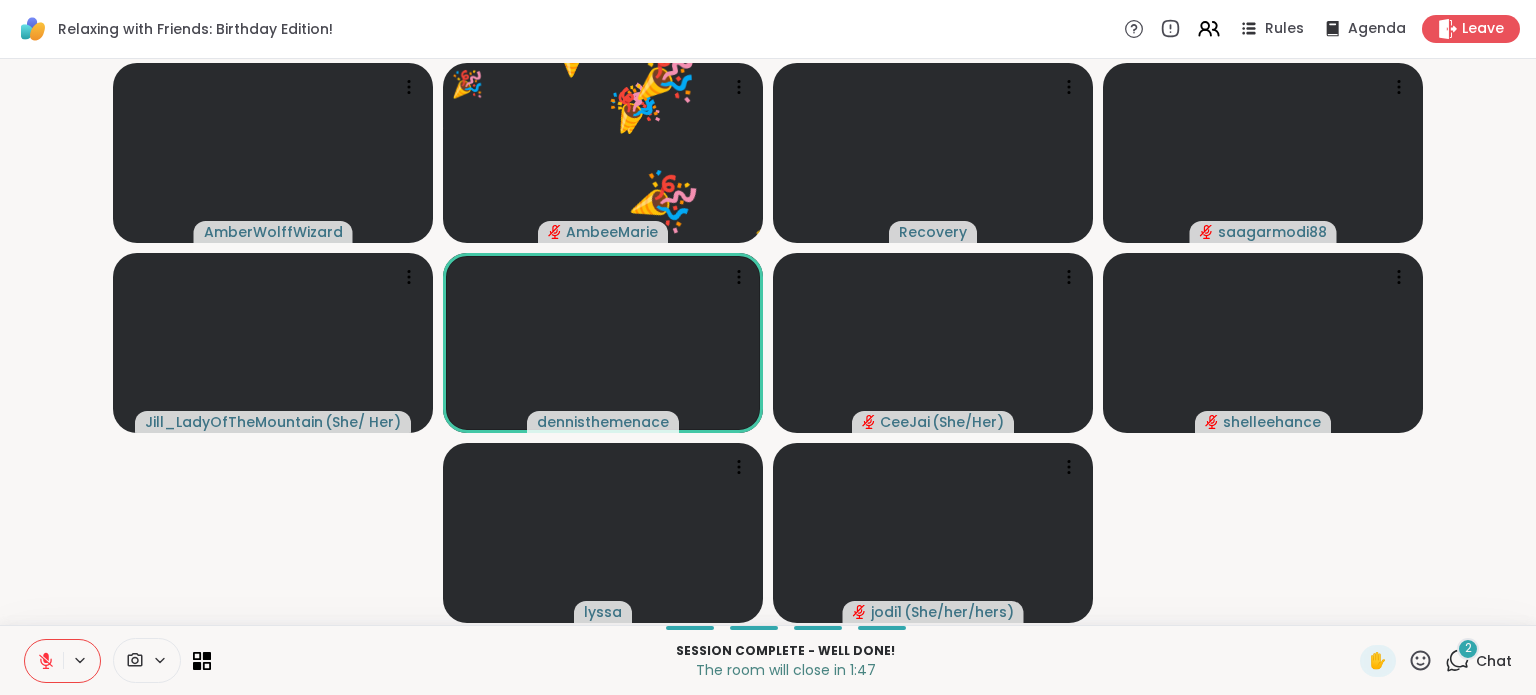 click at bounding box center [44, 661] 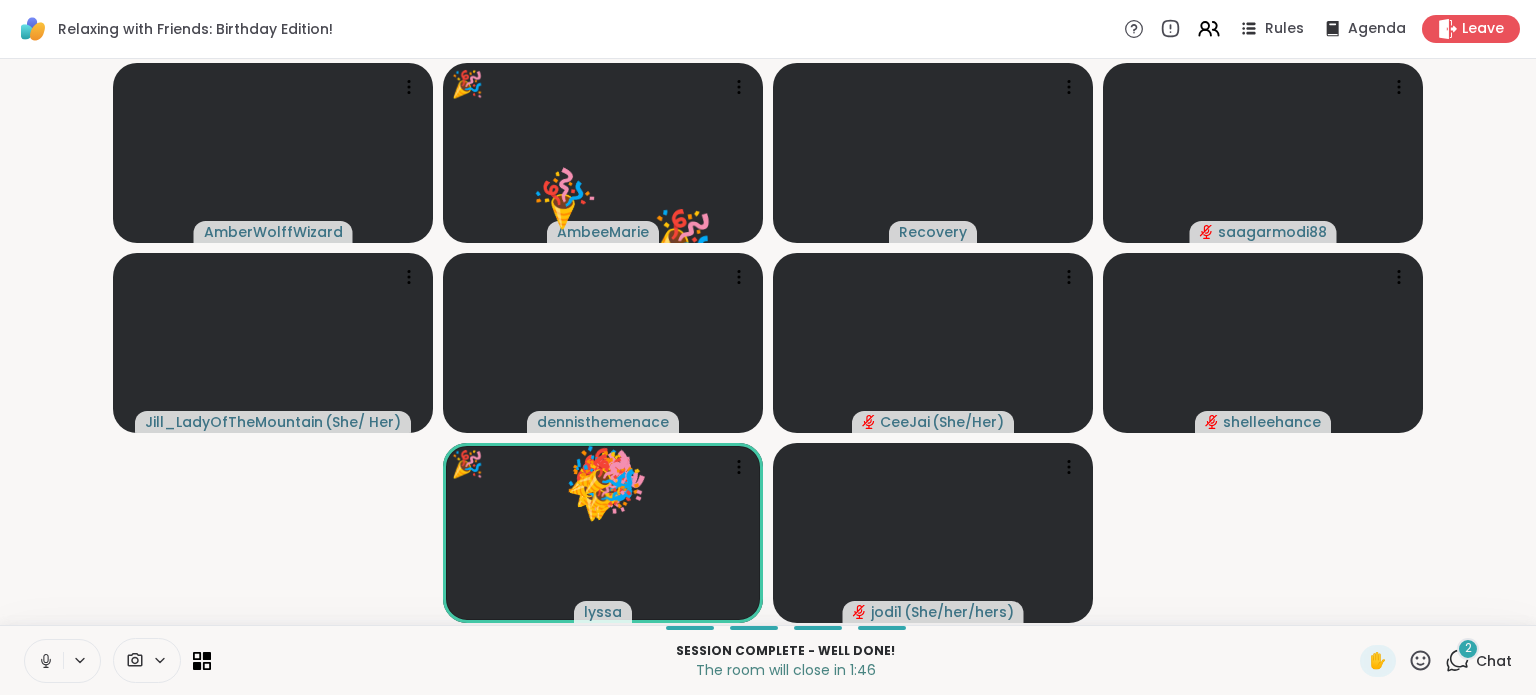 click 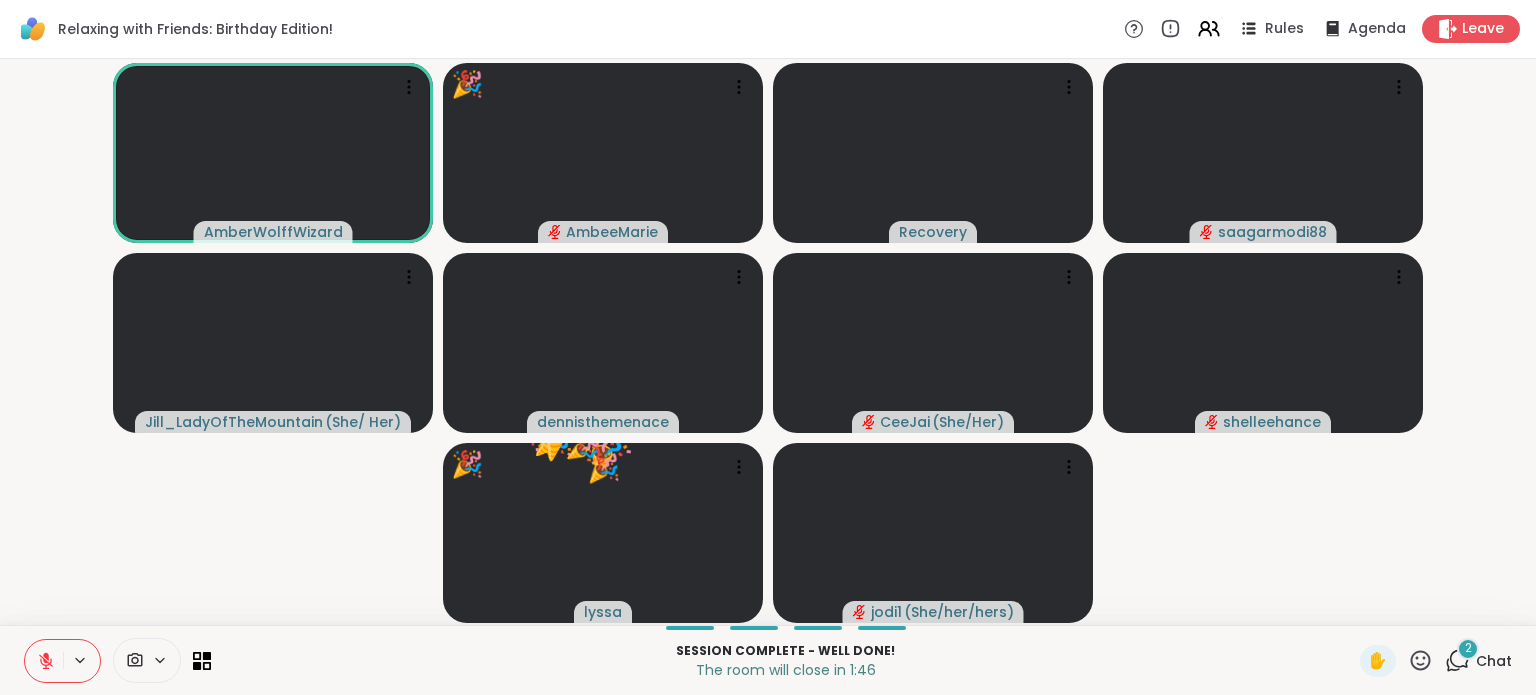 click 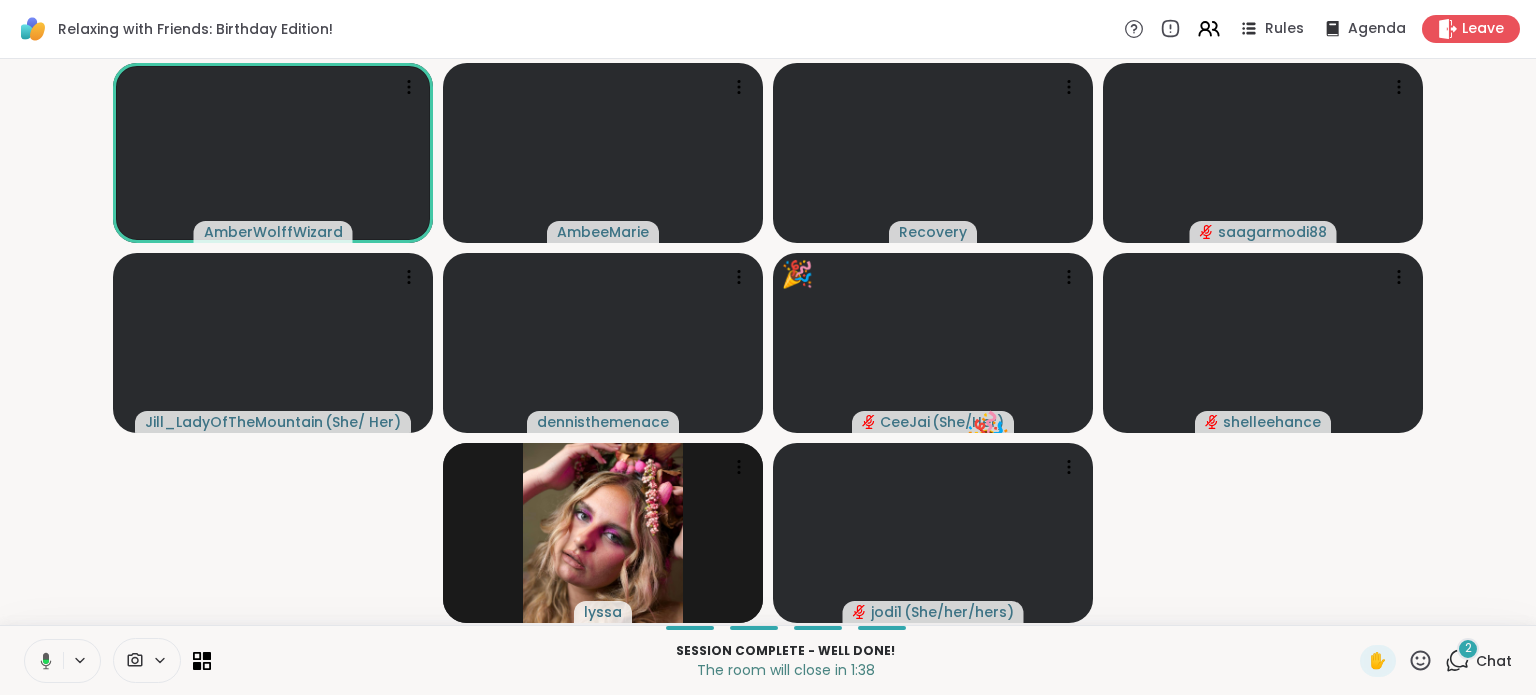 click 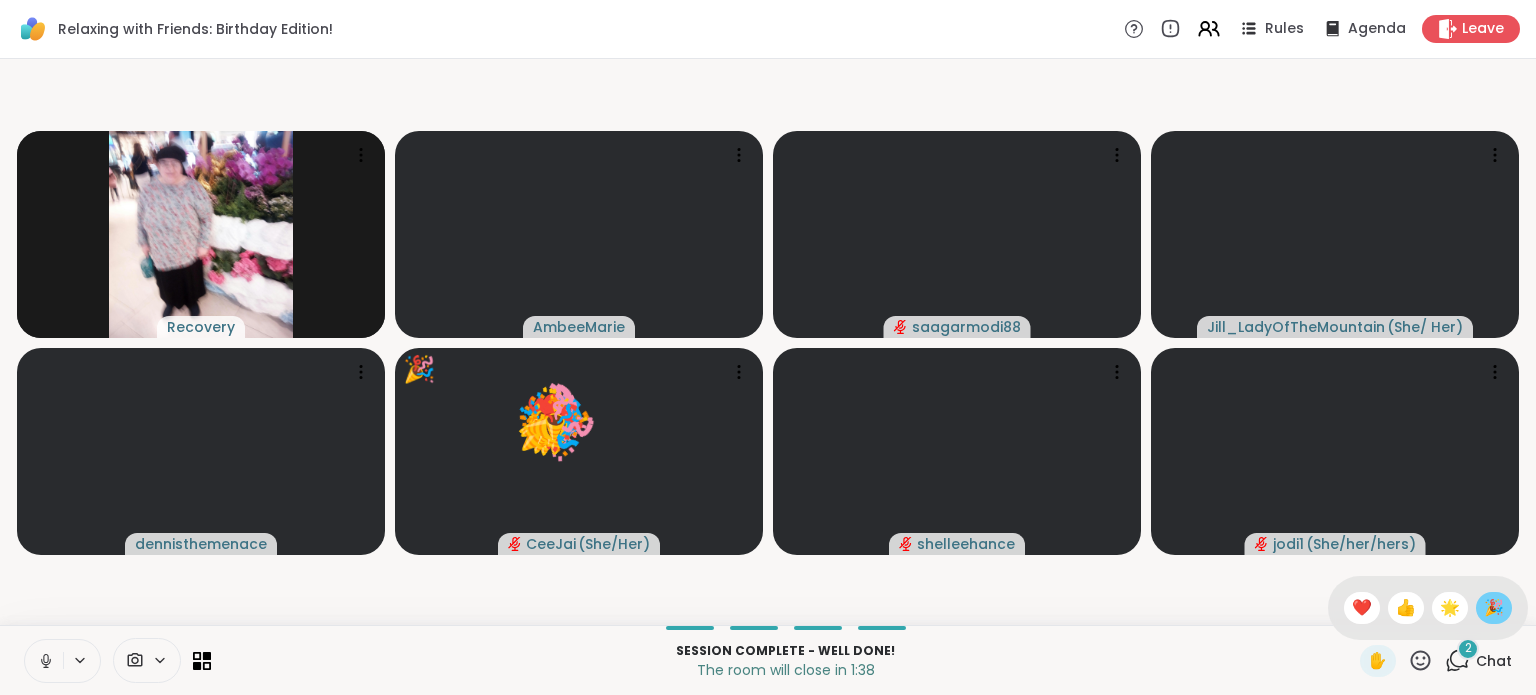 click on "🎉" at bounding box center [1494, 608] 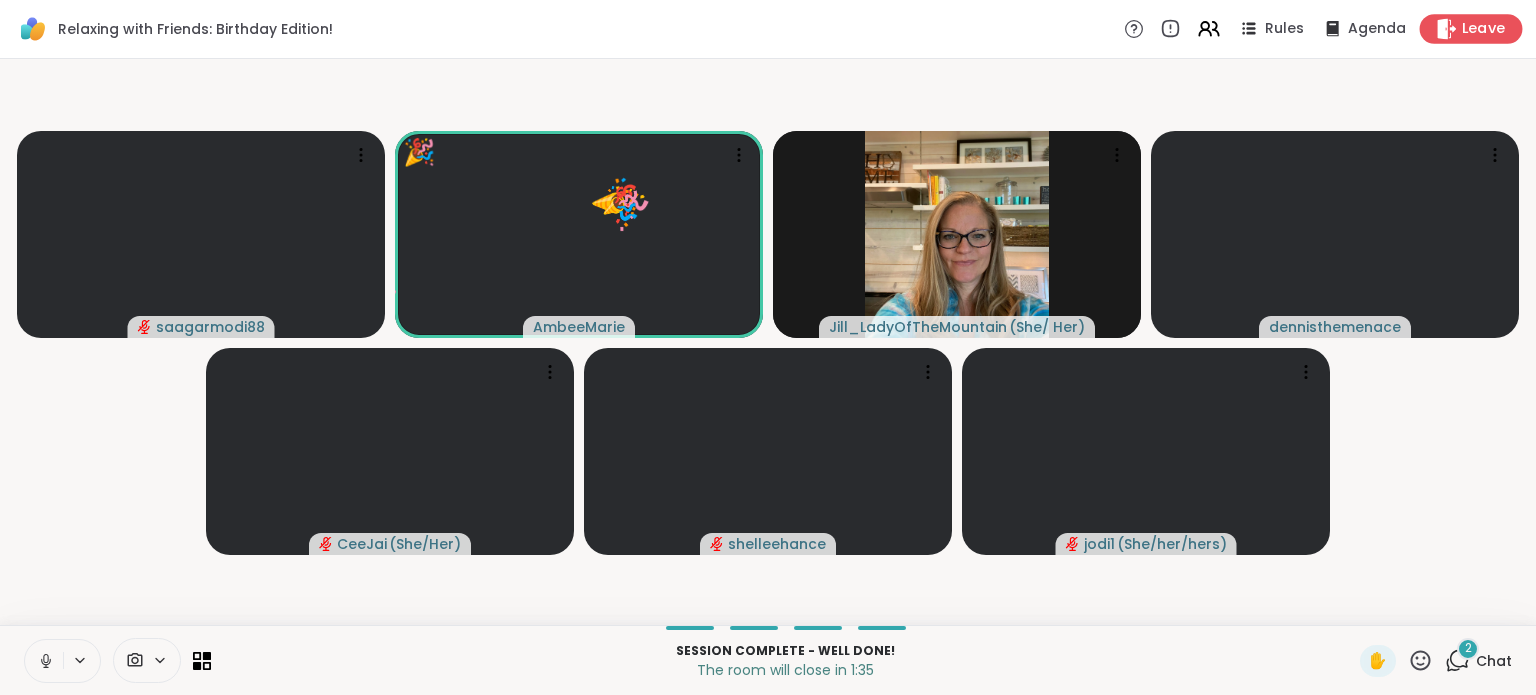click 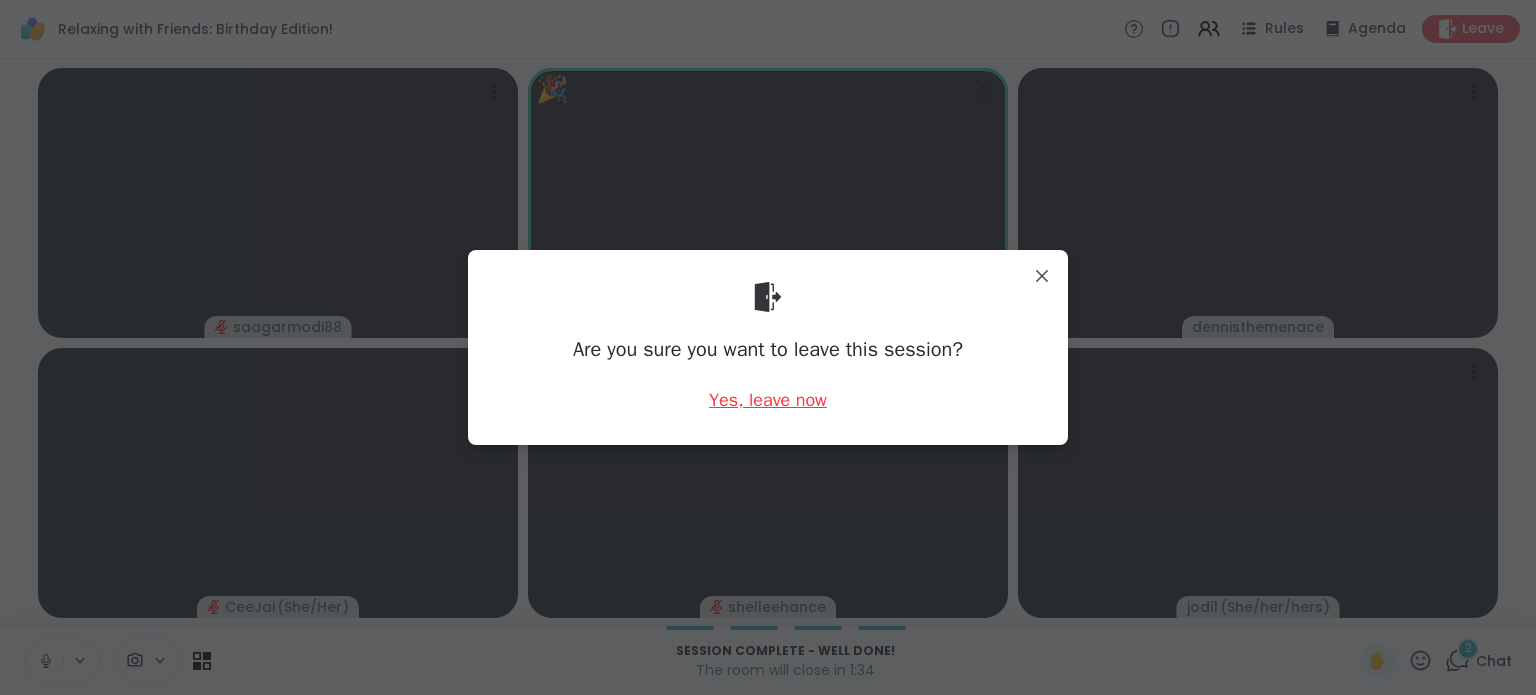 click on "Yes, leave now" at bounding box center (768, 400) 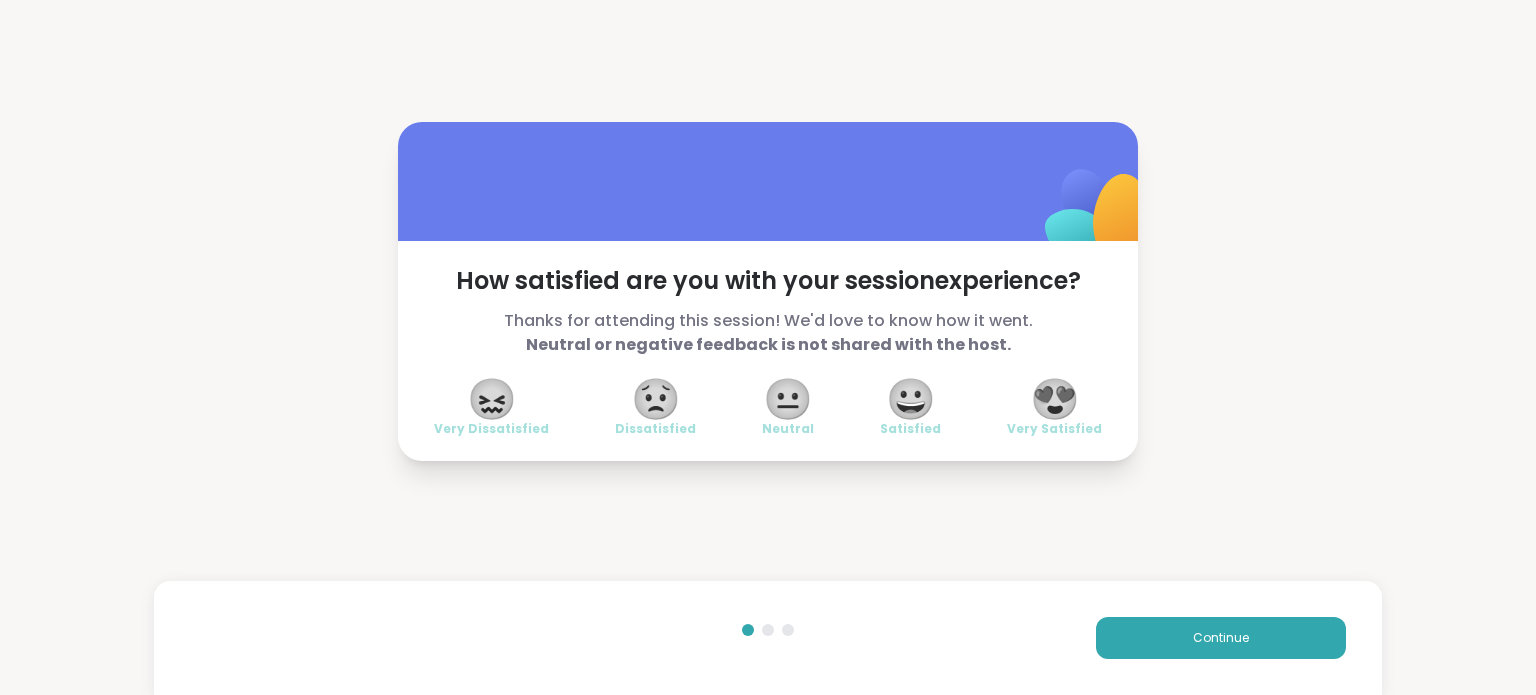 click on "😍" at bounding box center (1055, 399) 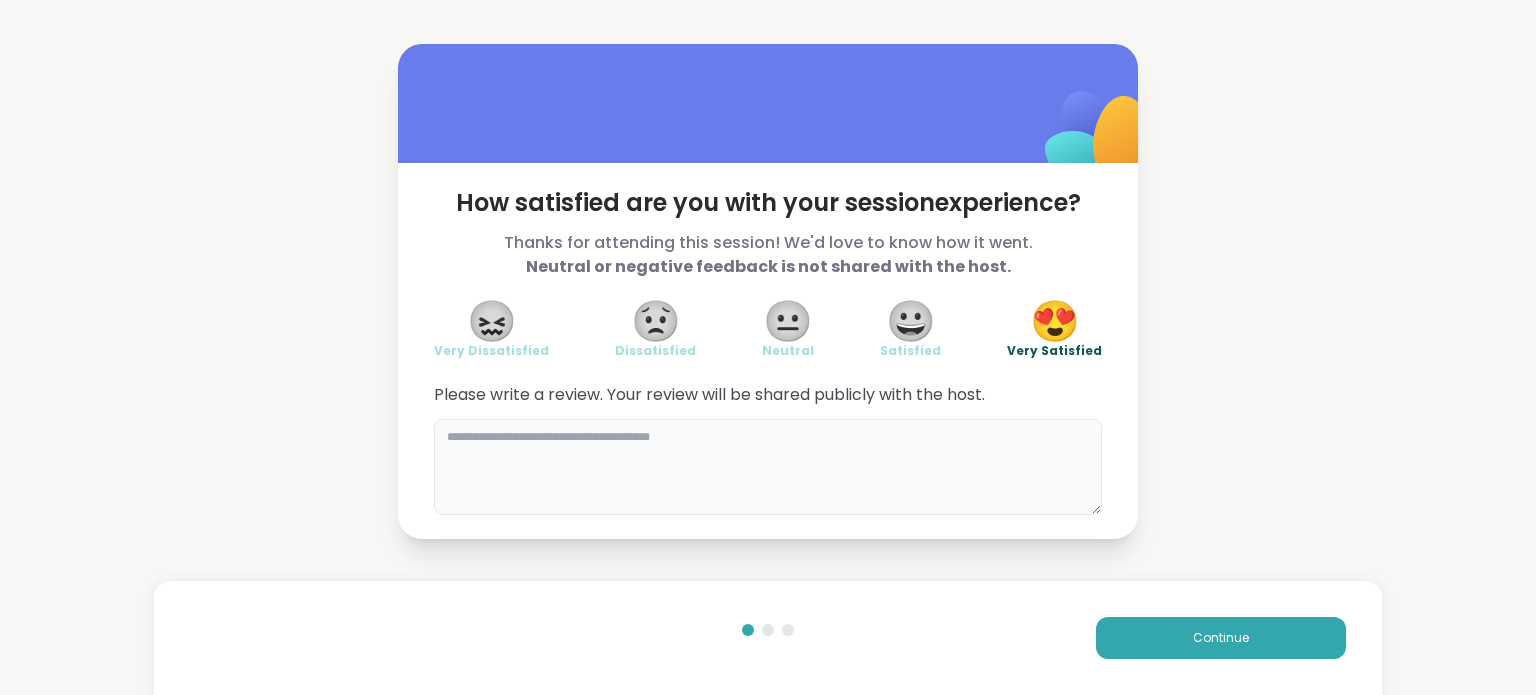 click at bounding box center [768, 467] 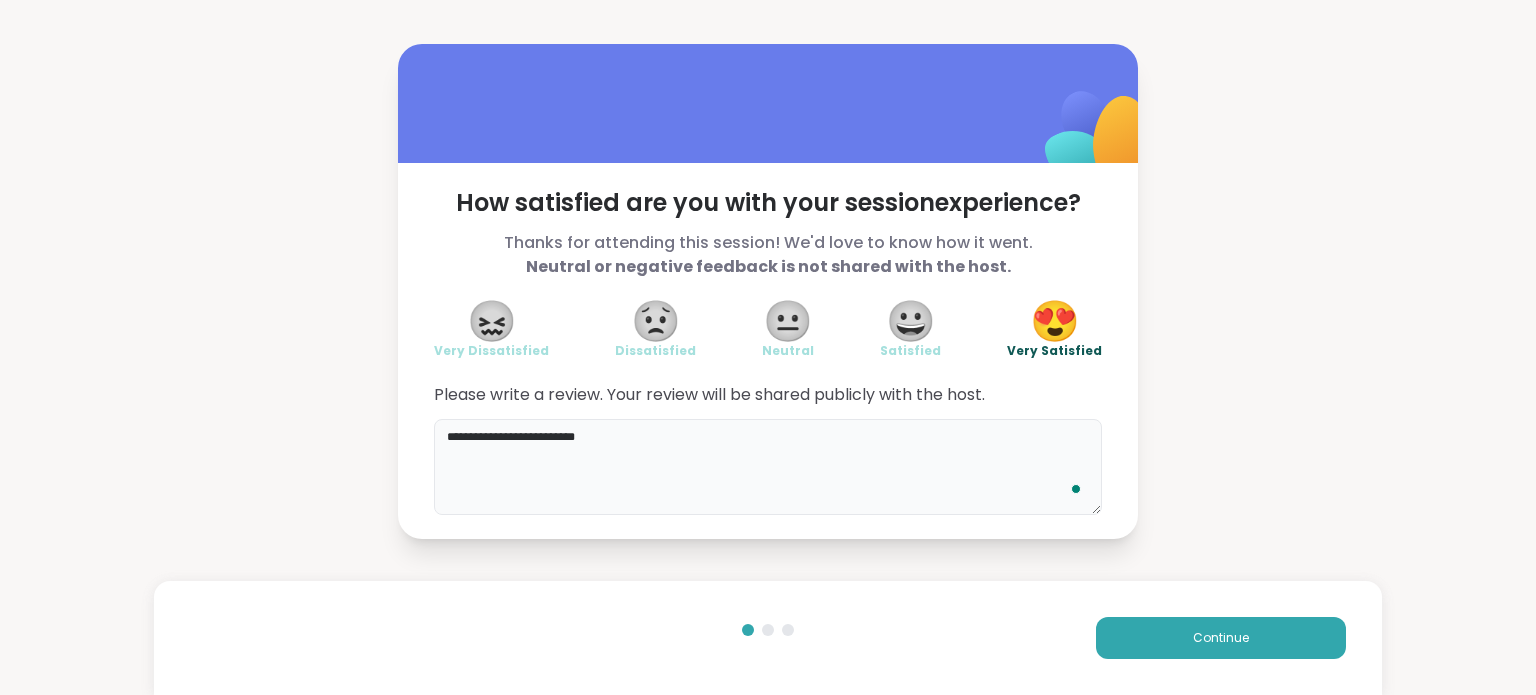 type on "**********" 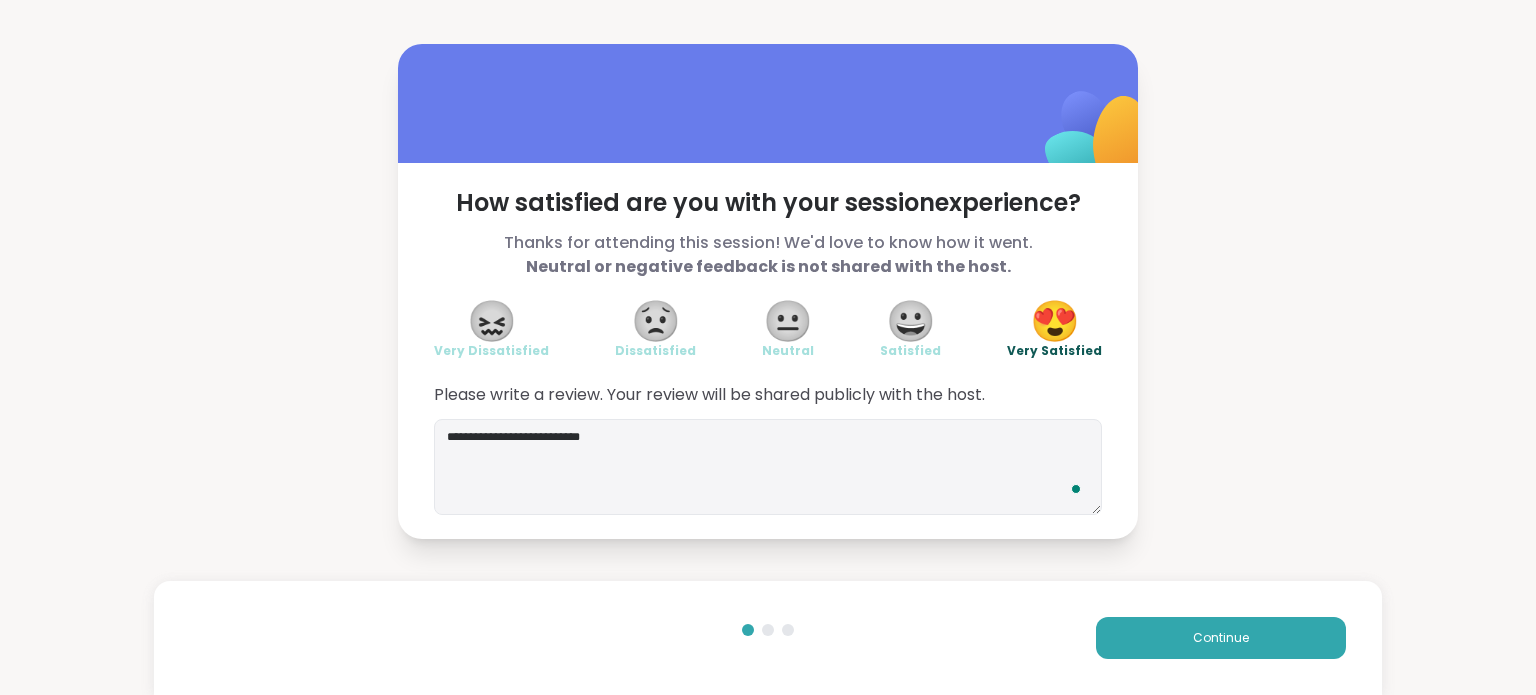 scroll, scrollTop: 0, scrollLeft: 0, axis: both 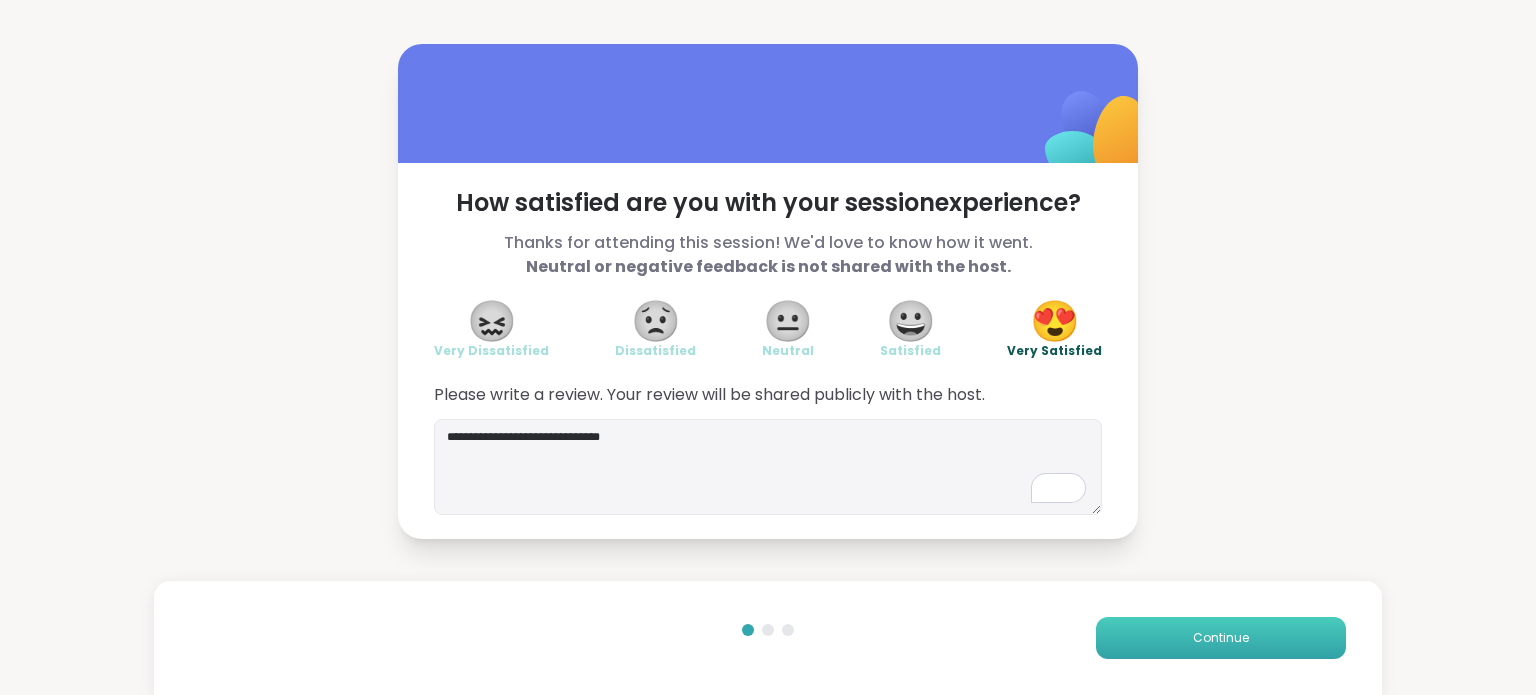 type on "**********" 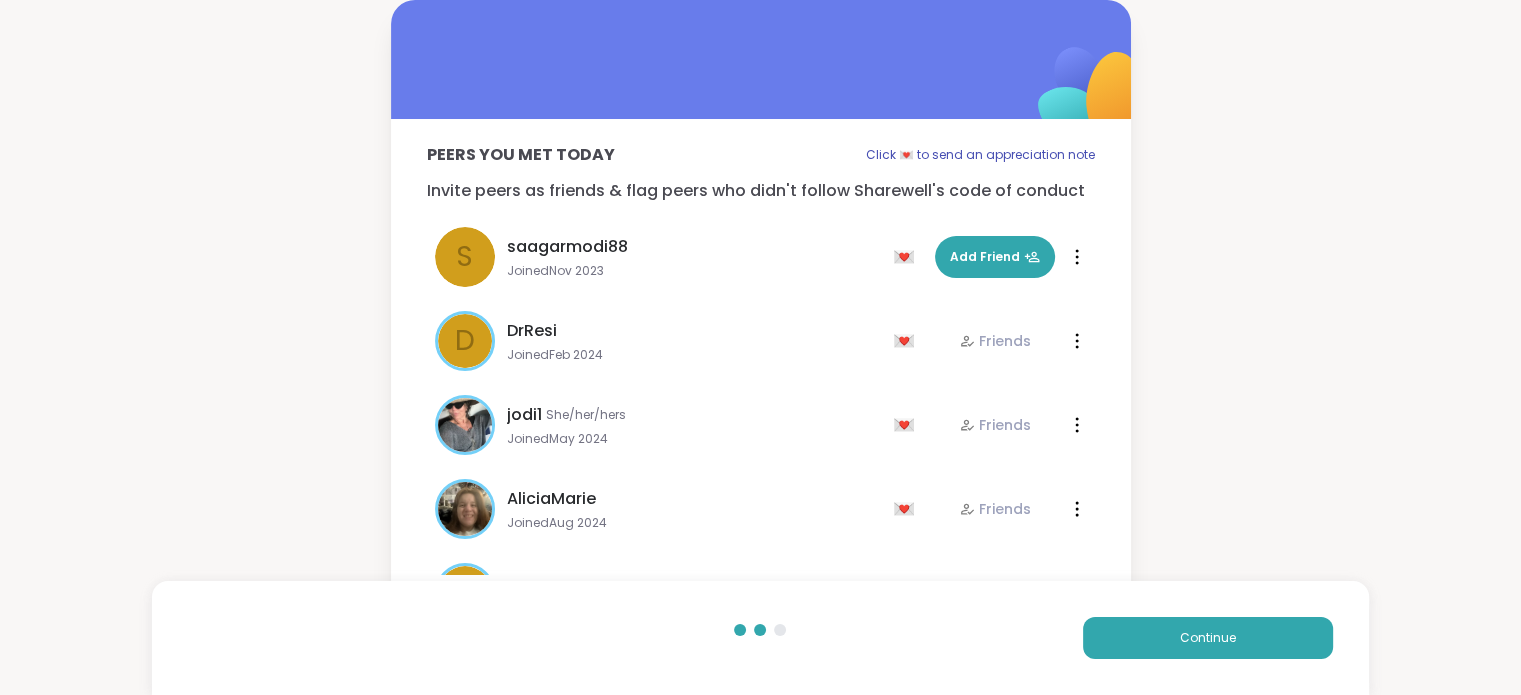 scroll, scrollTop: 0, scrollLeft: 0, axis: both 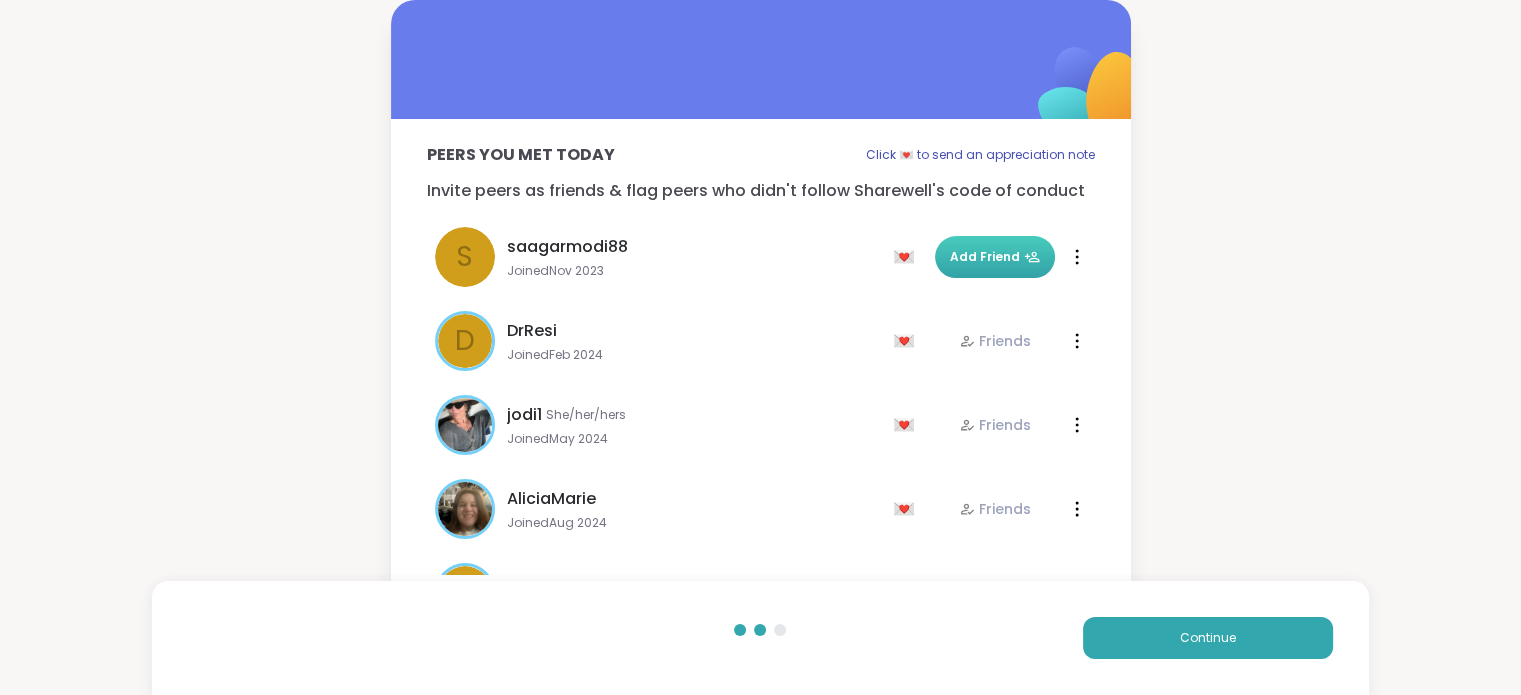 click on "Add Friend" at bounding box center (995, 257) 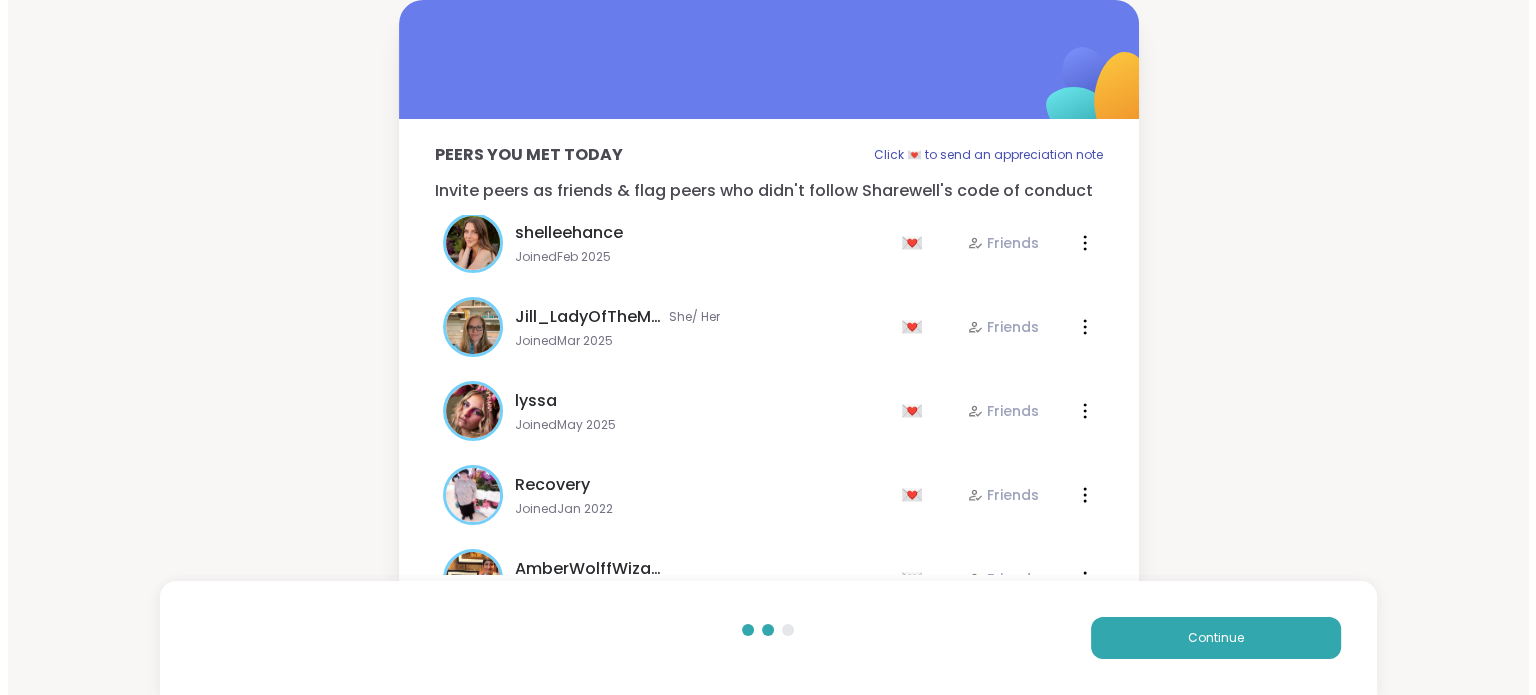 scroll, scrollTop: 648, scrollLeft: 0, axis: vertical 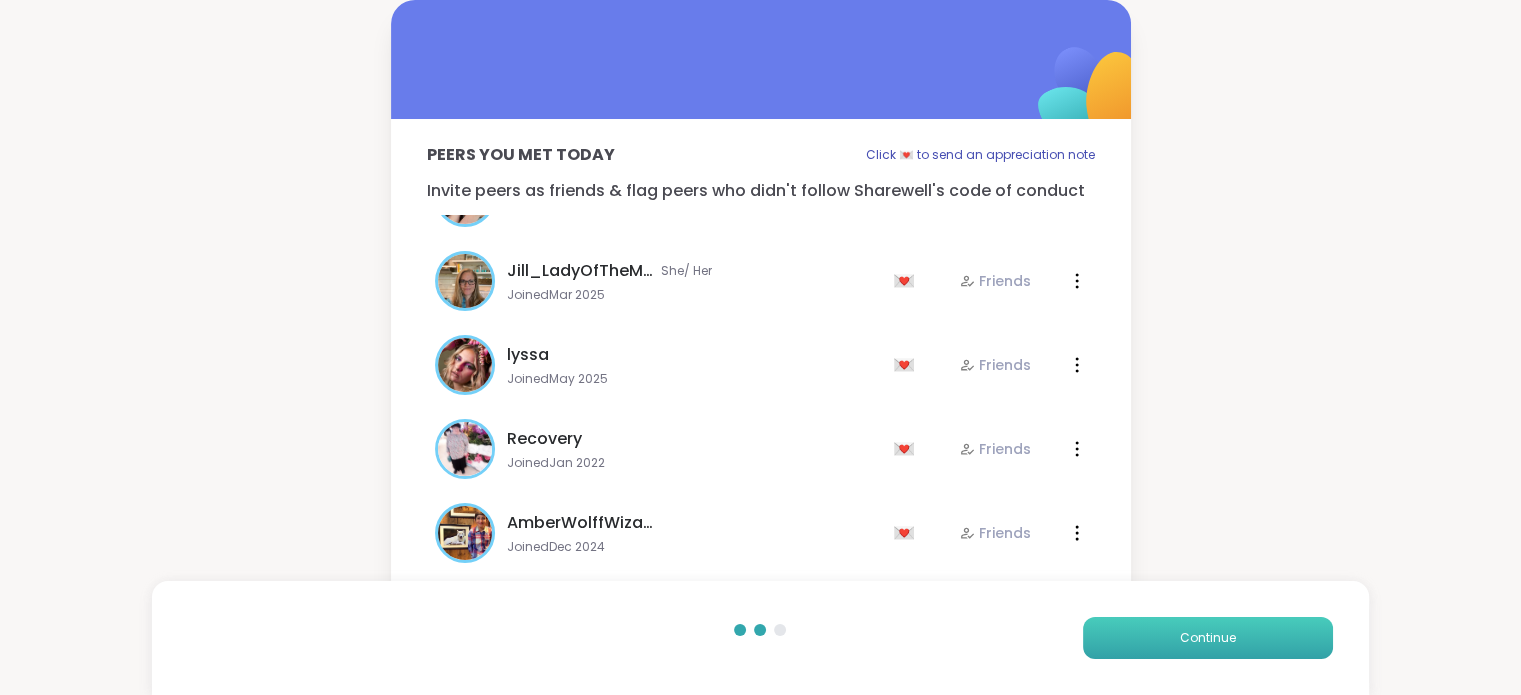 click on "Continue" at bounding box center (1208, 638) 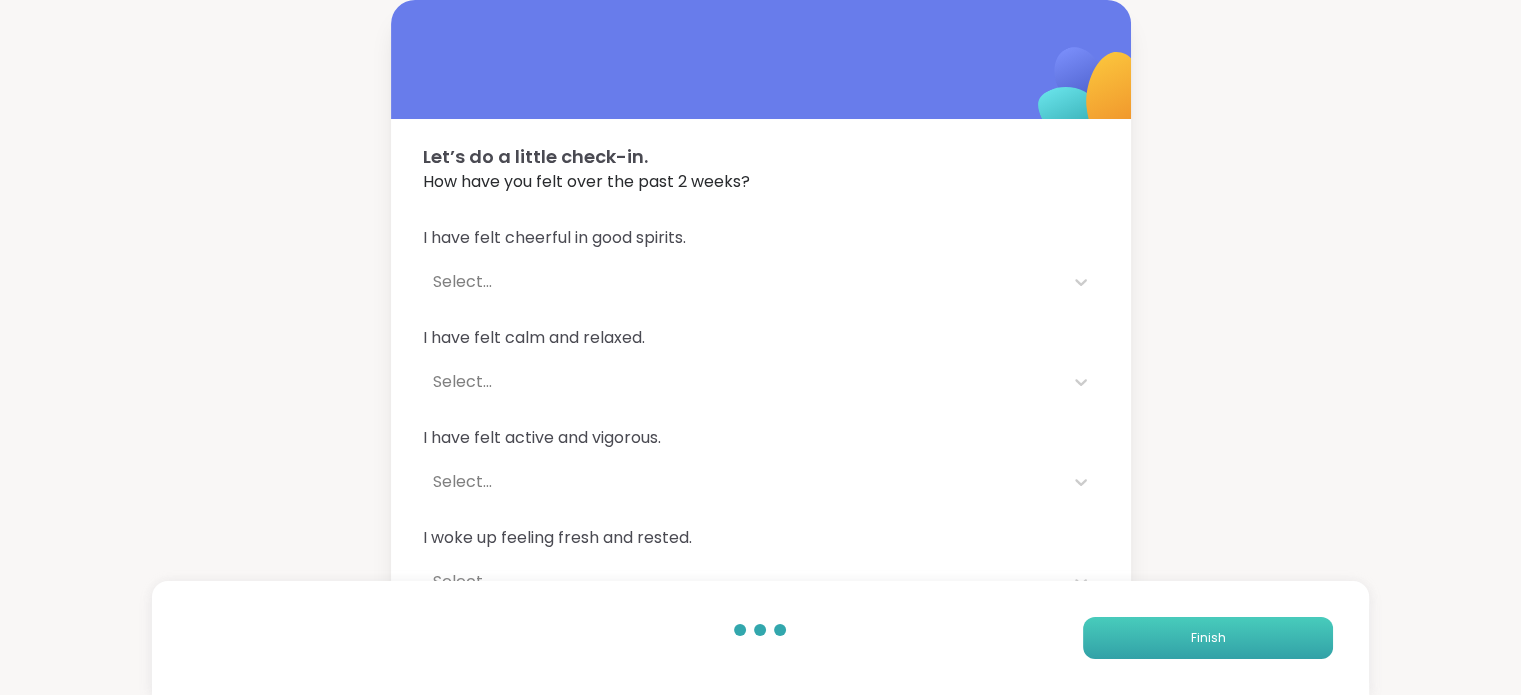 click on "Finish" at bounding box center [1208, 638] 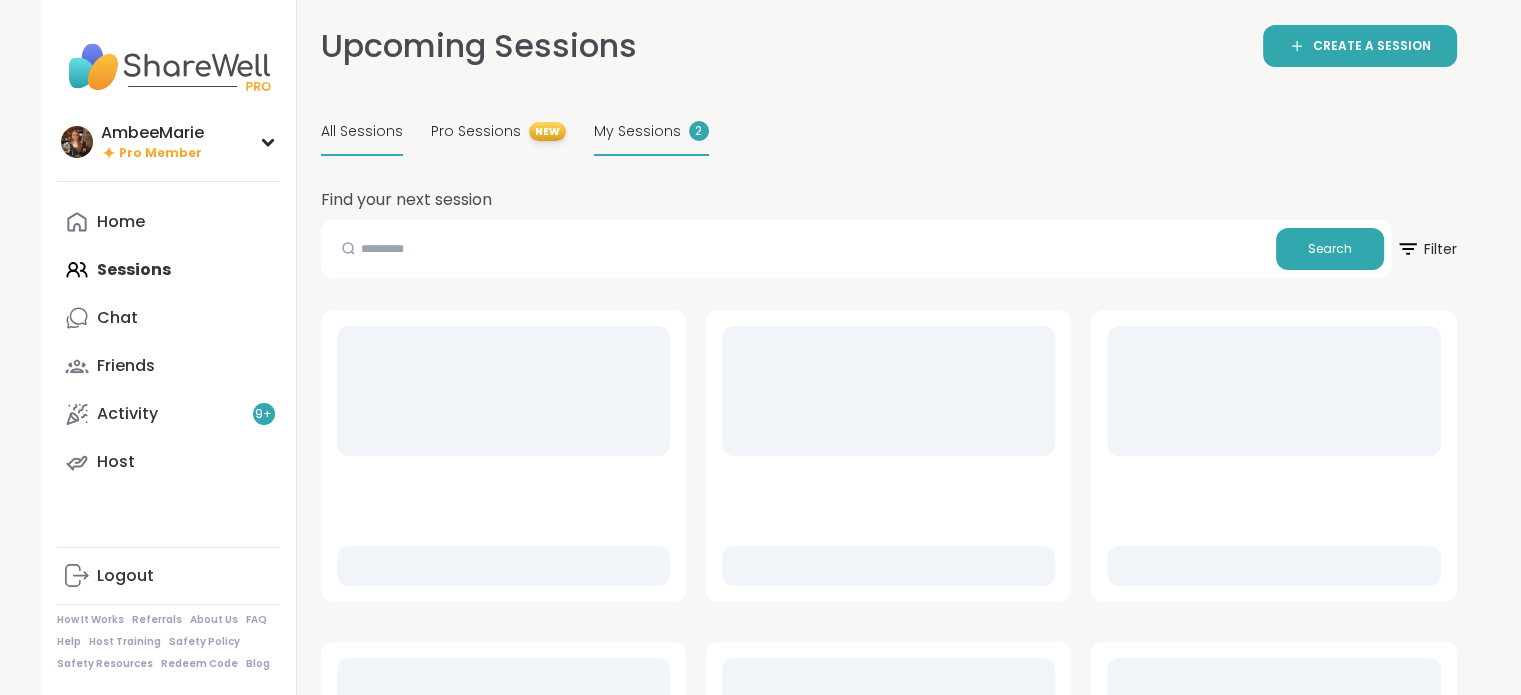 click on "My Sessions" at bounding box center [637, 131] 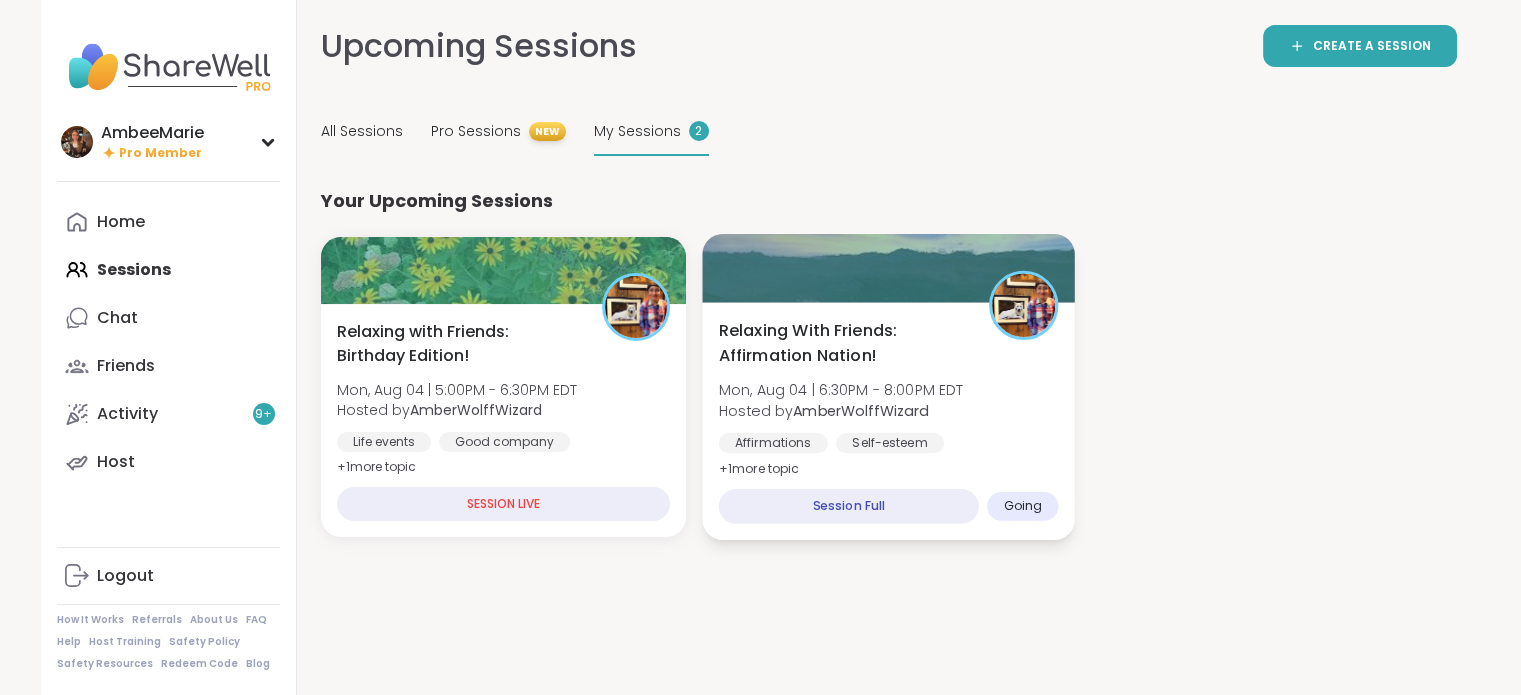 click on "Relaxing With Friends: Affirmation Nation!" at bounding box center [842, 343] 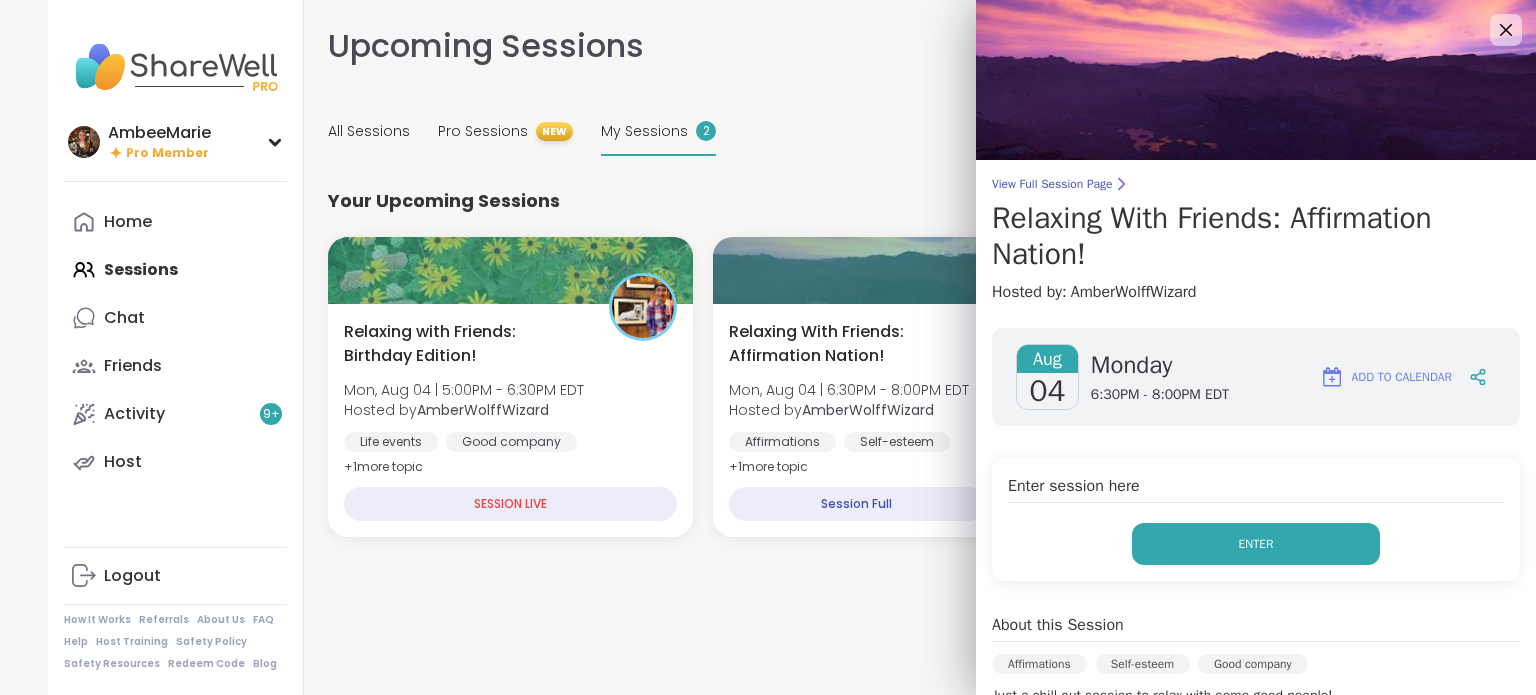 click on "Enter" at bounding box center [1256, 544] 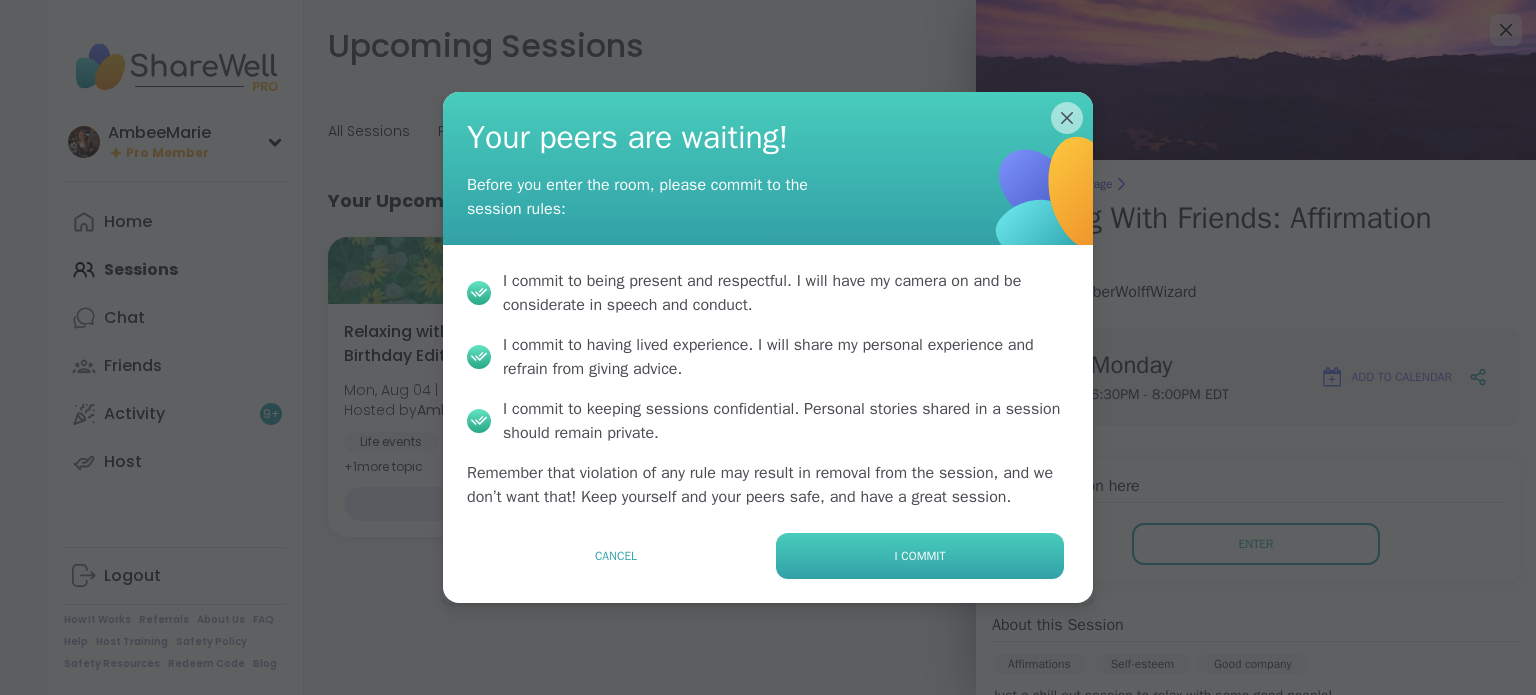 click on "I commit" at bounding box center (920, 556) 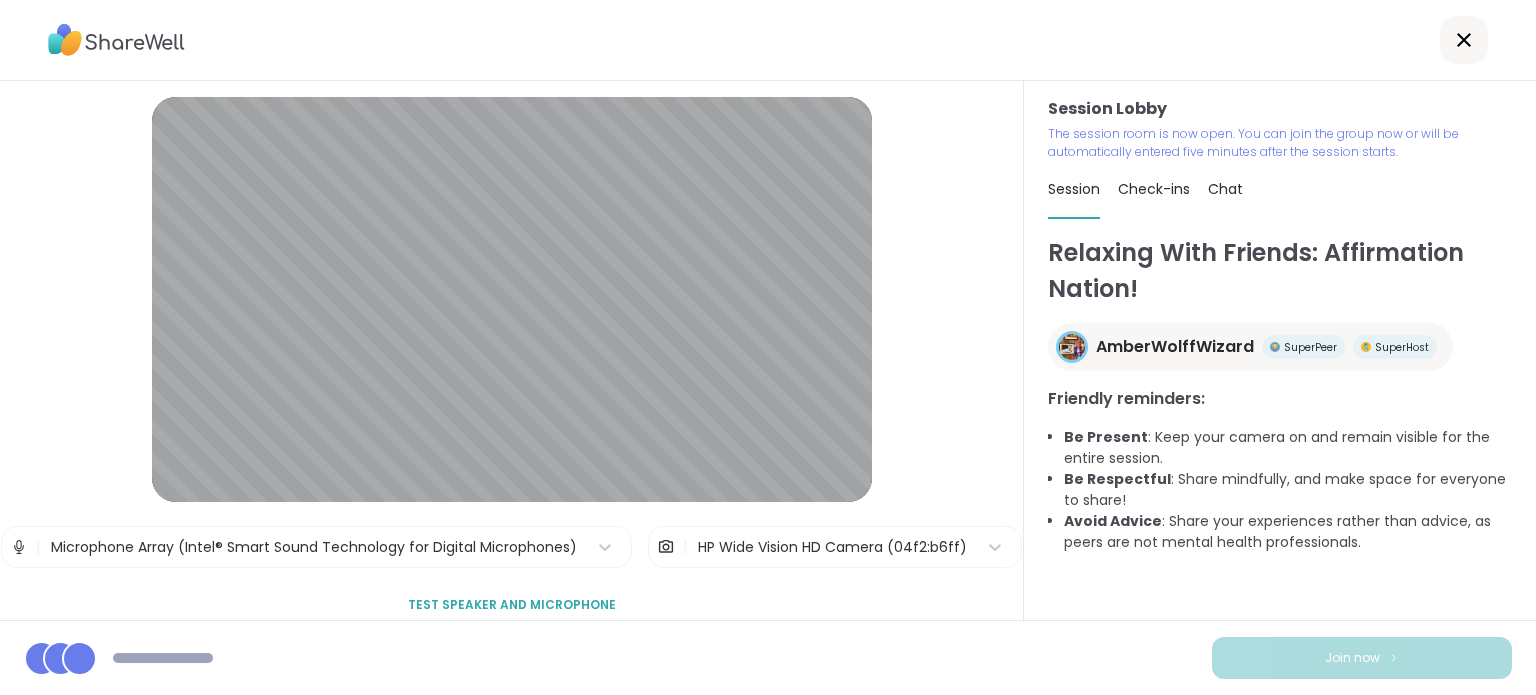 click on "HP Wide Vision HD Camera (04f2:b6ff)" at bounding box center [832, 547] 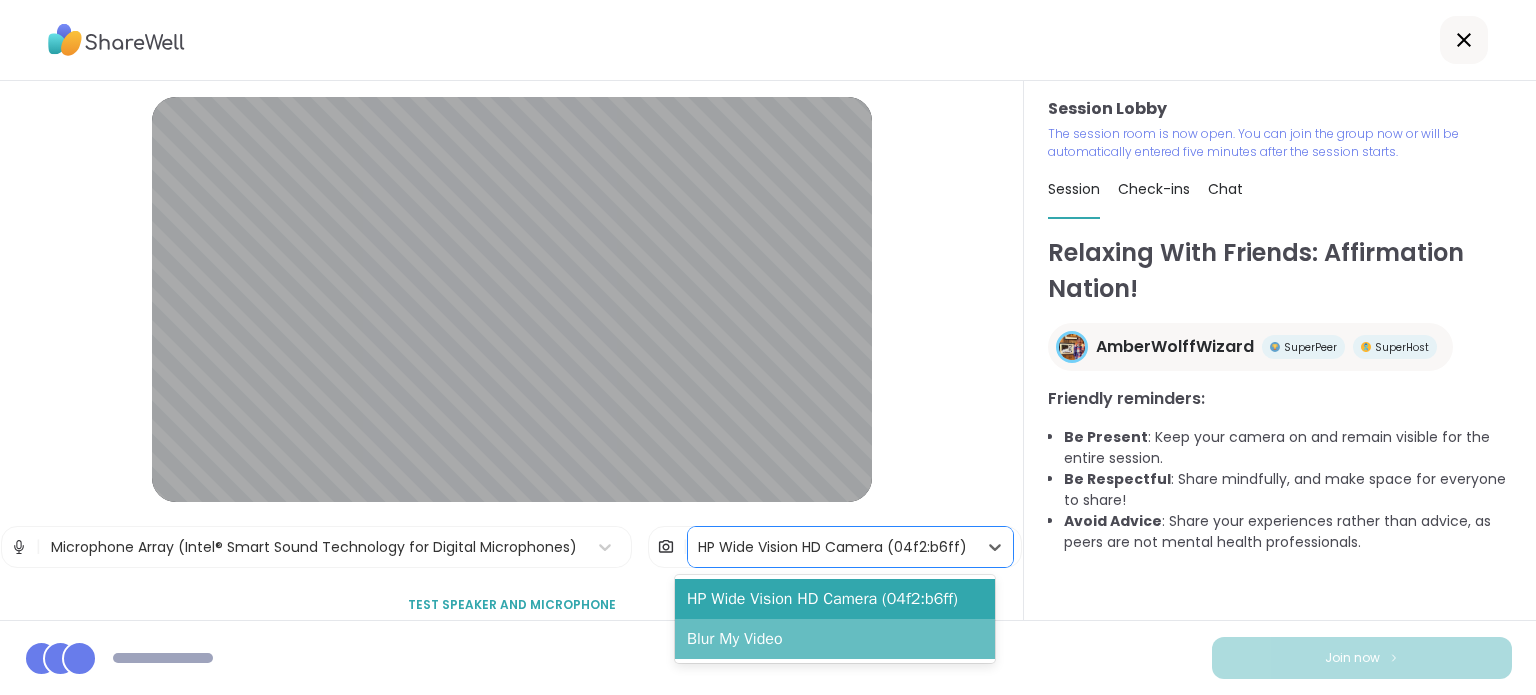 click on "Blur My Video" at bounding box center (835, 639) 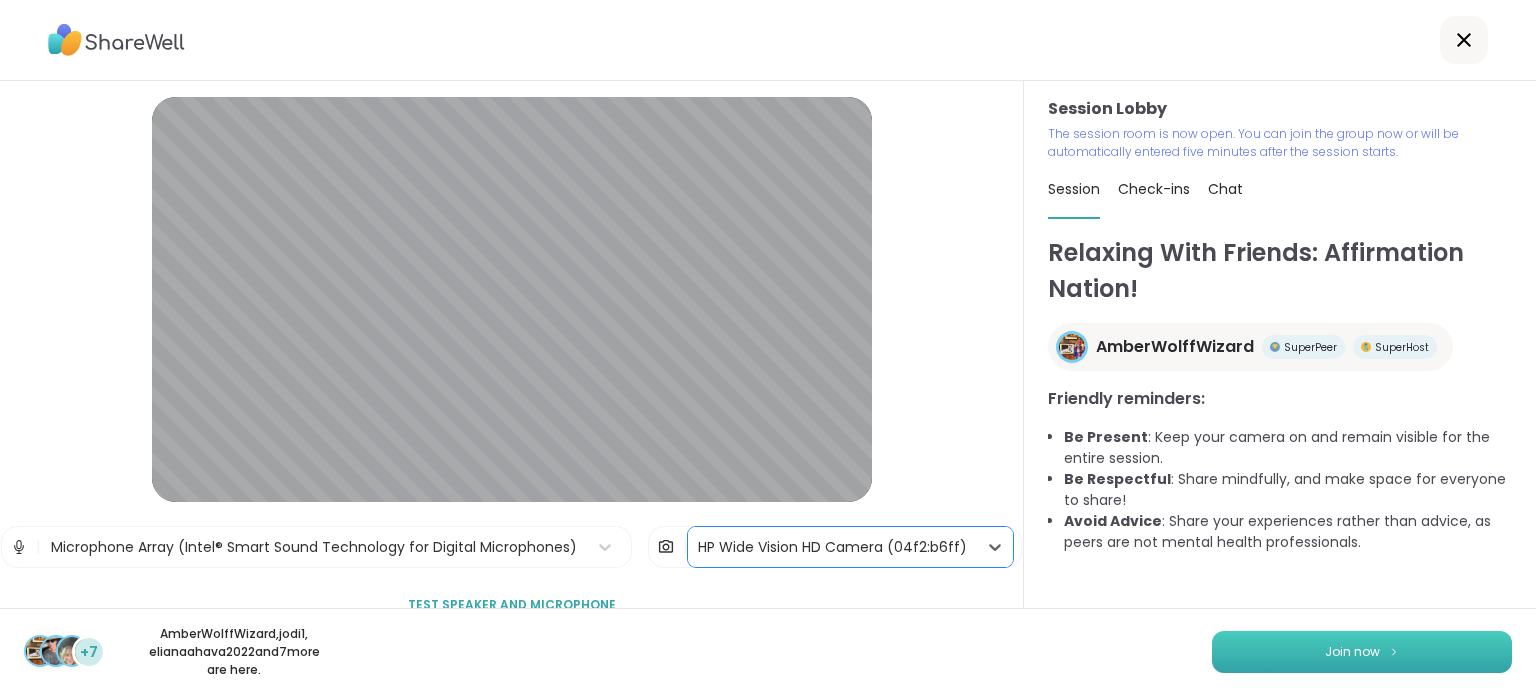 click on "Join now" at bounding box center [1352, 652] 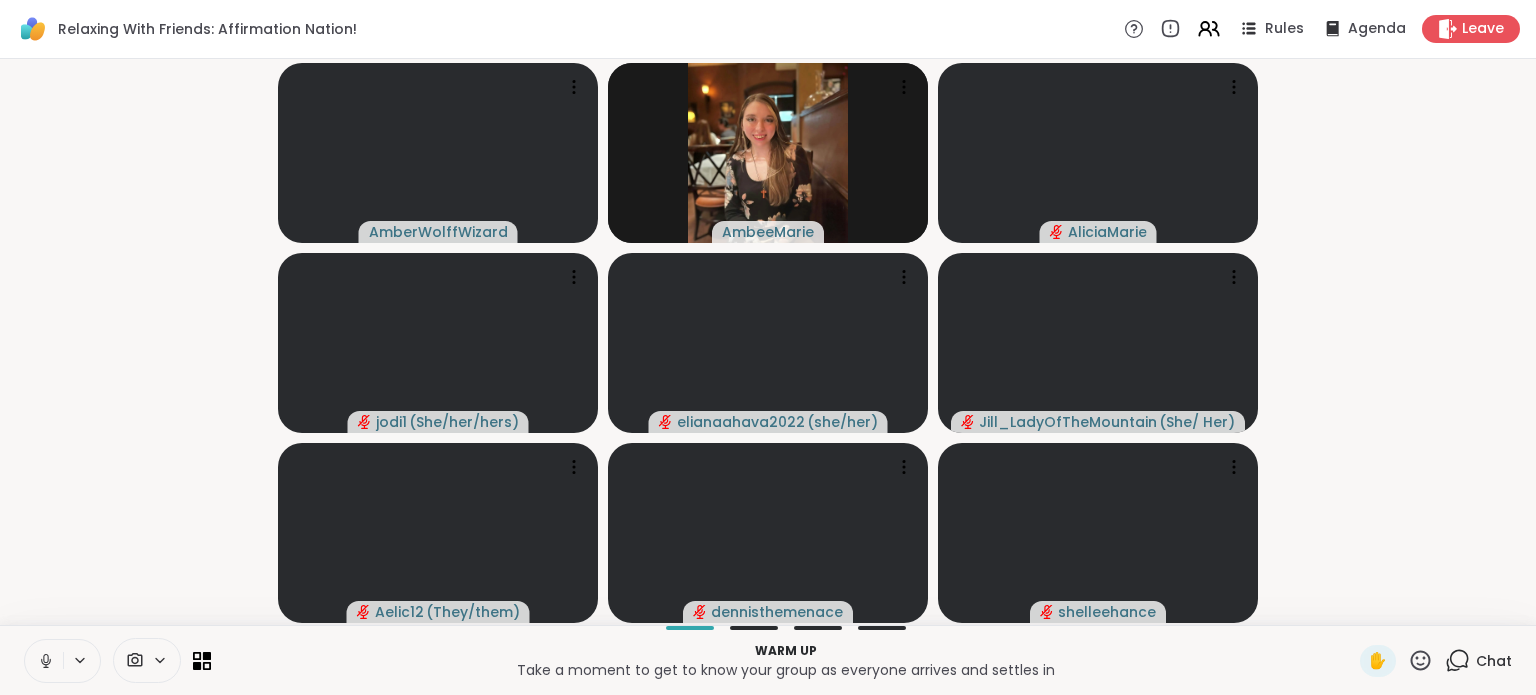 click 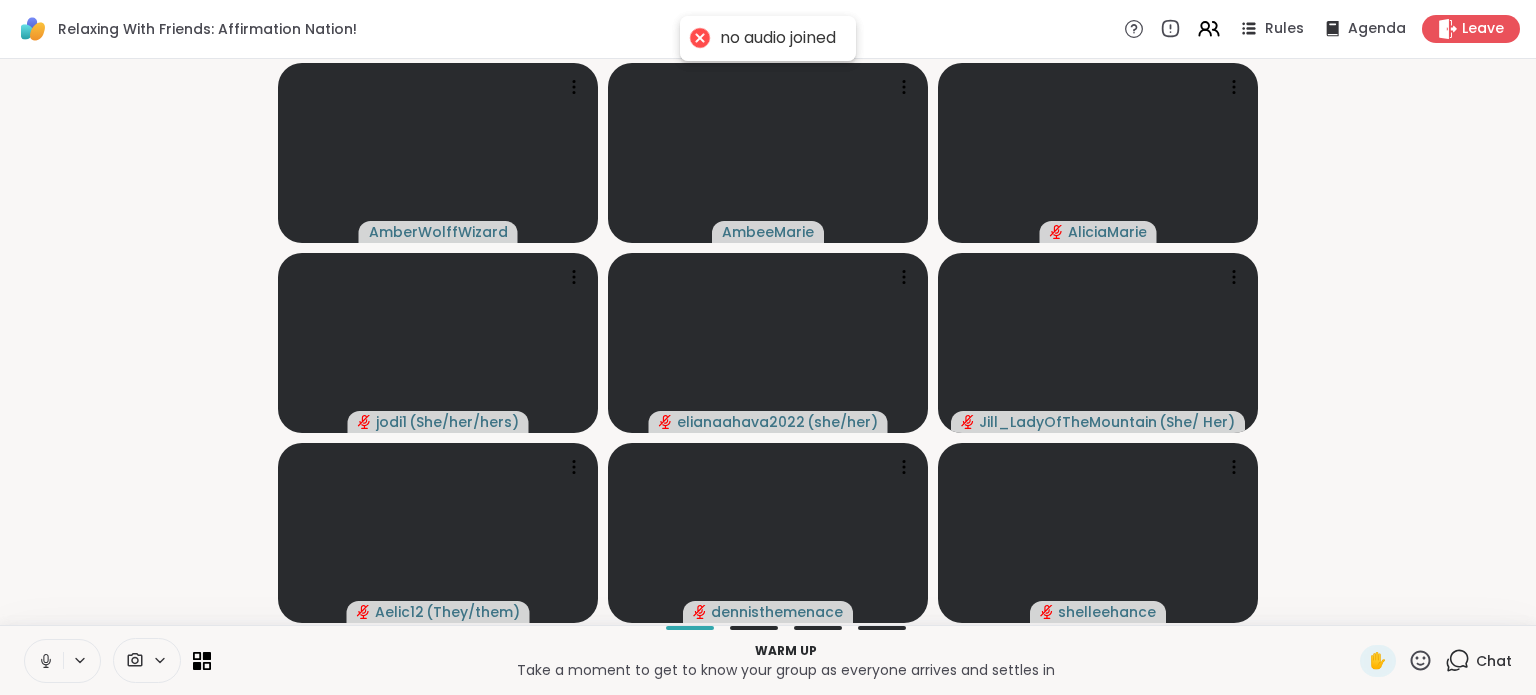 click 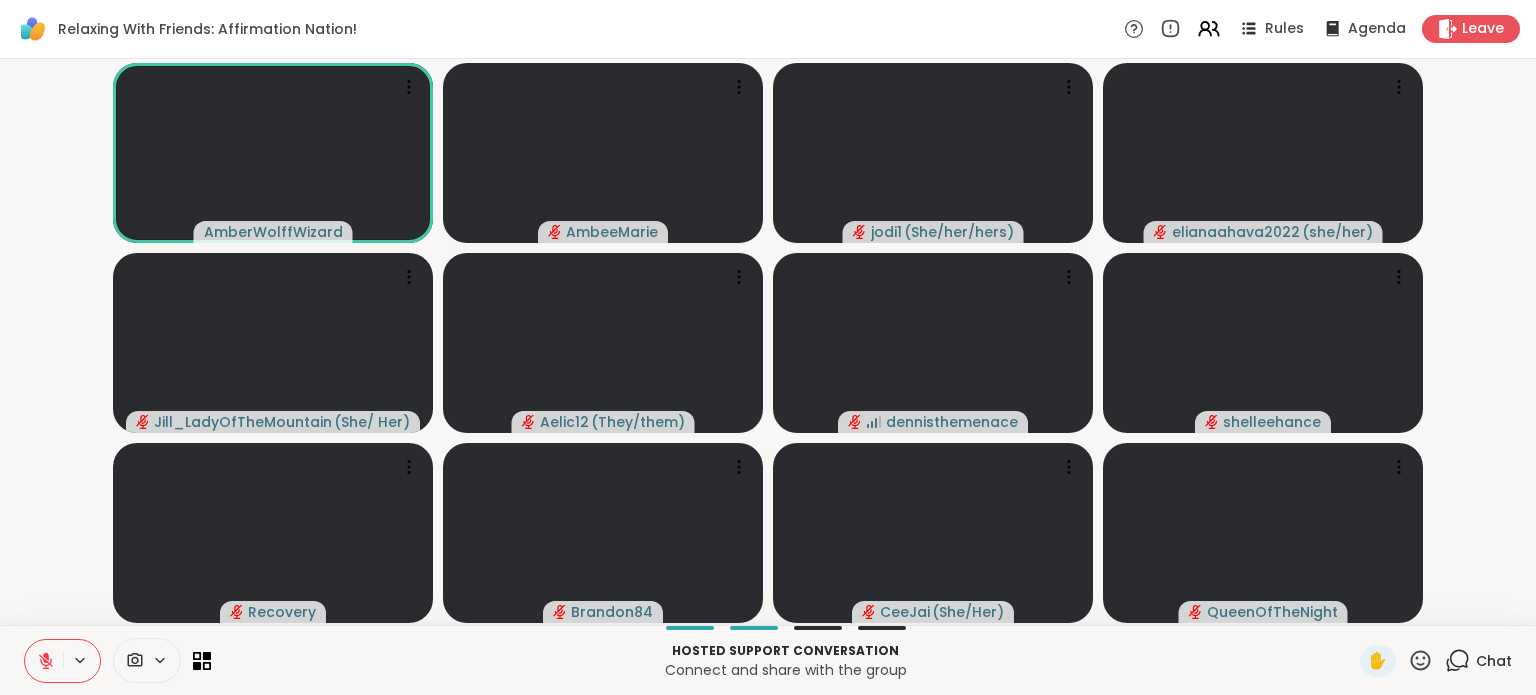 click at bounding box center [44, 661] 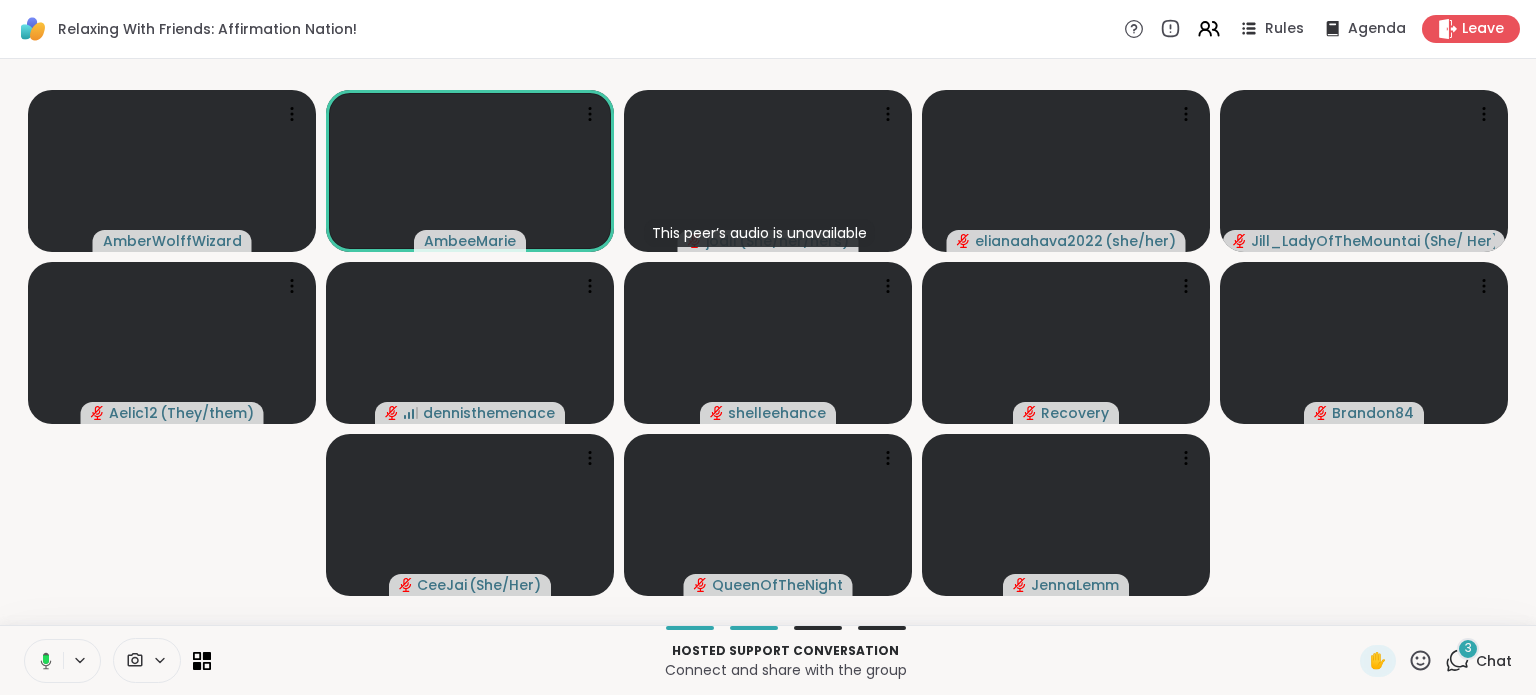 click 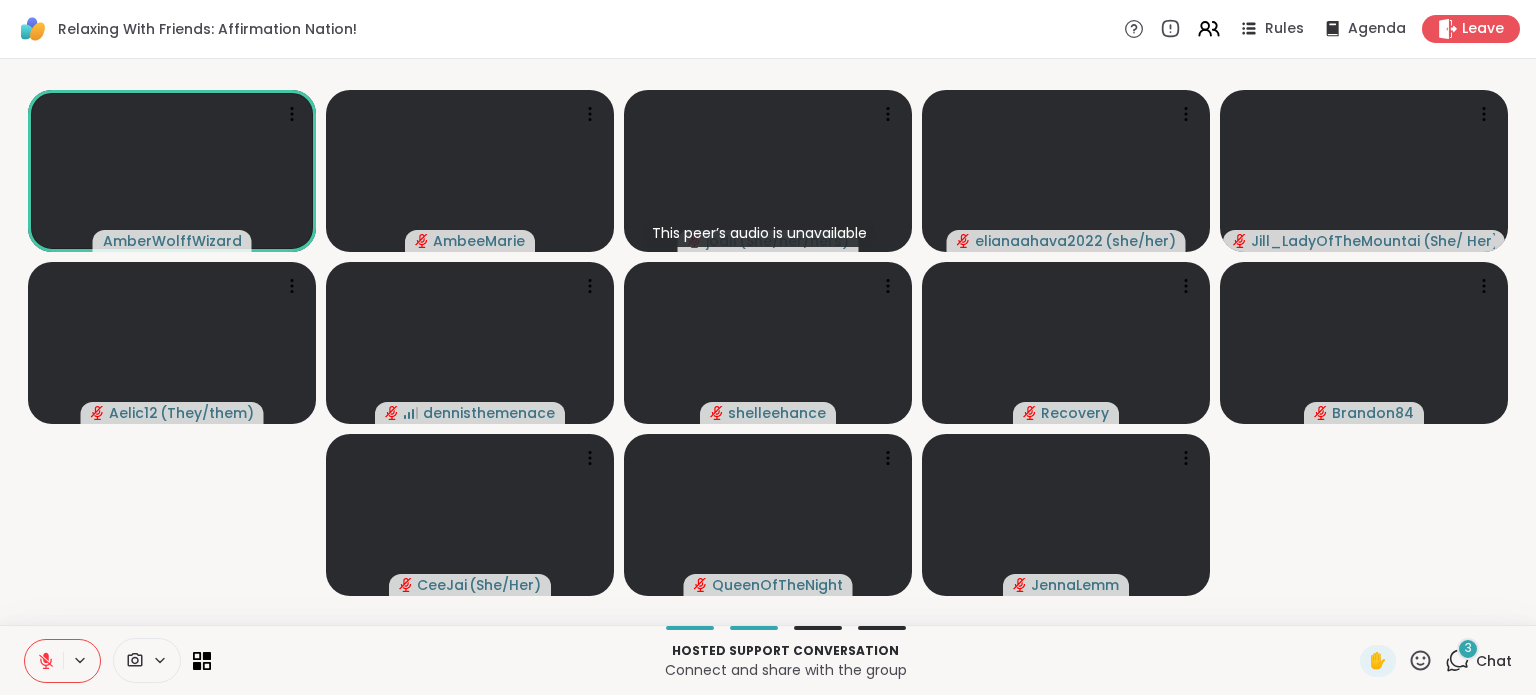click 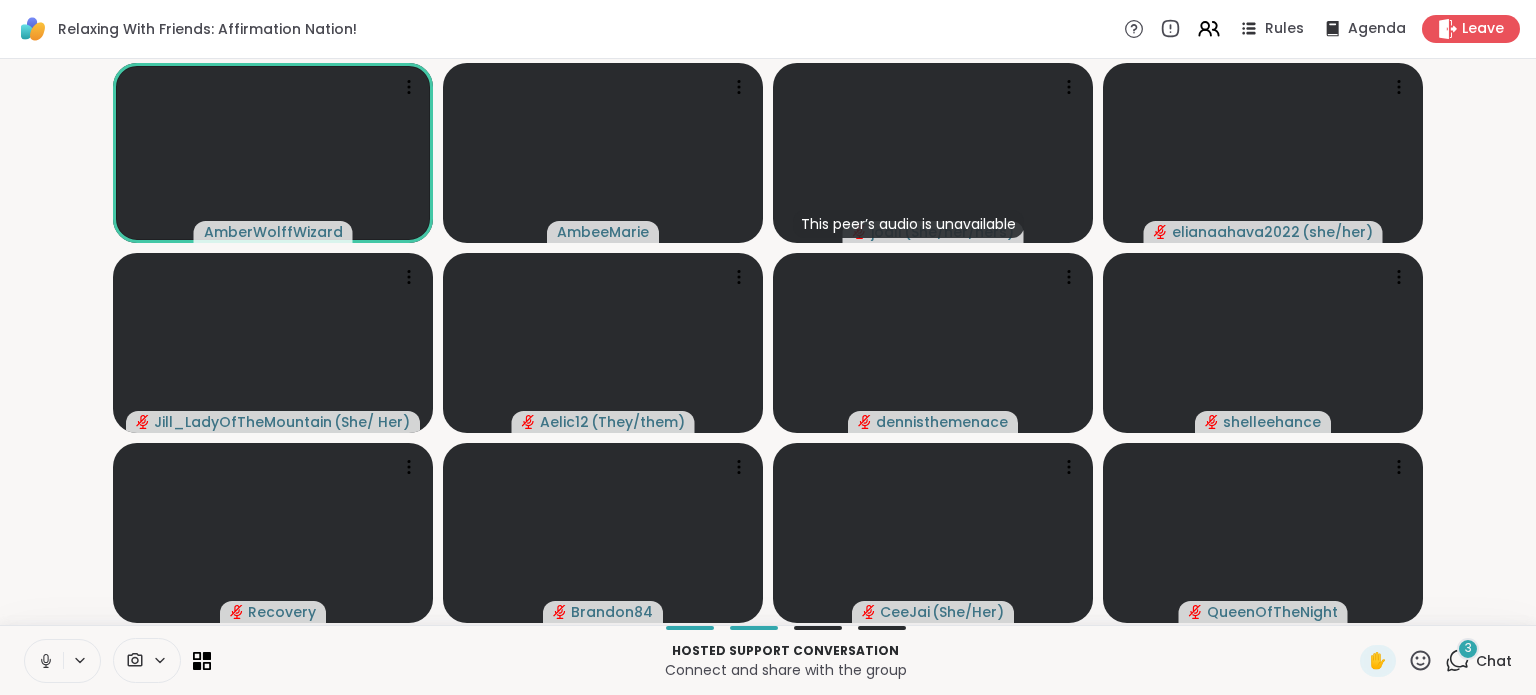 click 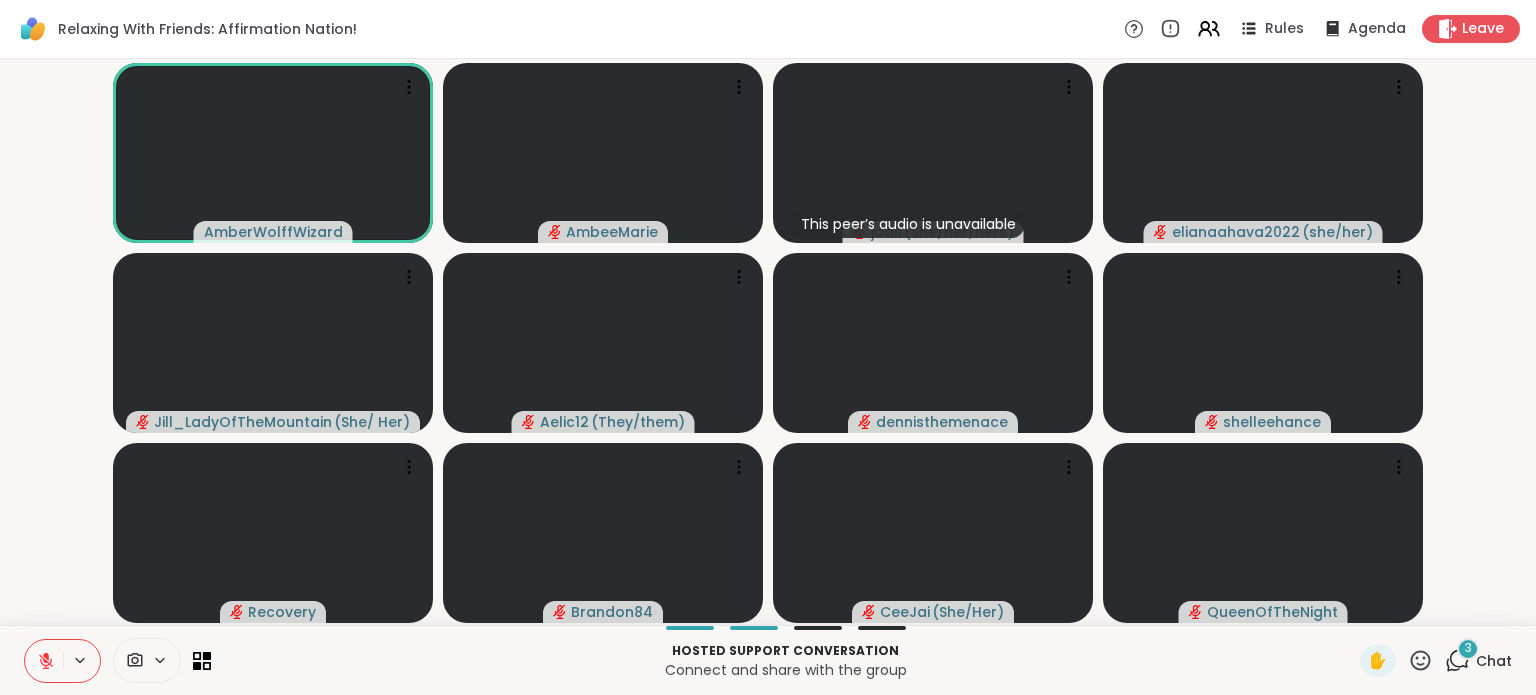 click 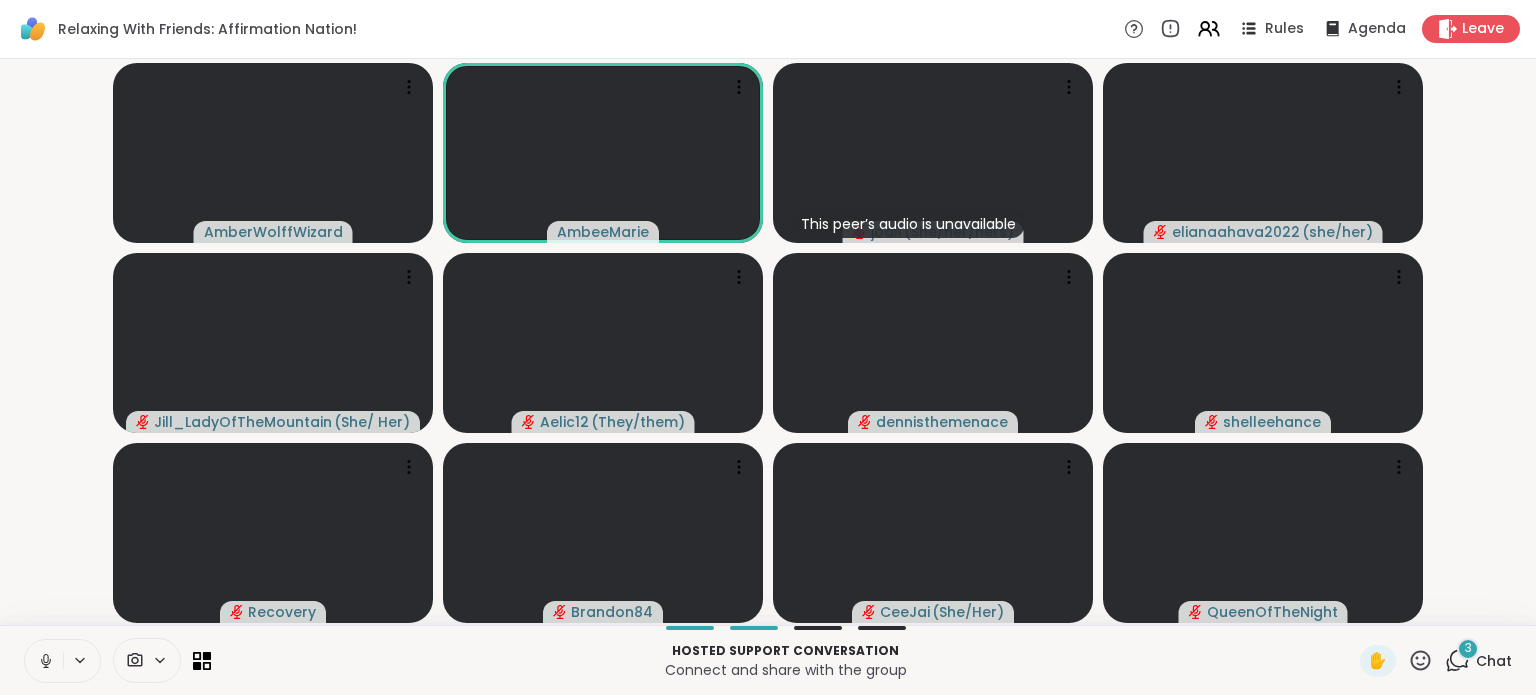 click 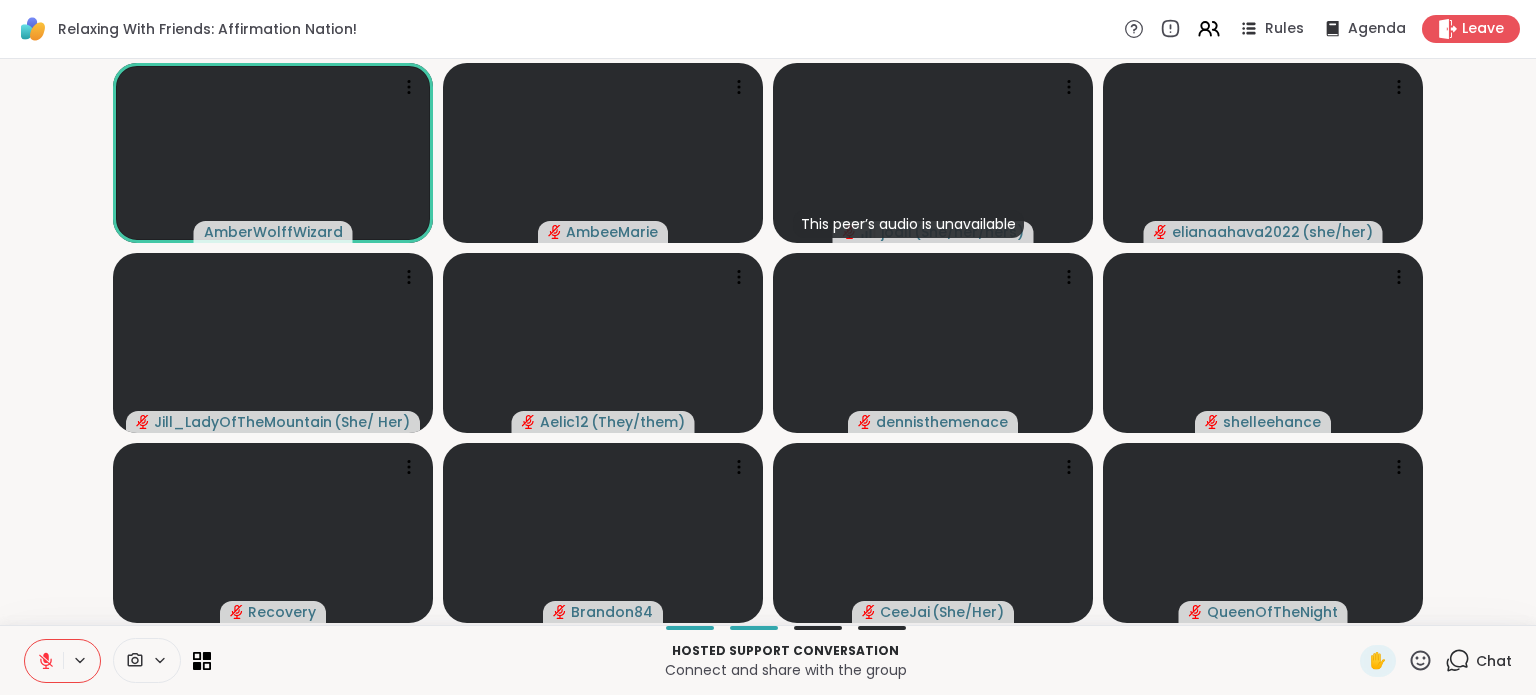 click 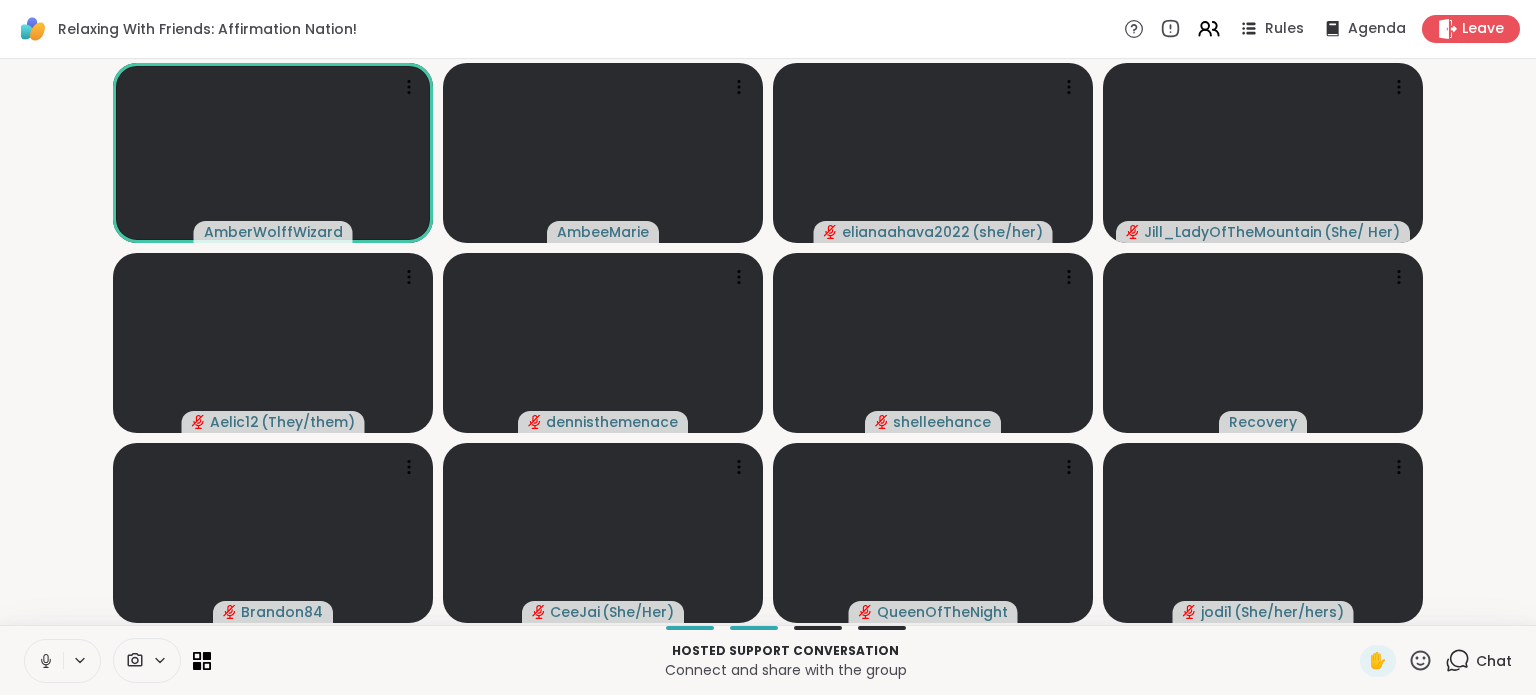 click 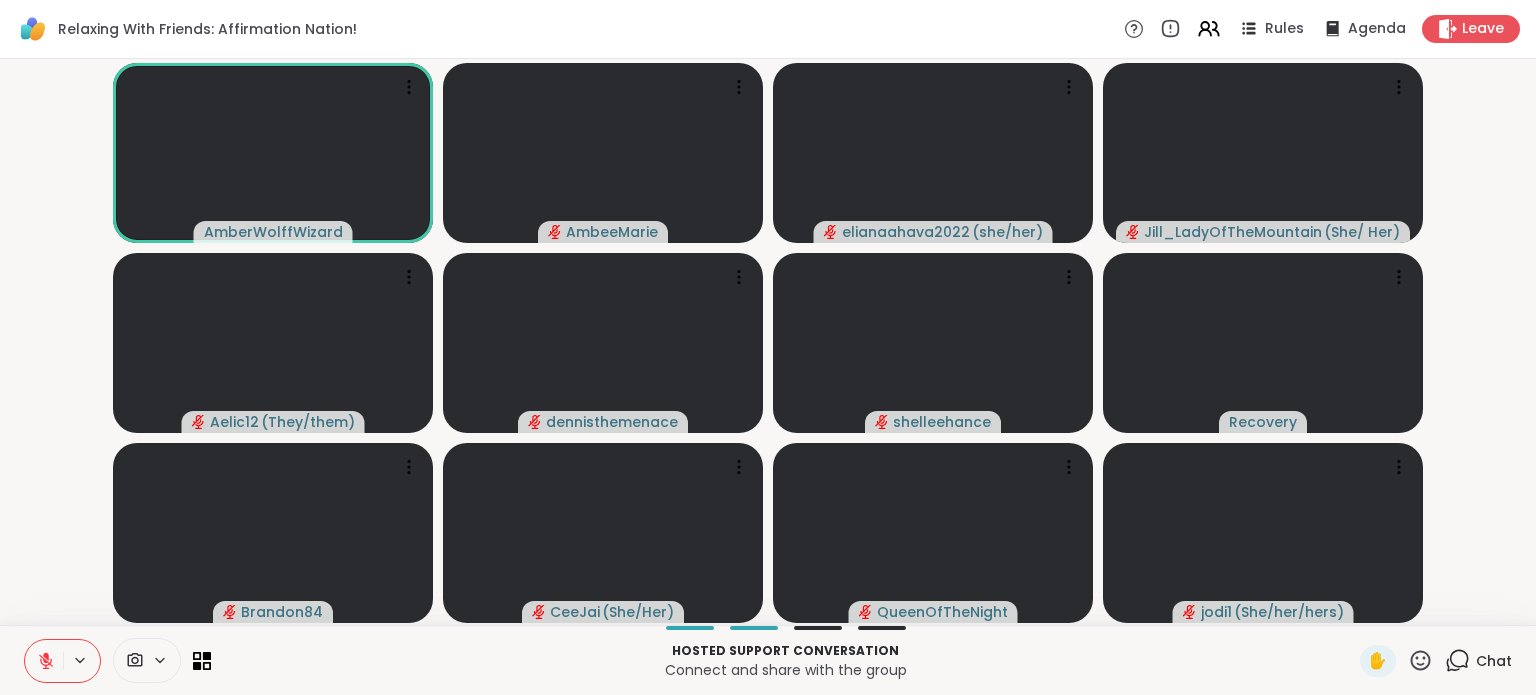 click 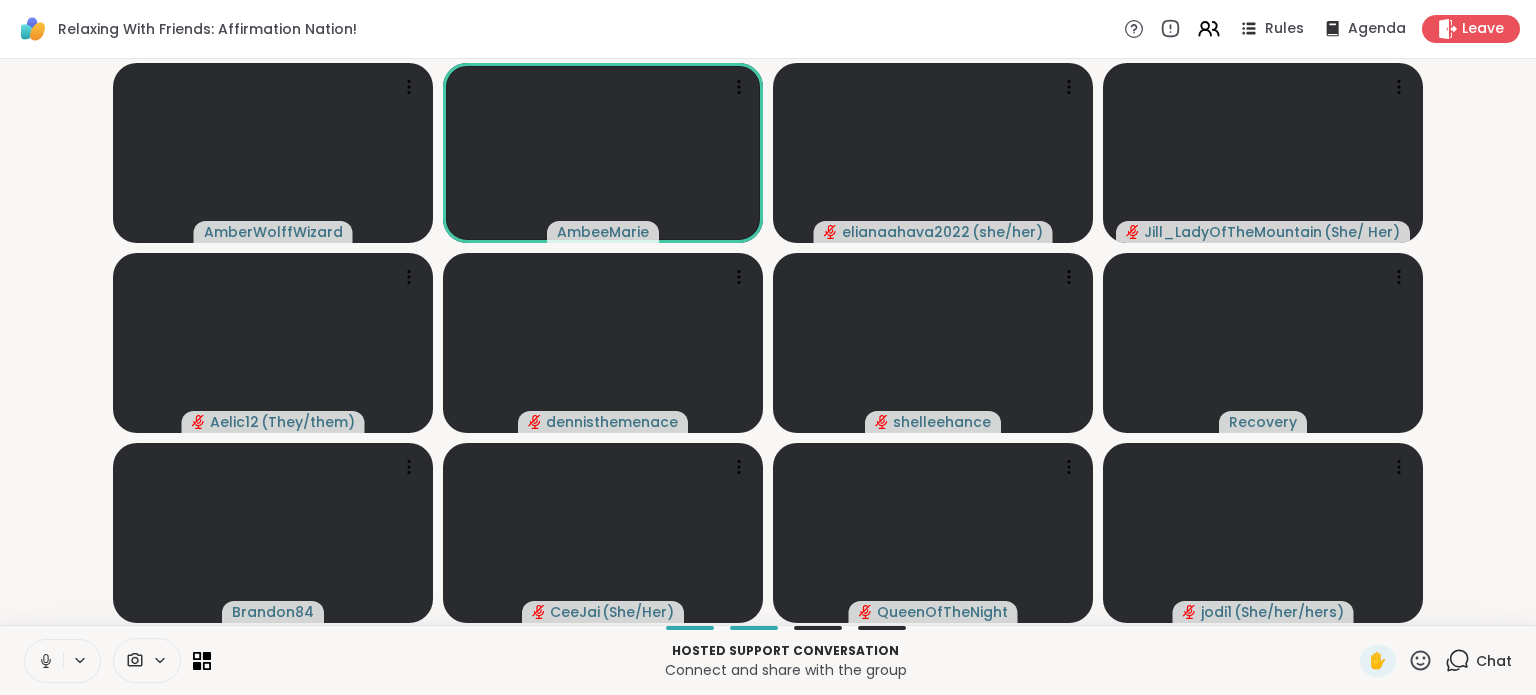 click 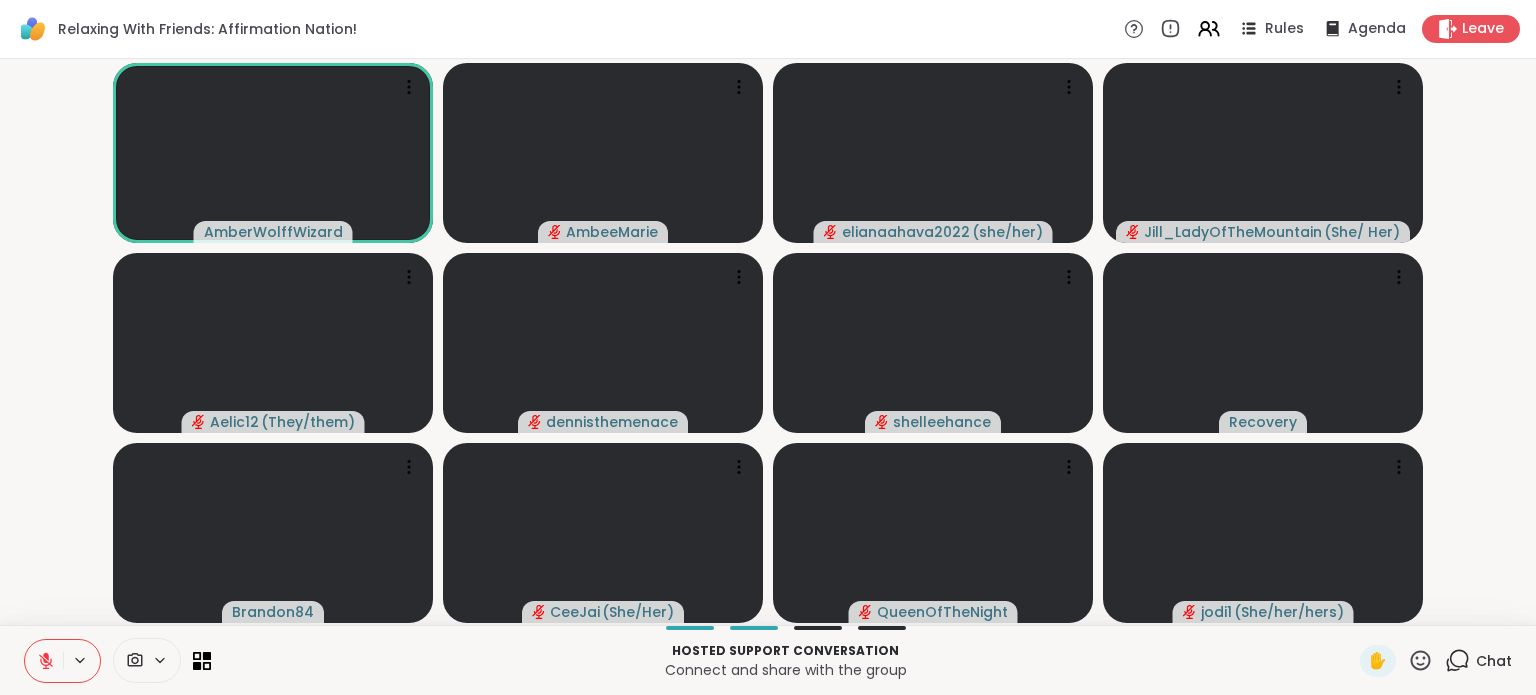 click 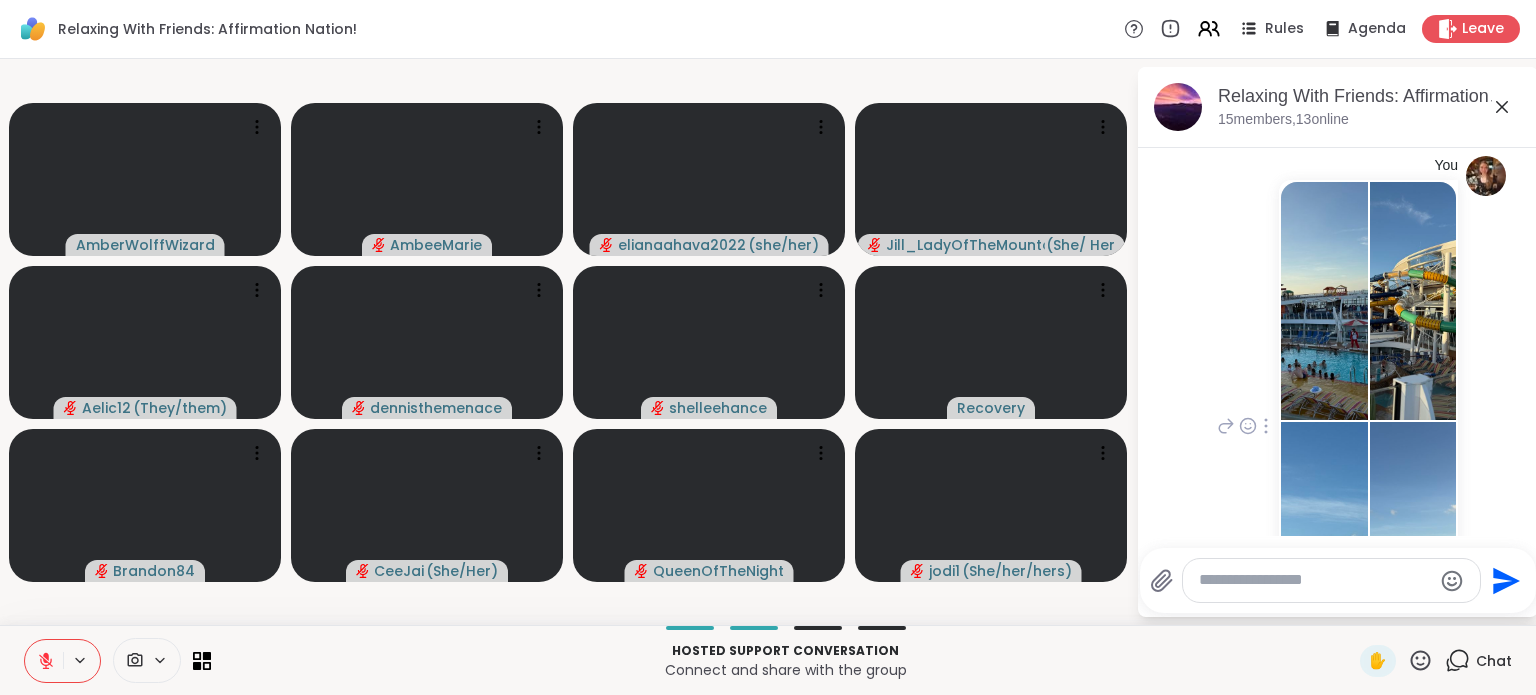 scroll, scrollTop: 4644, scrollLeft: 0, axis: vertical 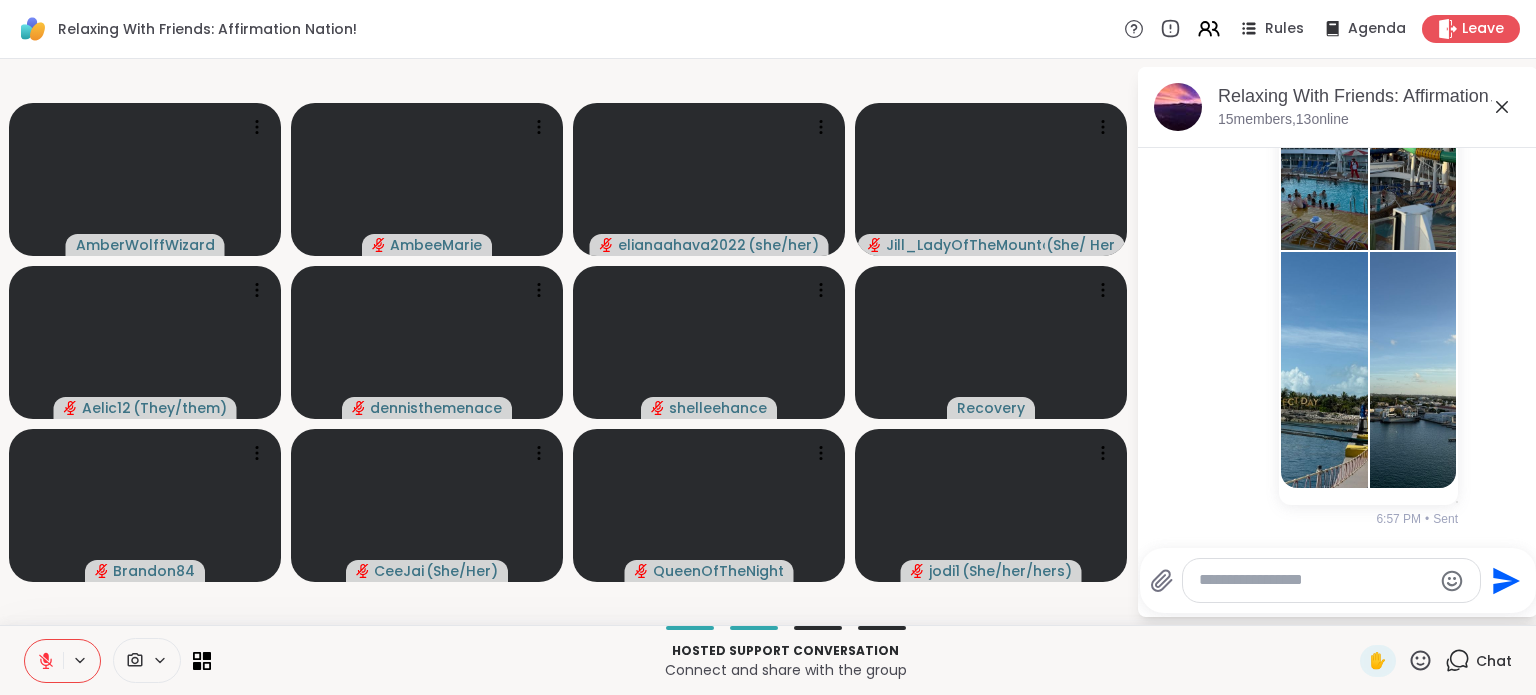 click on "Chat" at bounding box center (1494, 661) 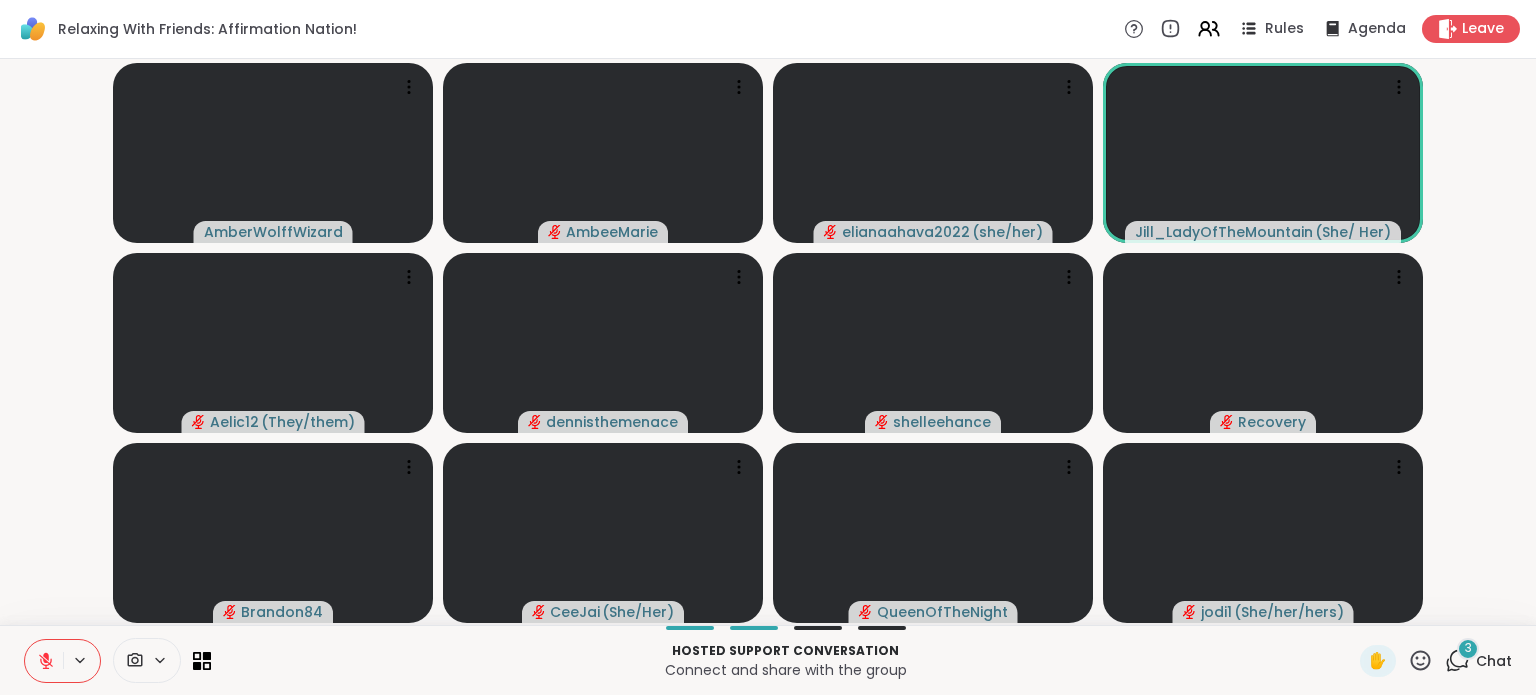 click at bounding box center (44, 661) 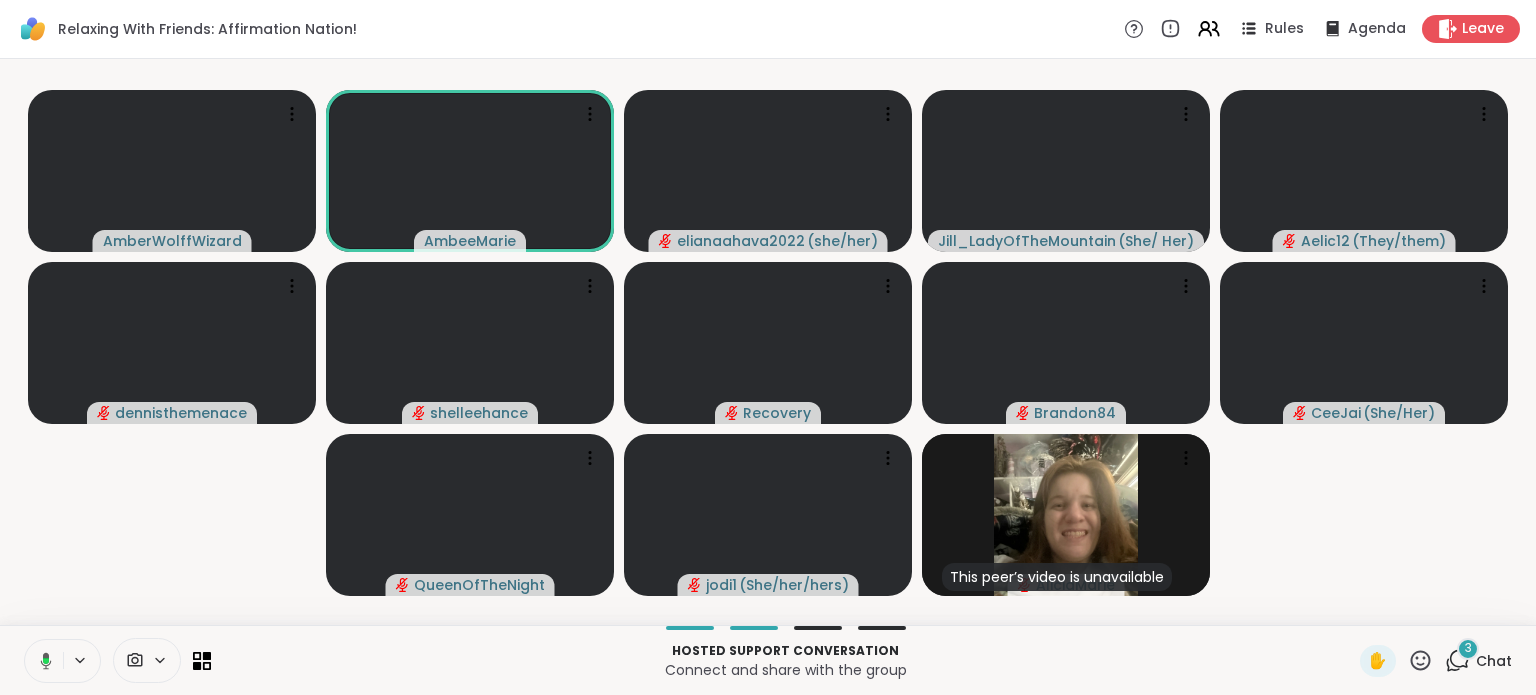 click 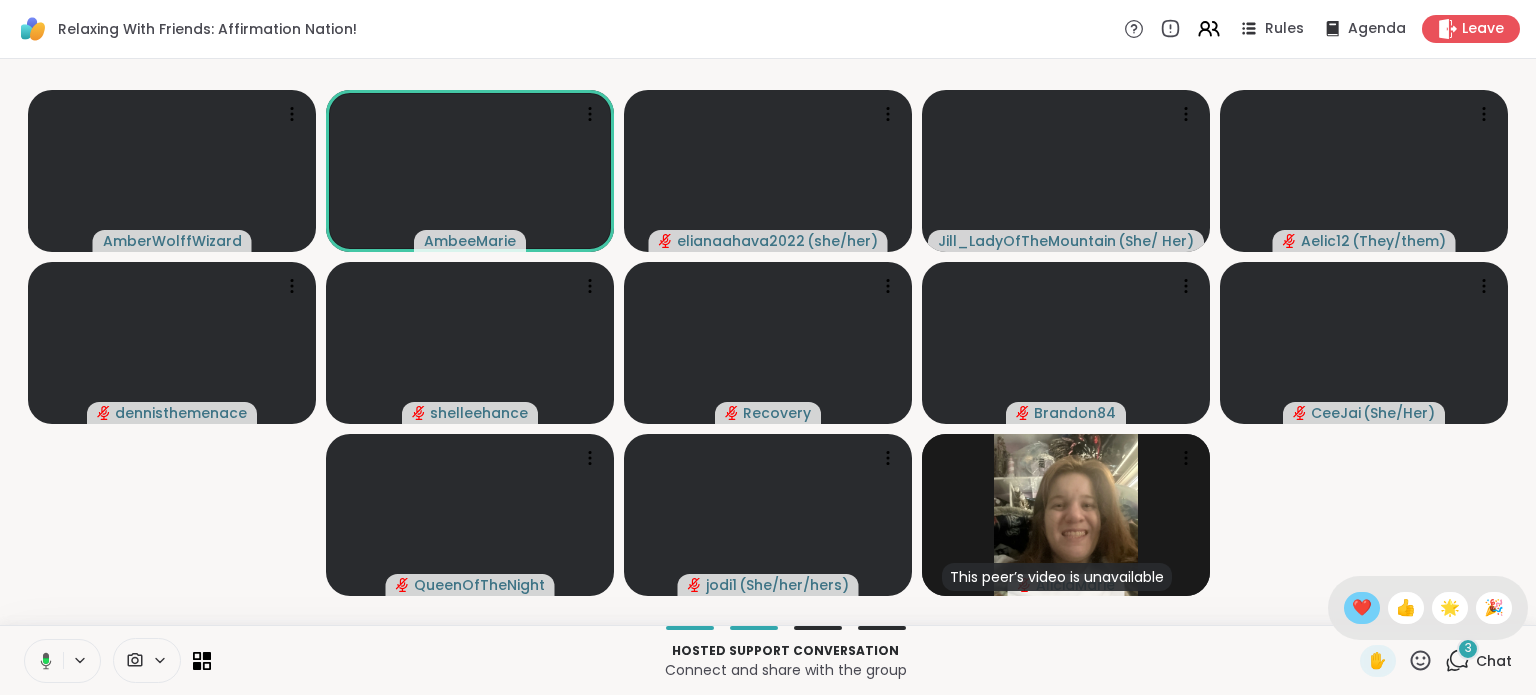 click on "❤️" at bounding box center (1362, 608) 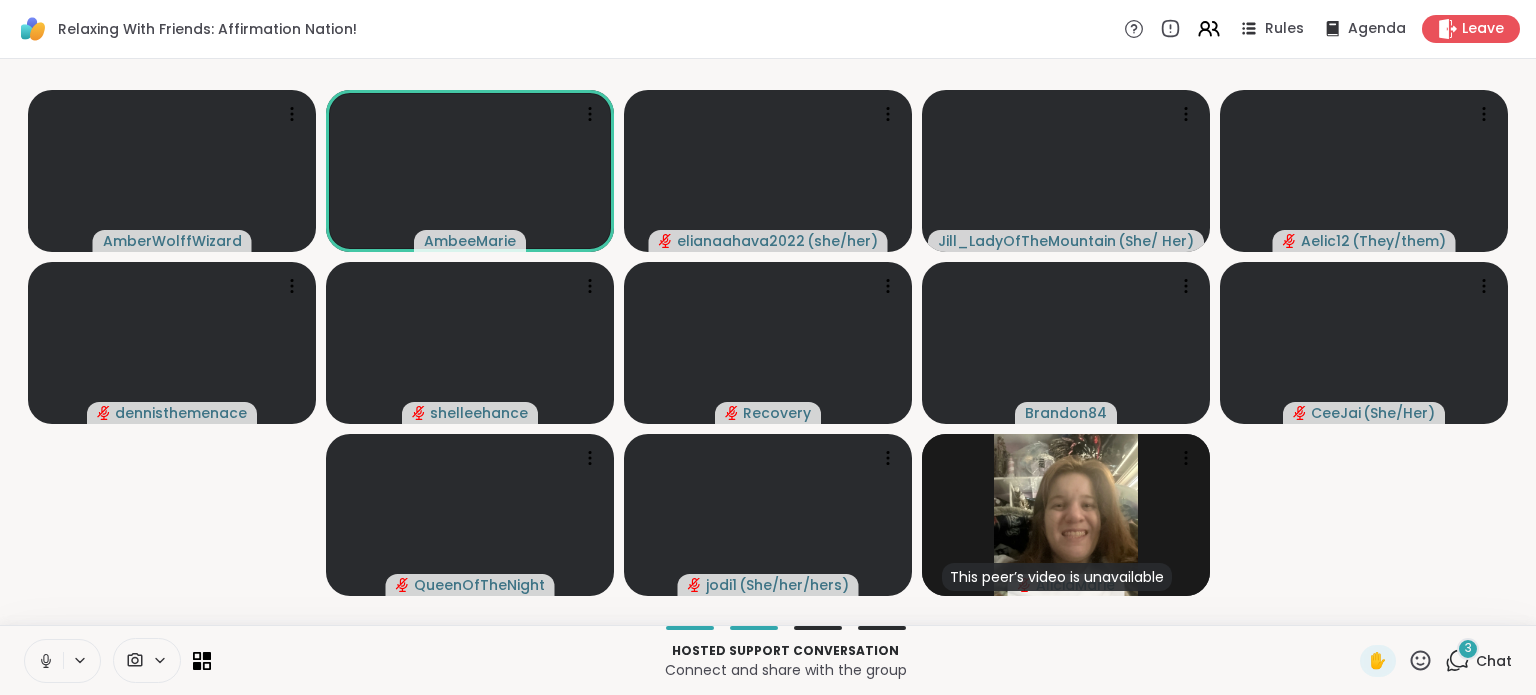 click 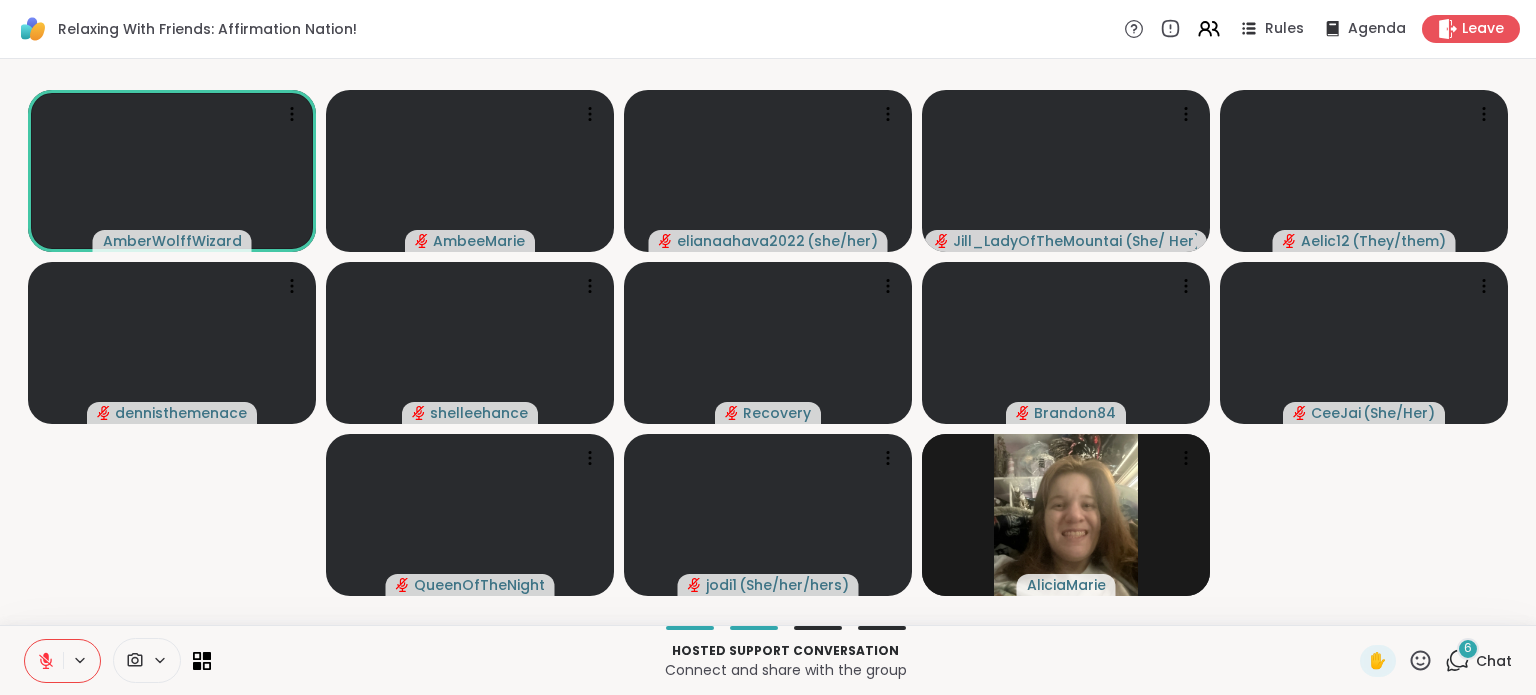 click at bounding box center [44, 661] 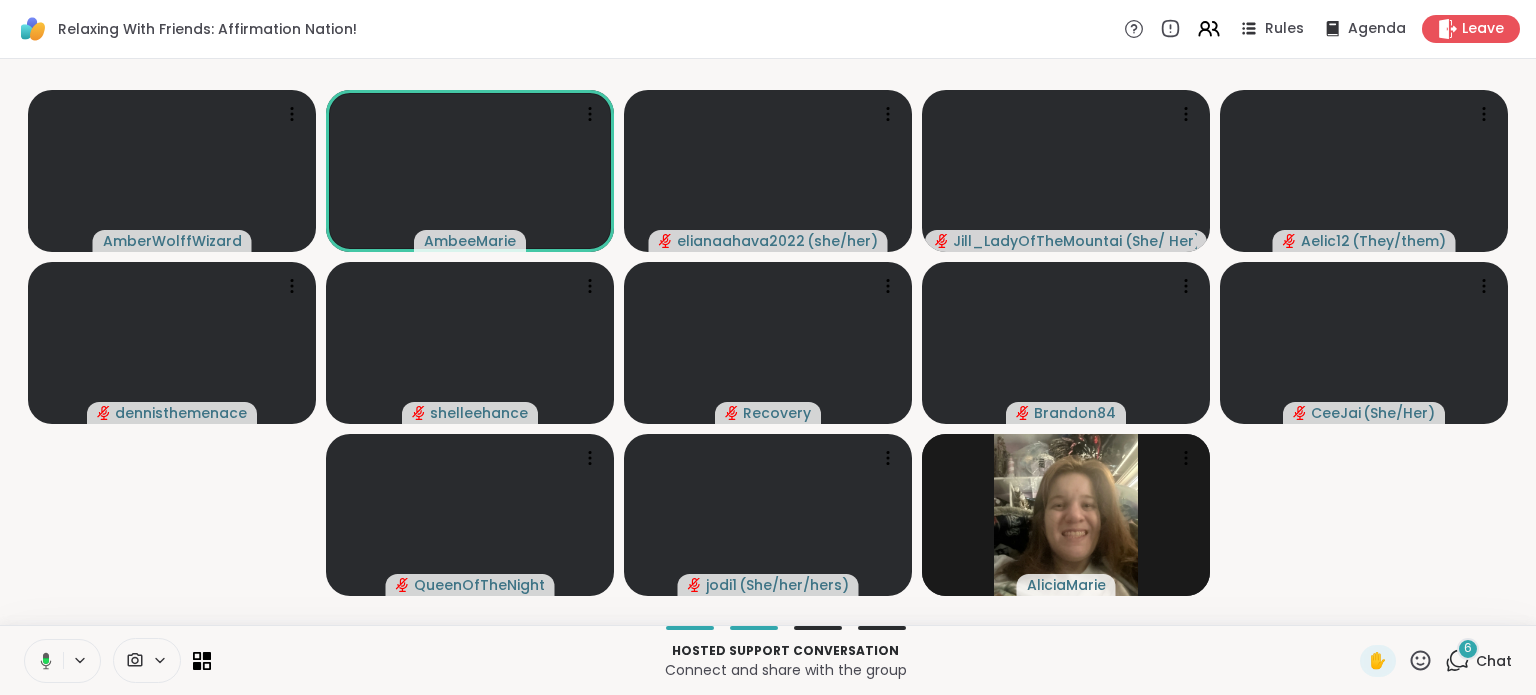 click at bounding box center (42, 661) 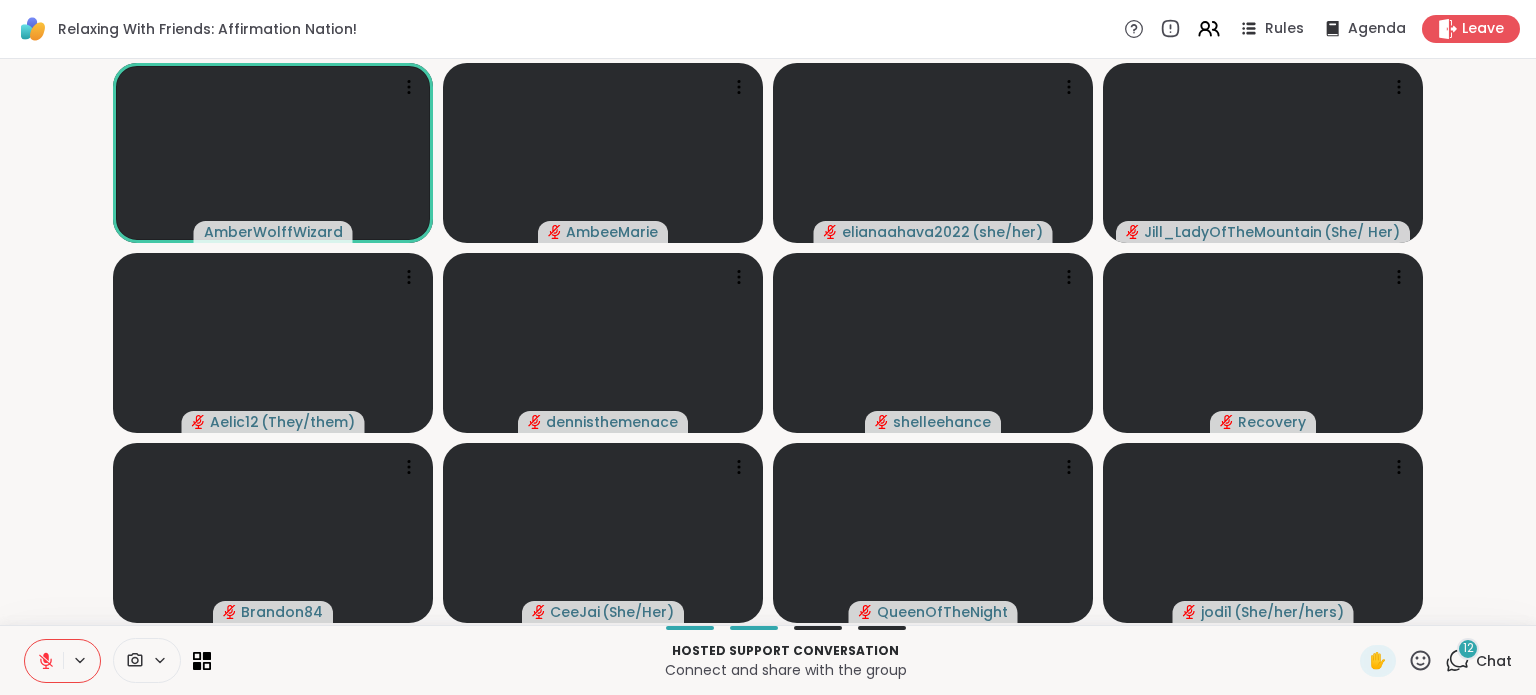 click at bounding box center [44, 661] 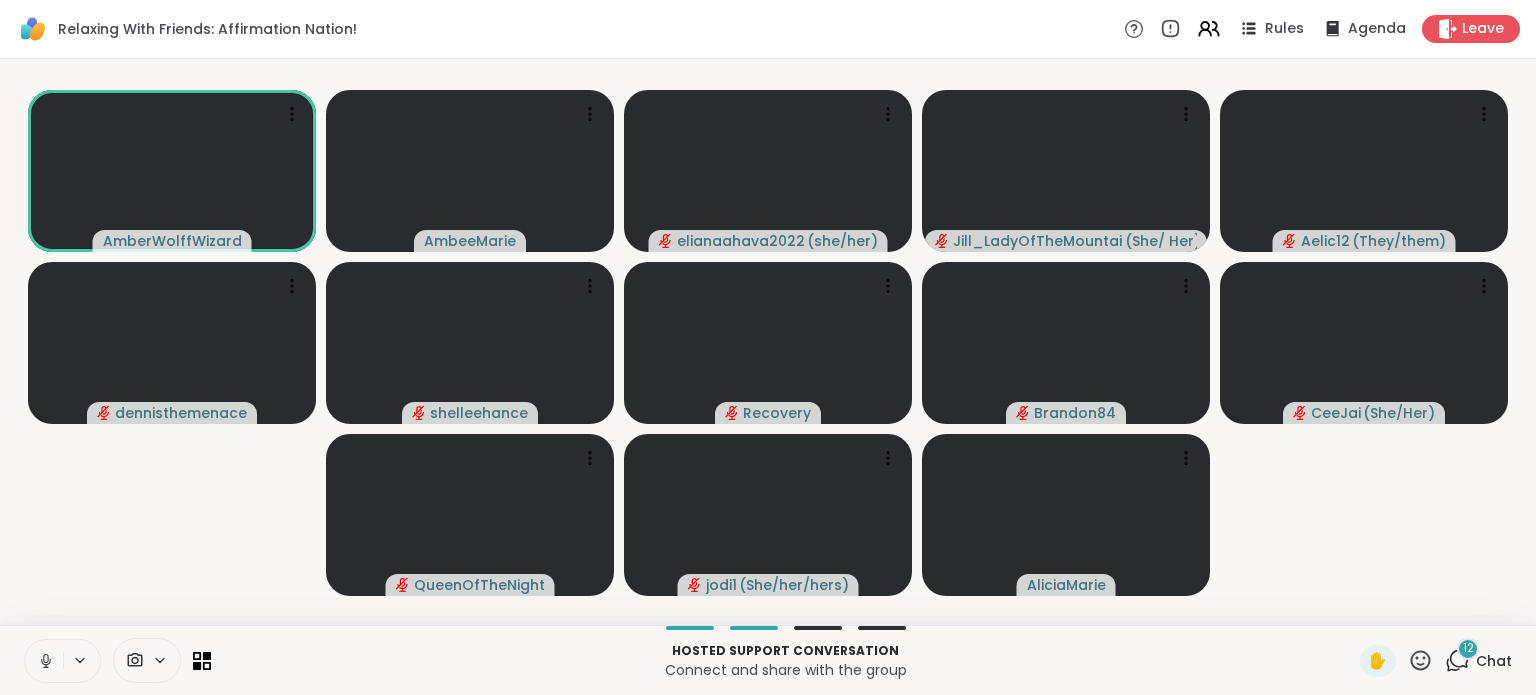 click 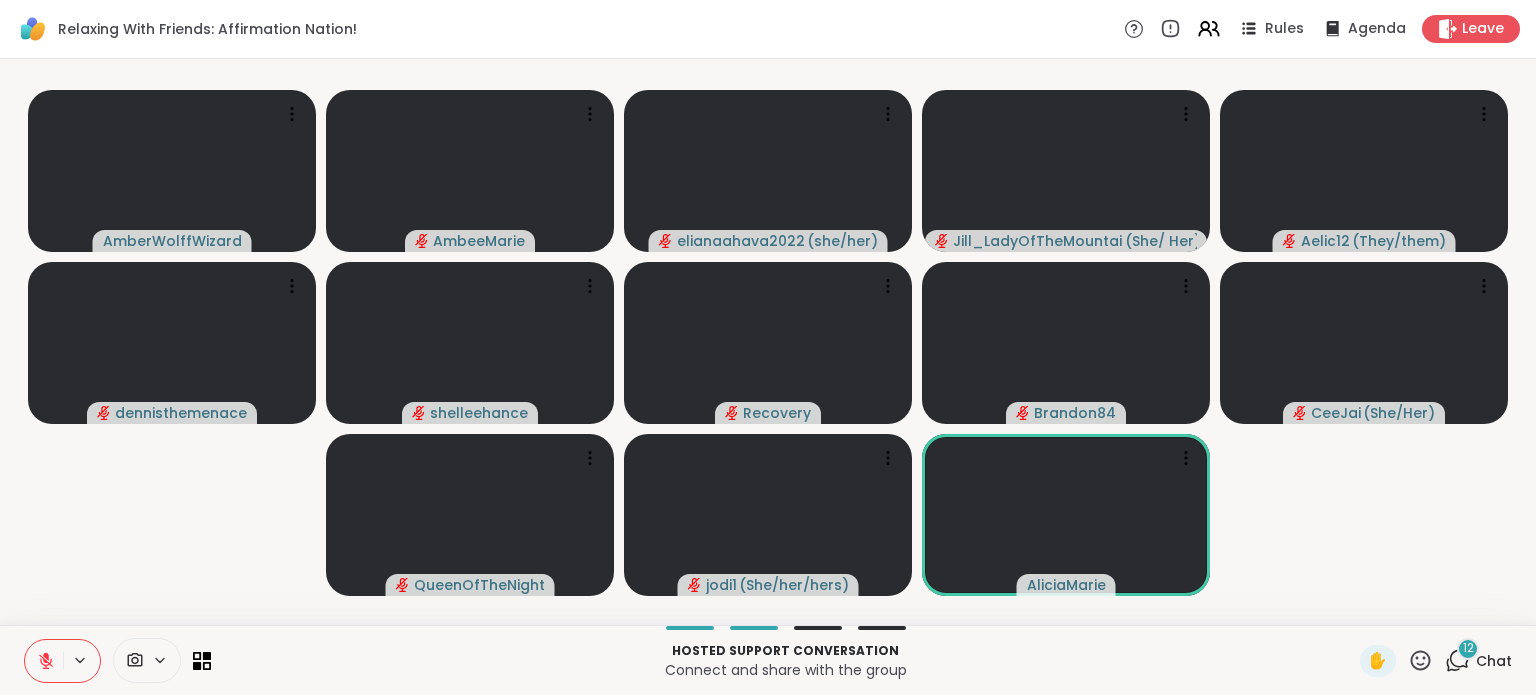 click 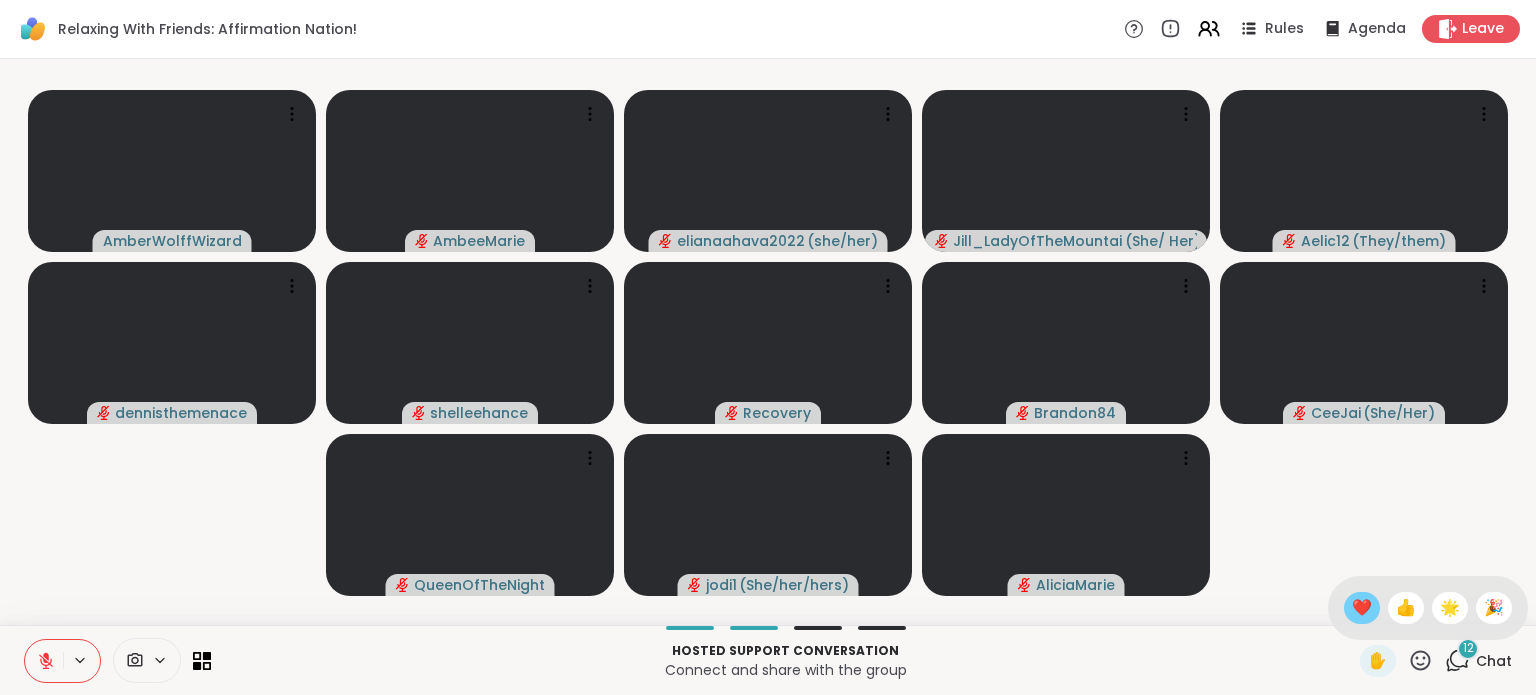 click on "❤️" at bounding box center [1362, 608] 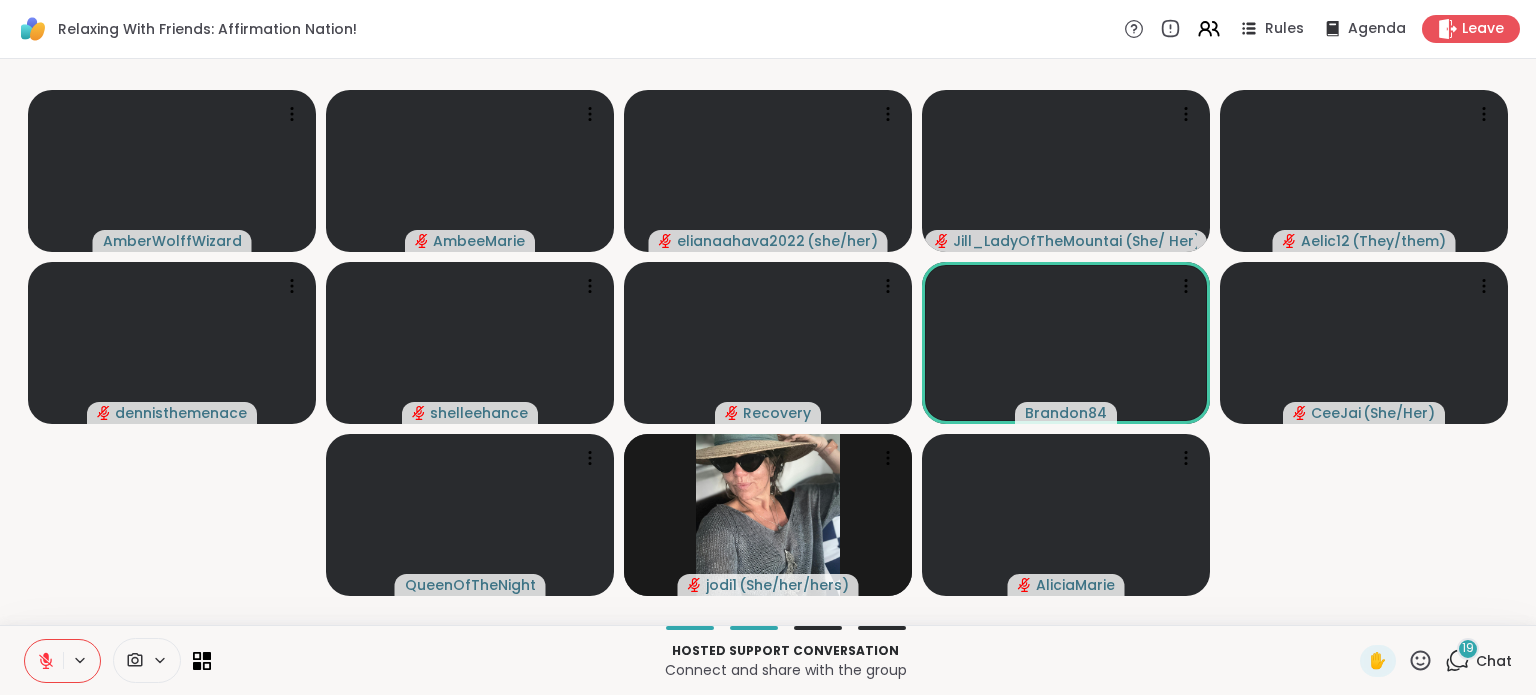 click 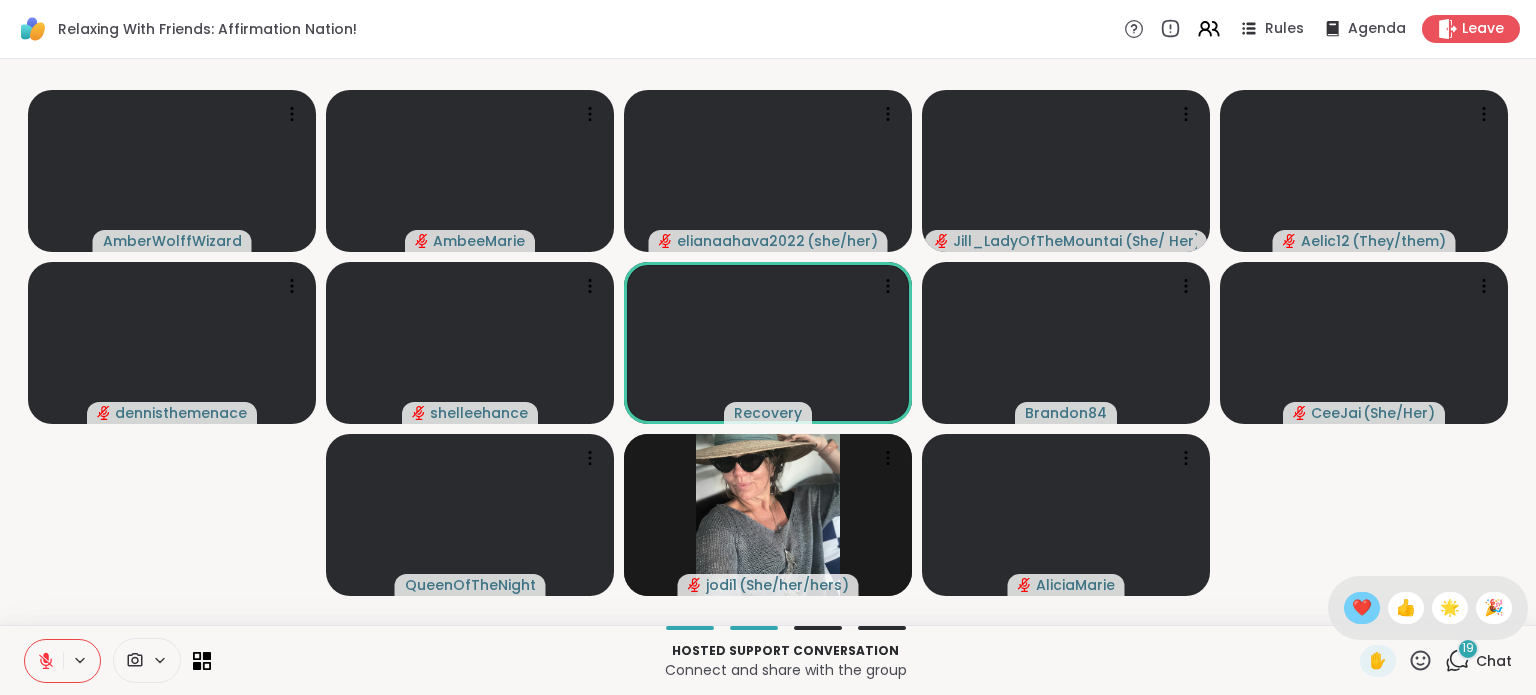 click on "❤️" at bounding box center (1362, 608) 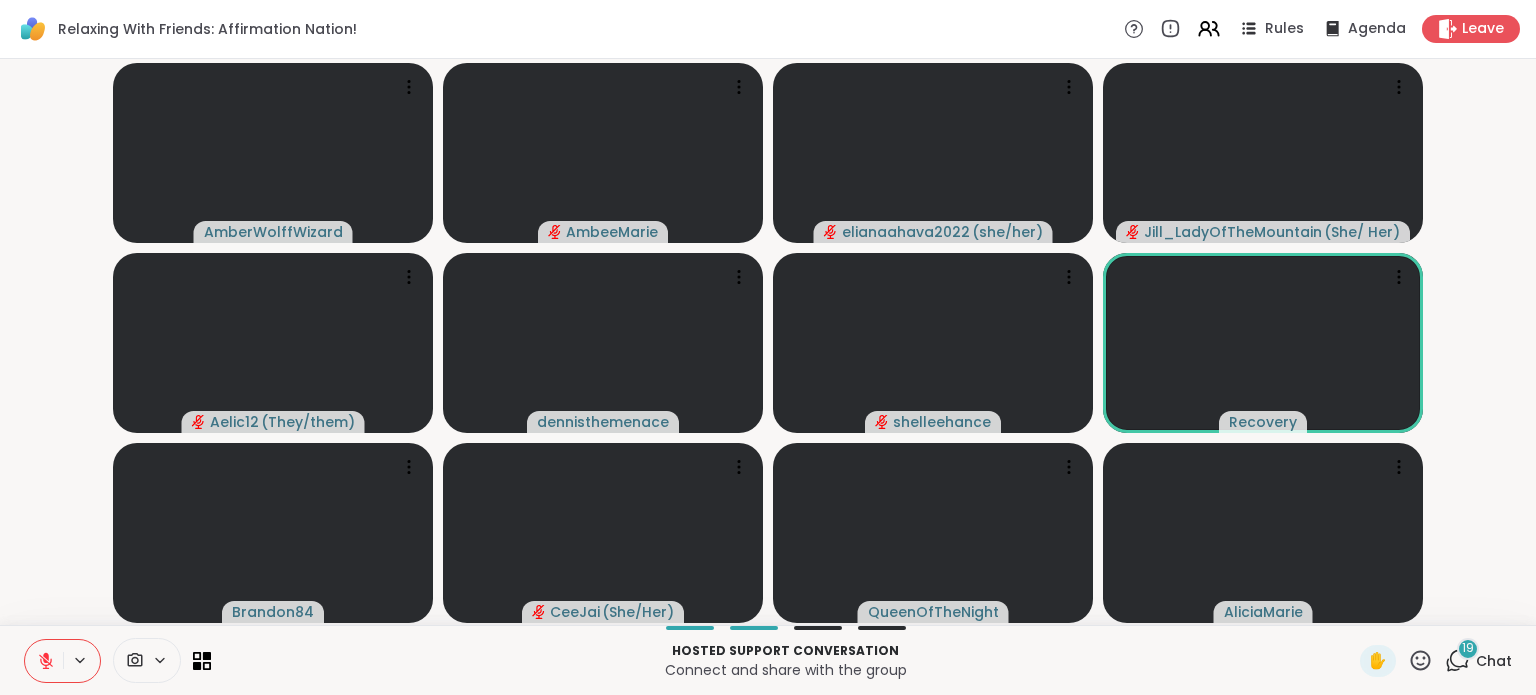 click 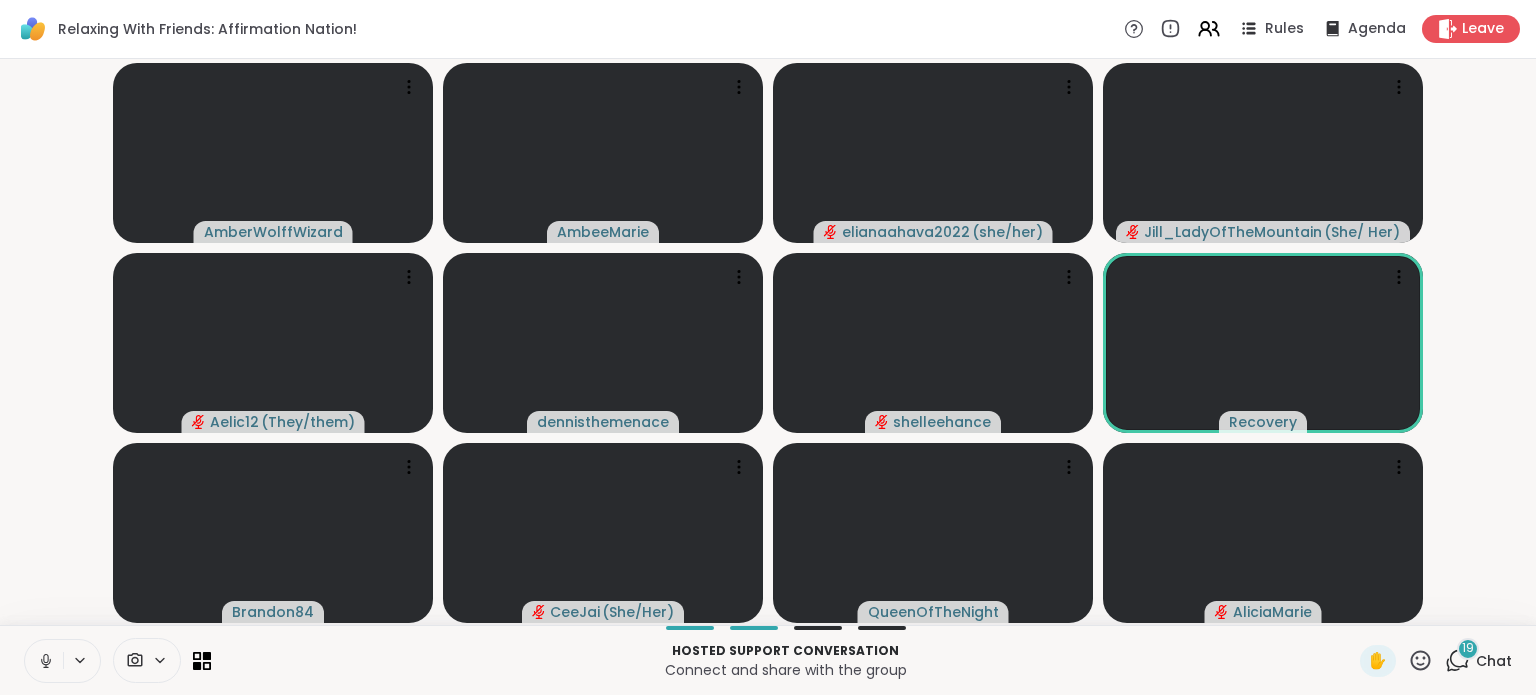 click 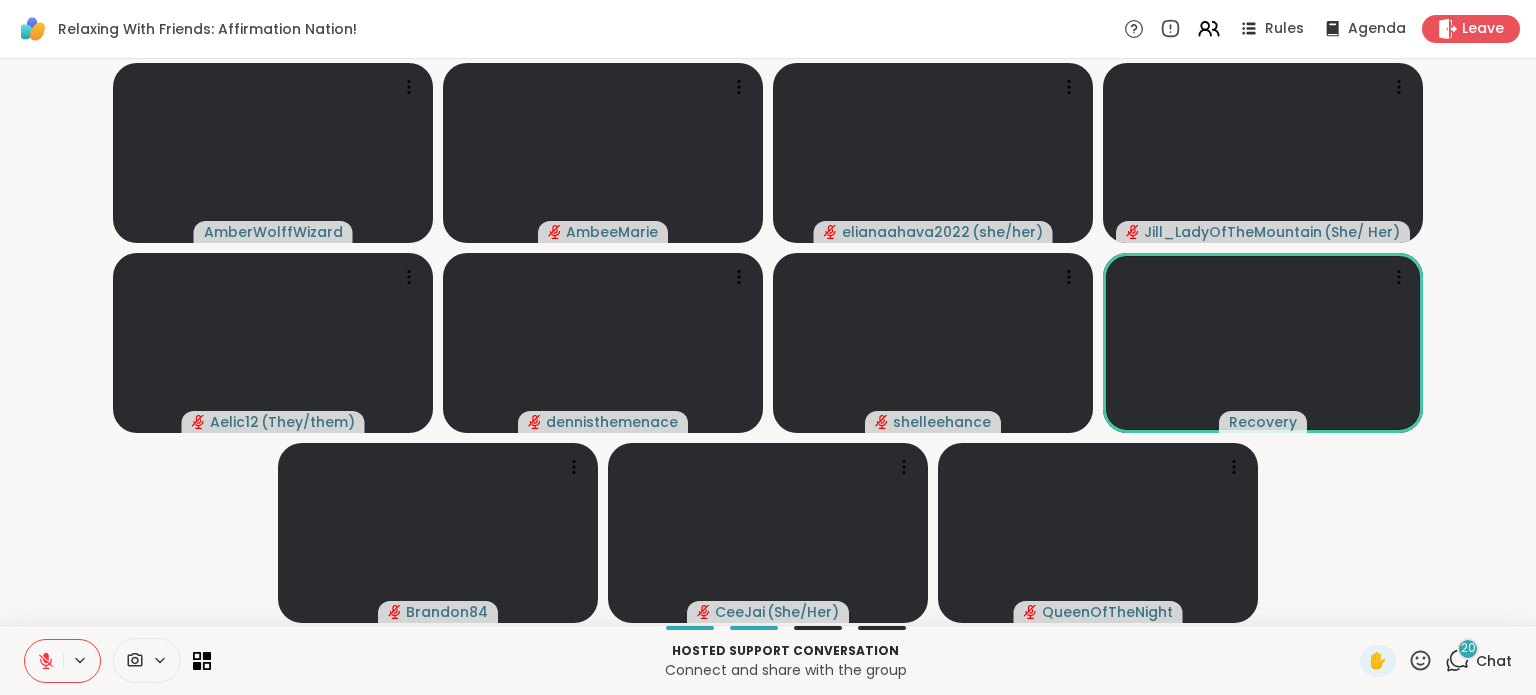 click 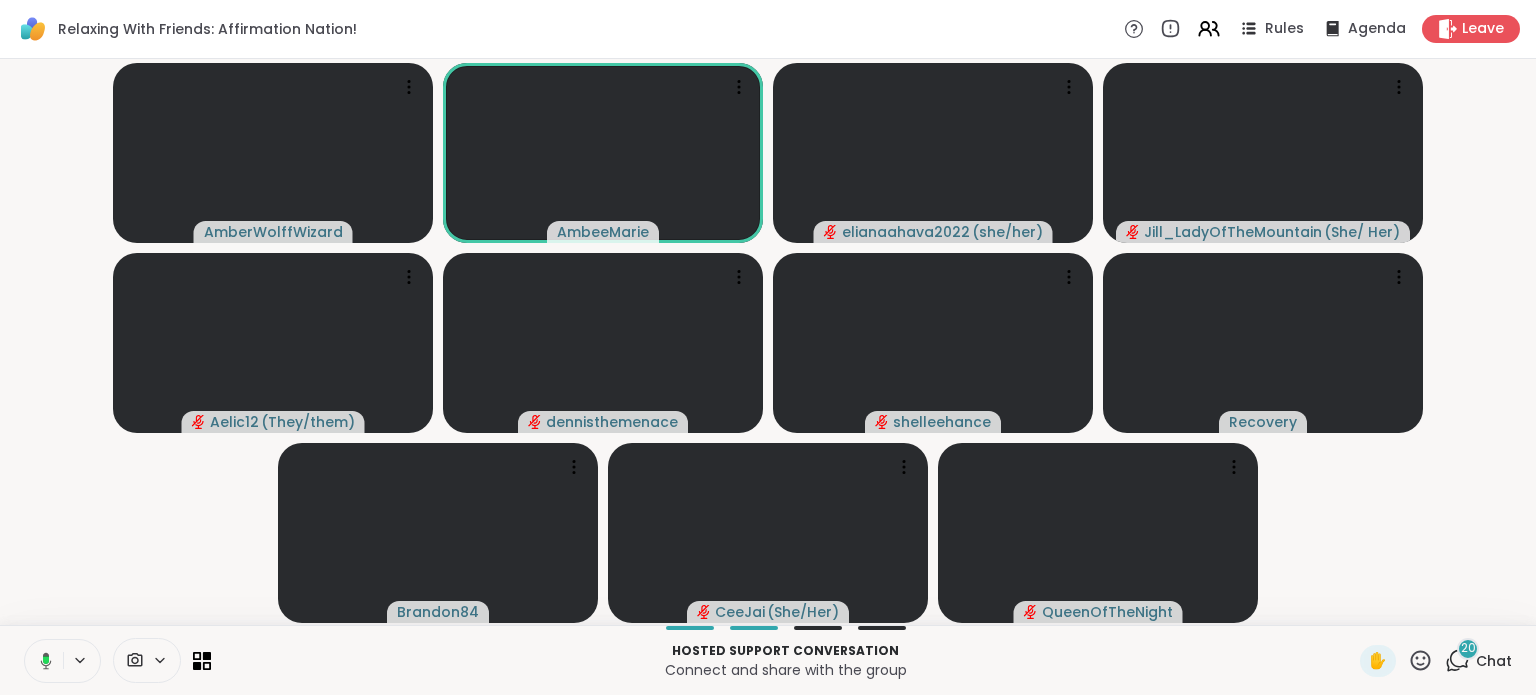 click 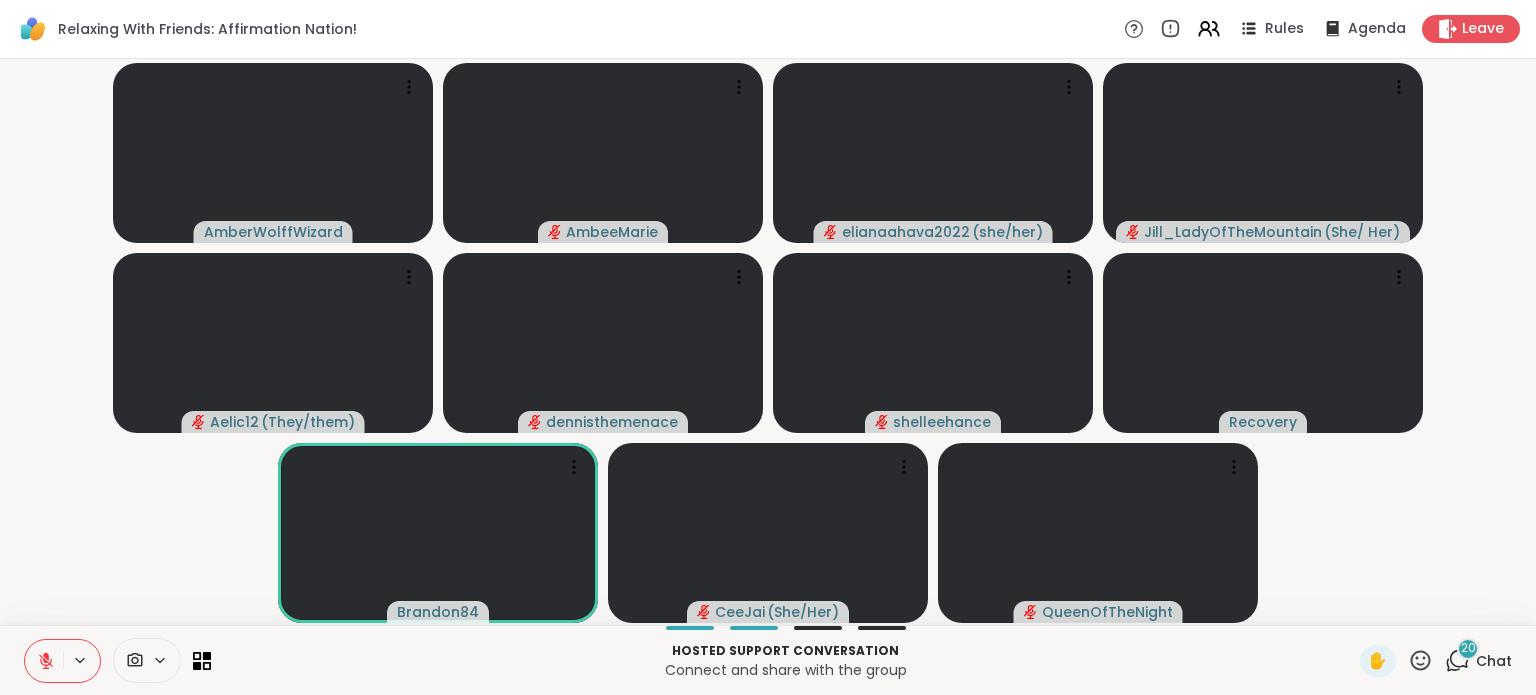 click 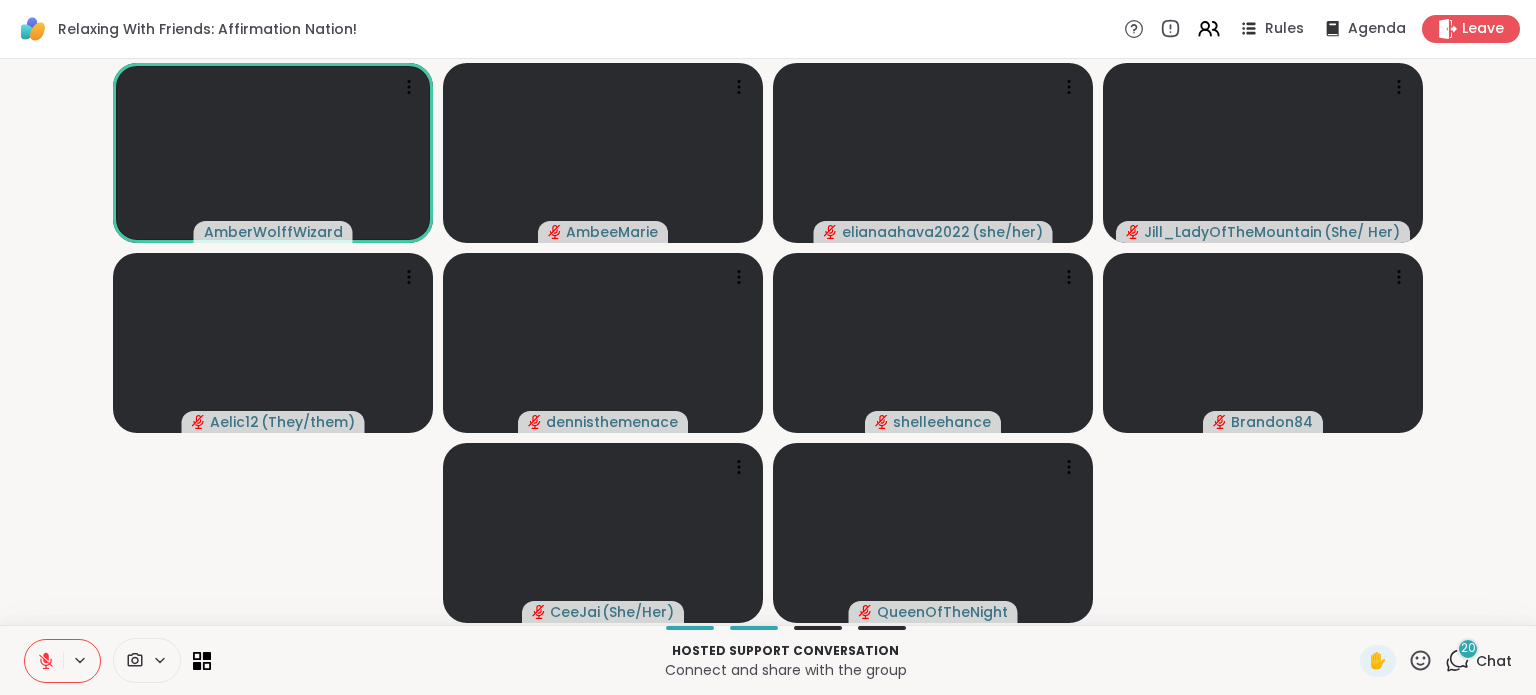 click 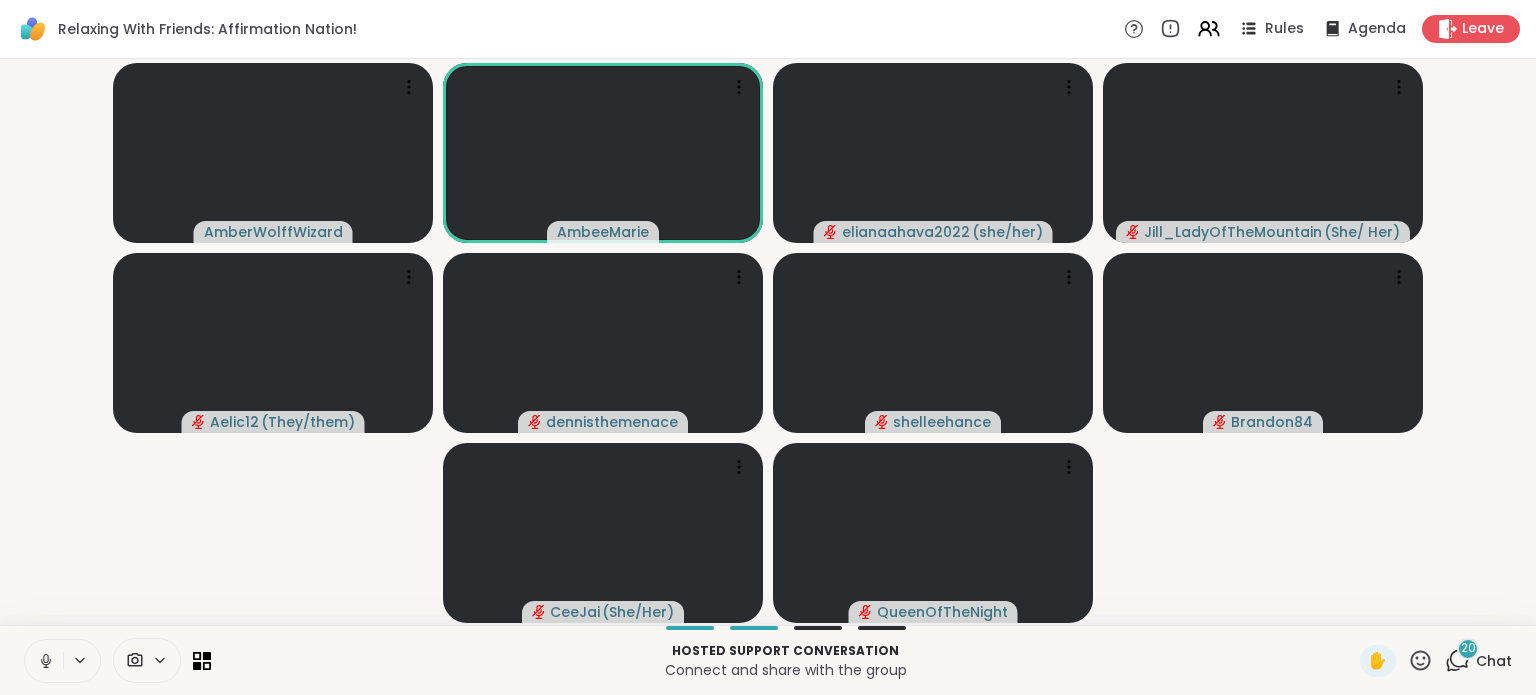 click 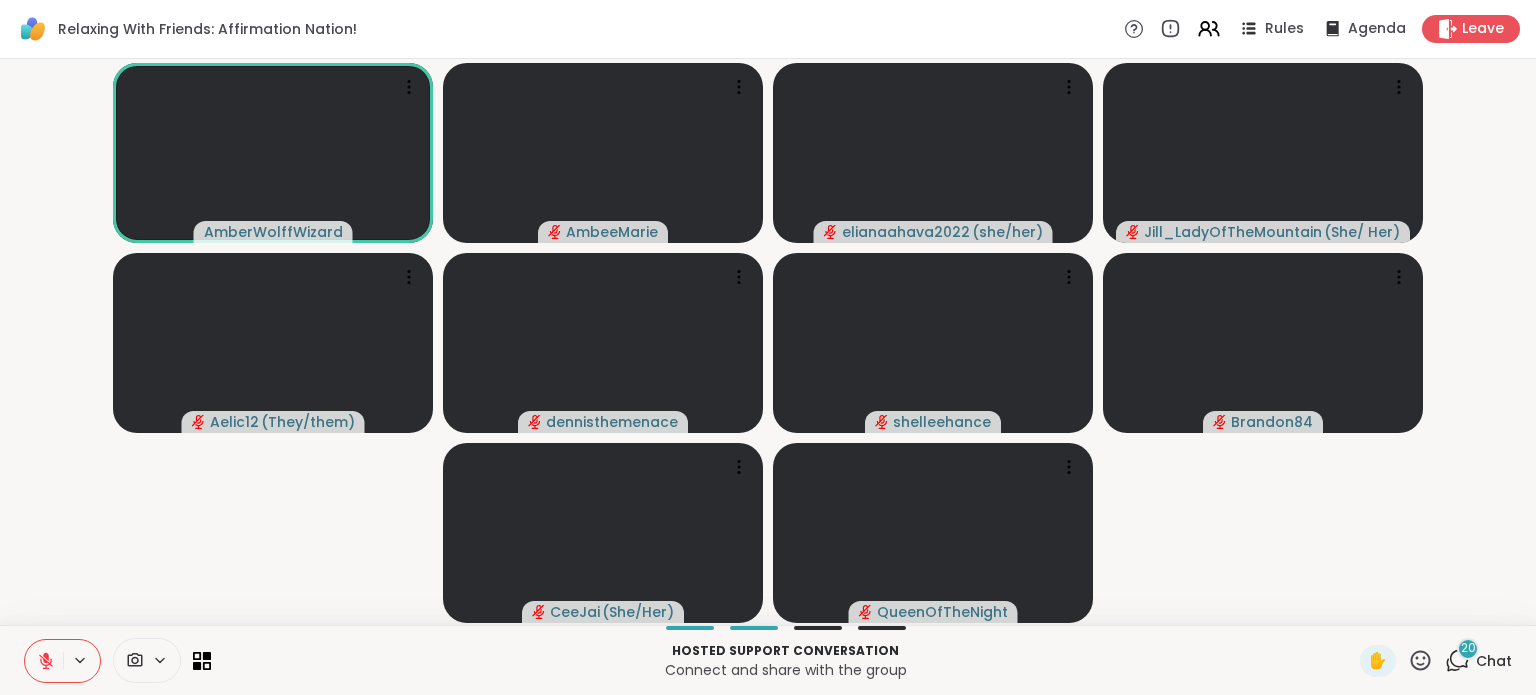 click 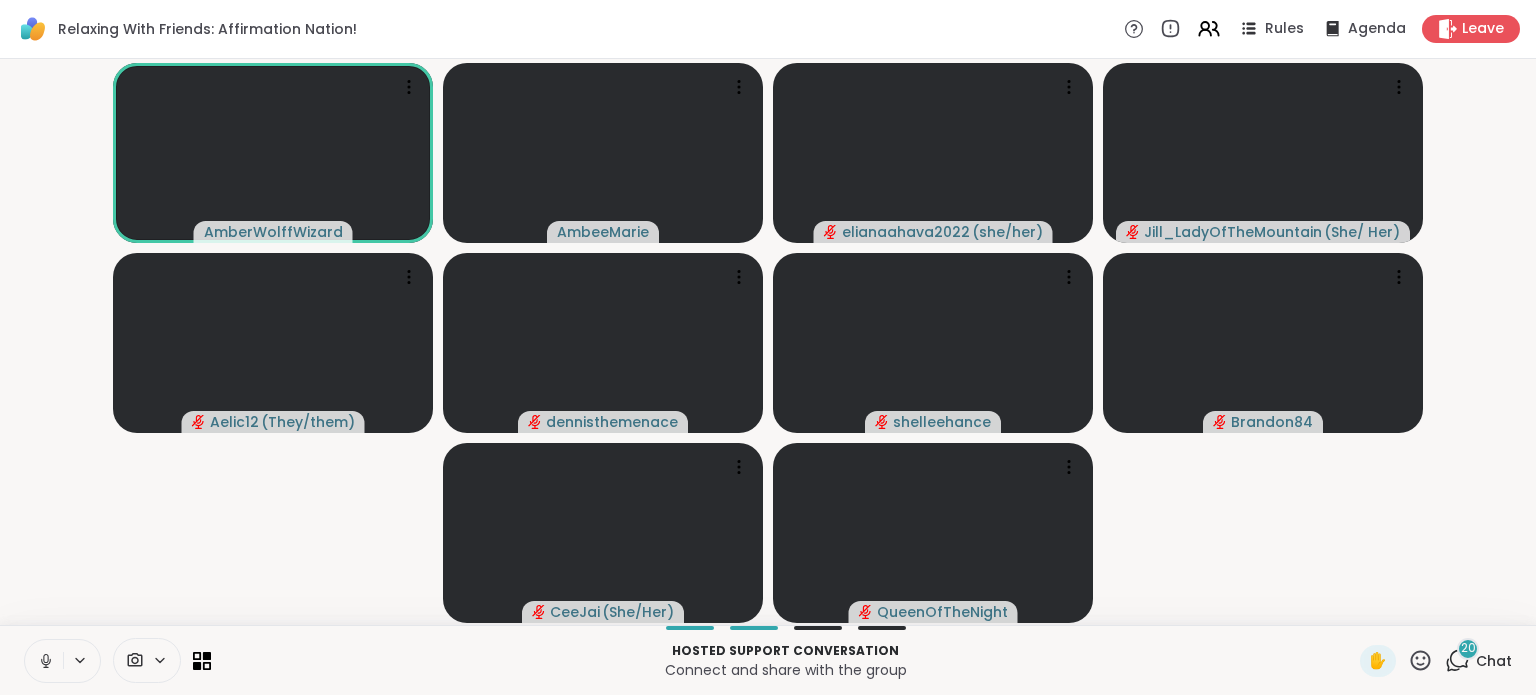 click at bounding box center [44, 661] 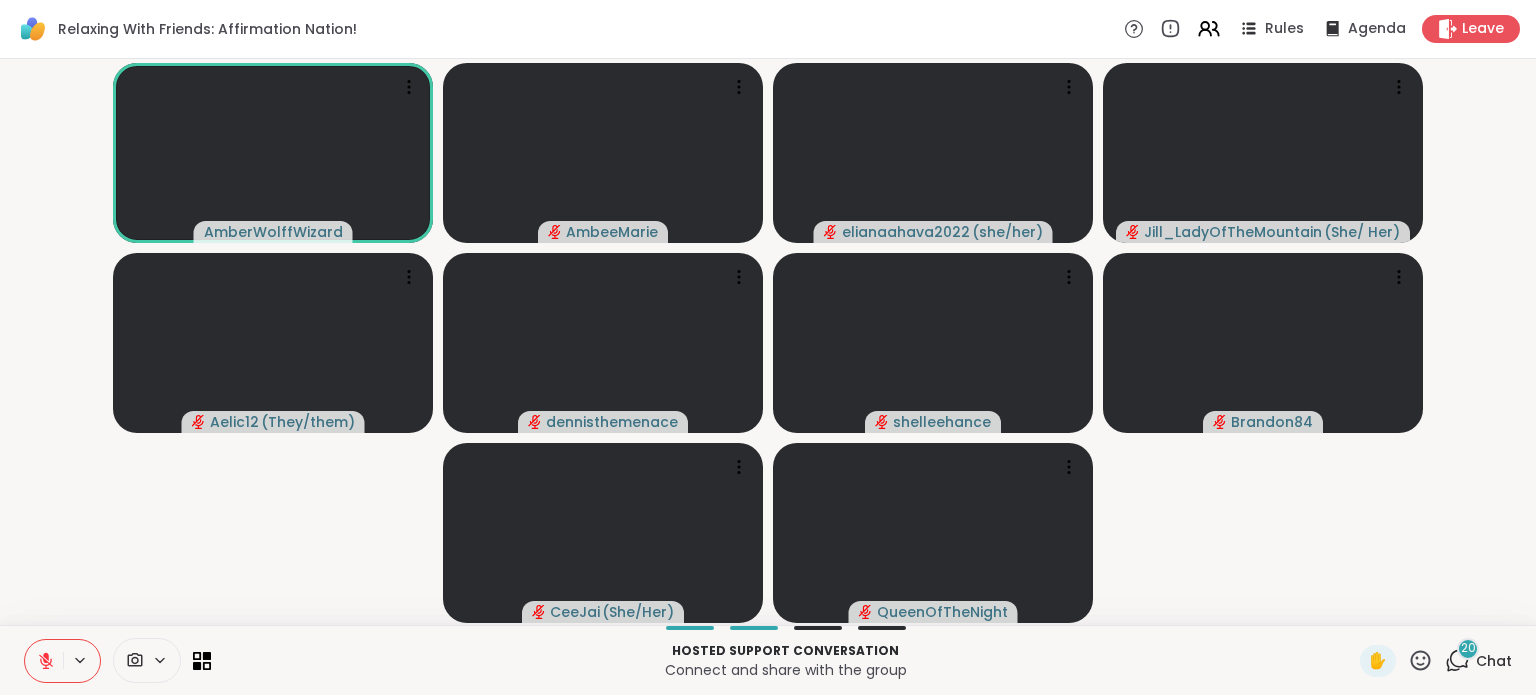 click at bounding box center [44, 661] 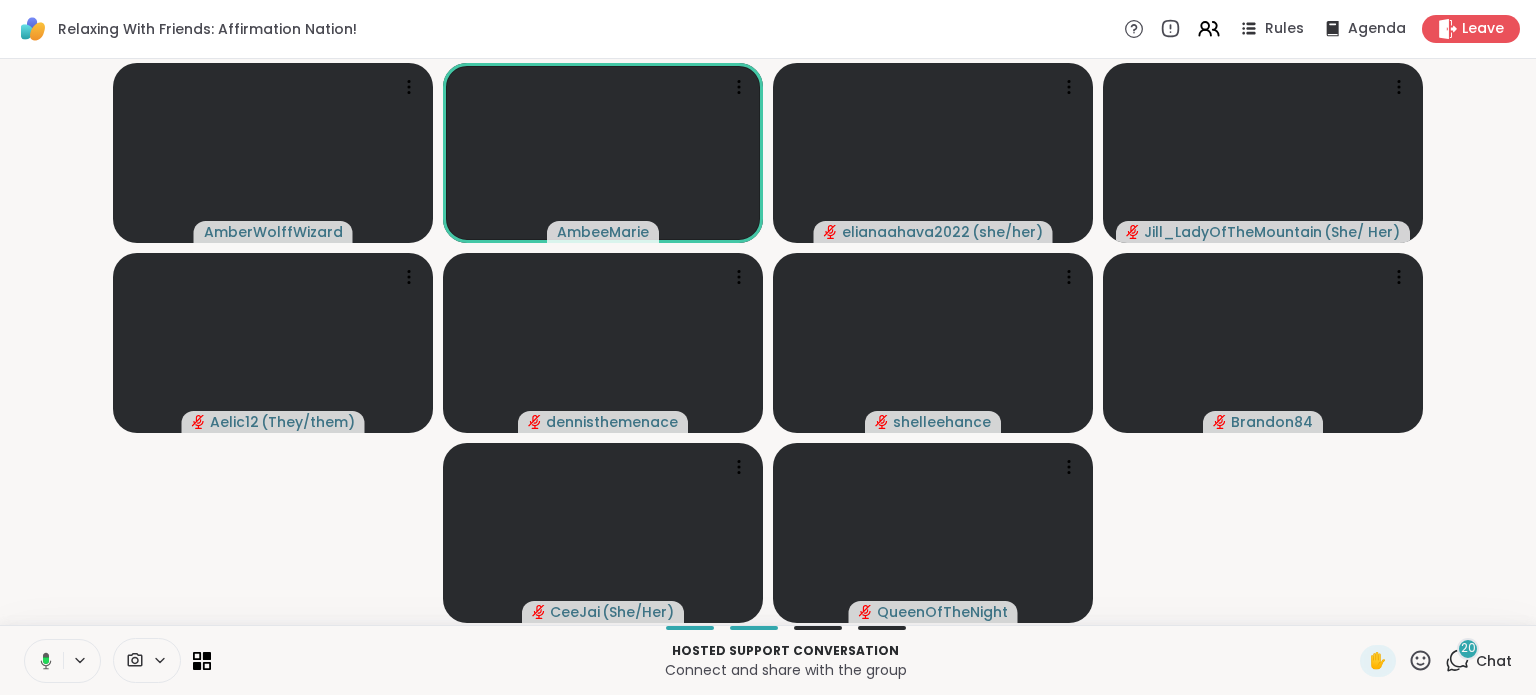 click 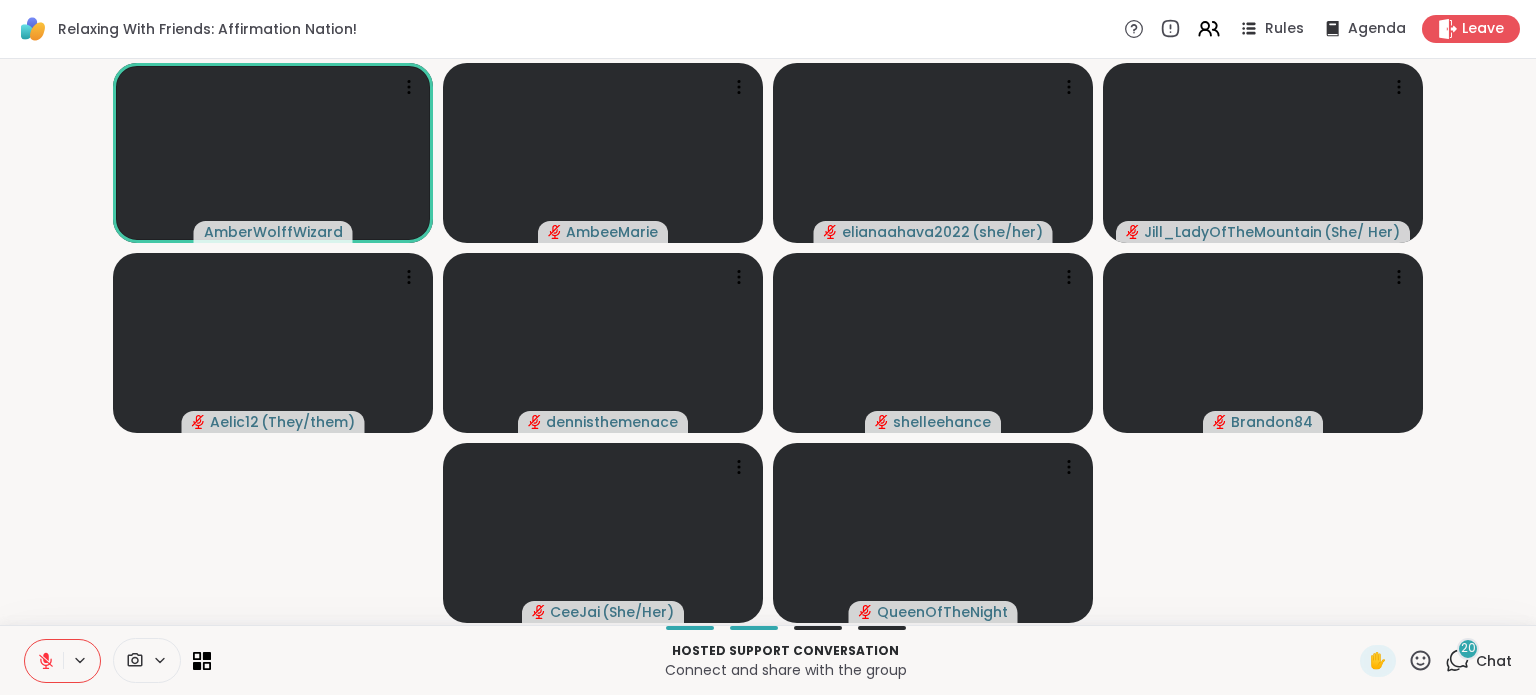 click 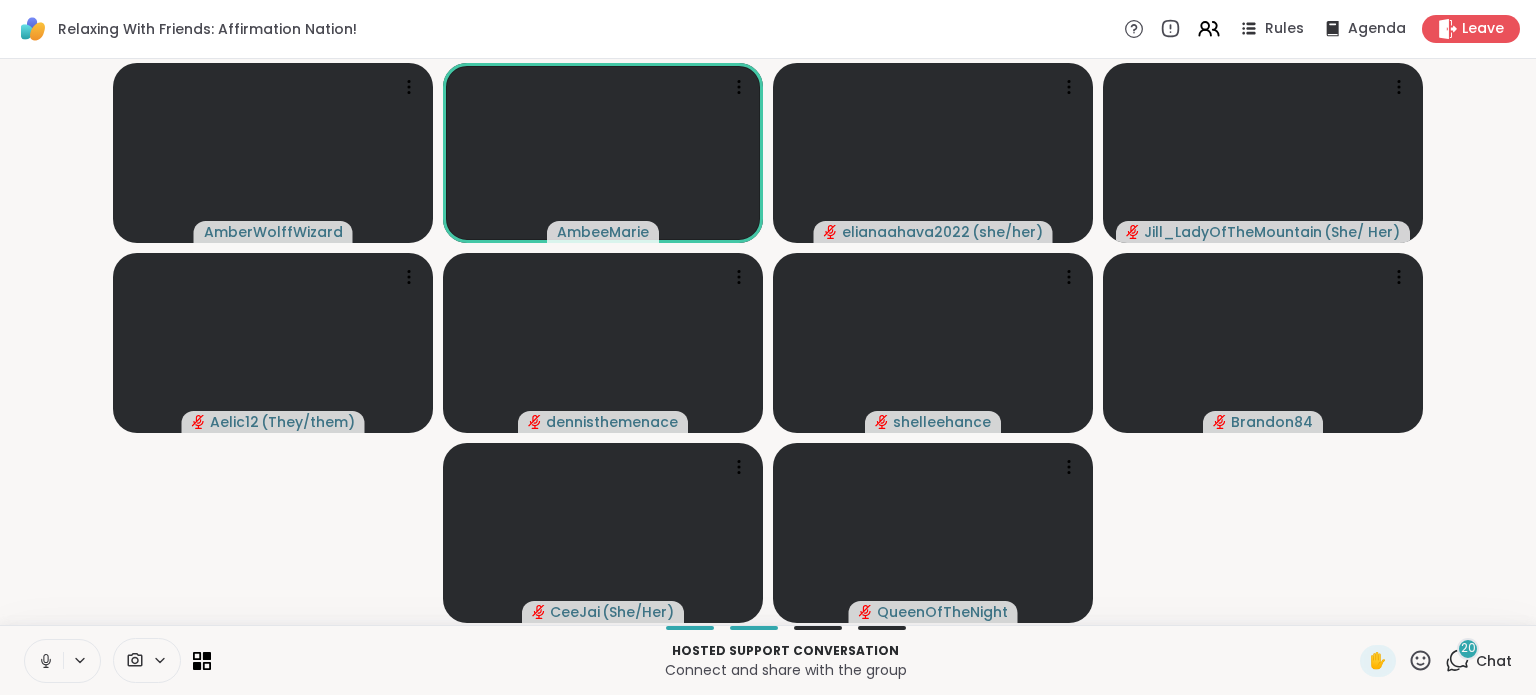 click 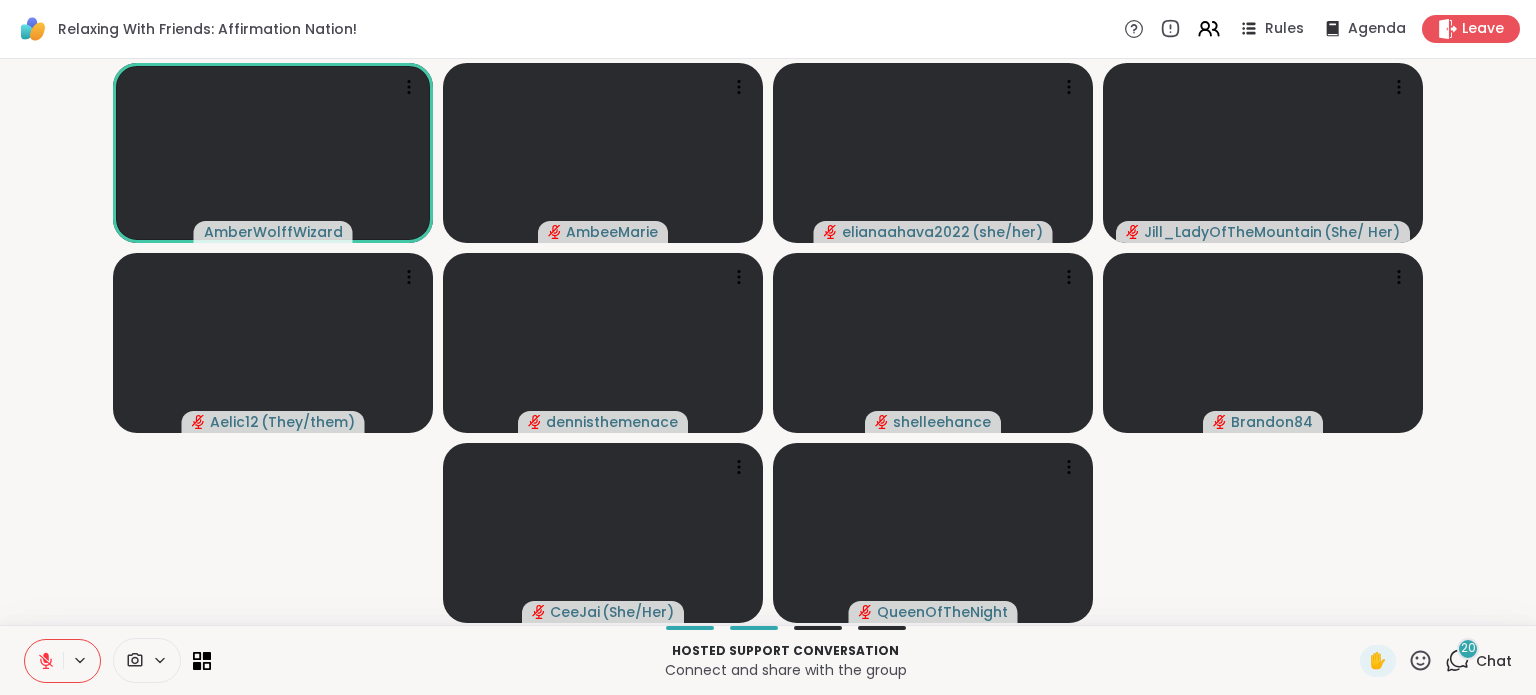 click 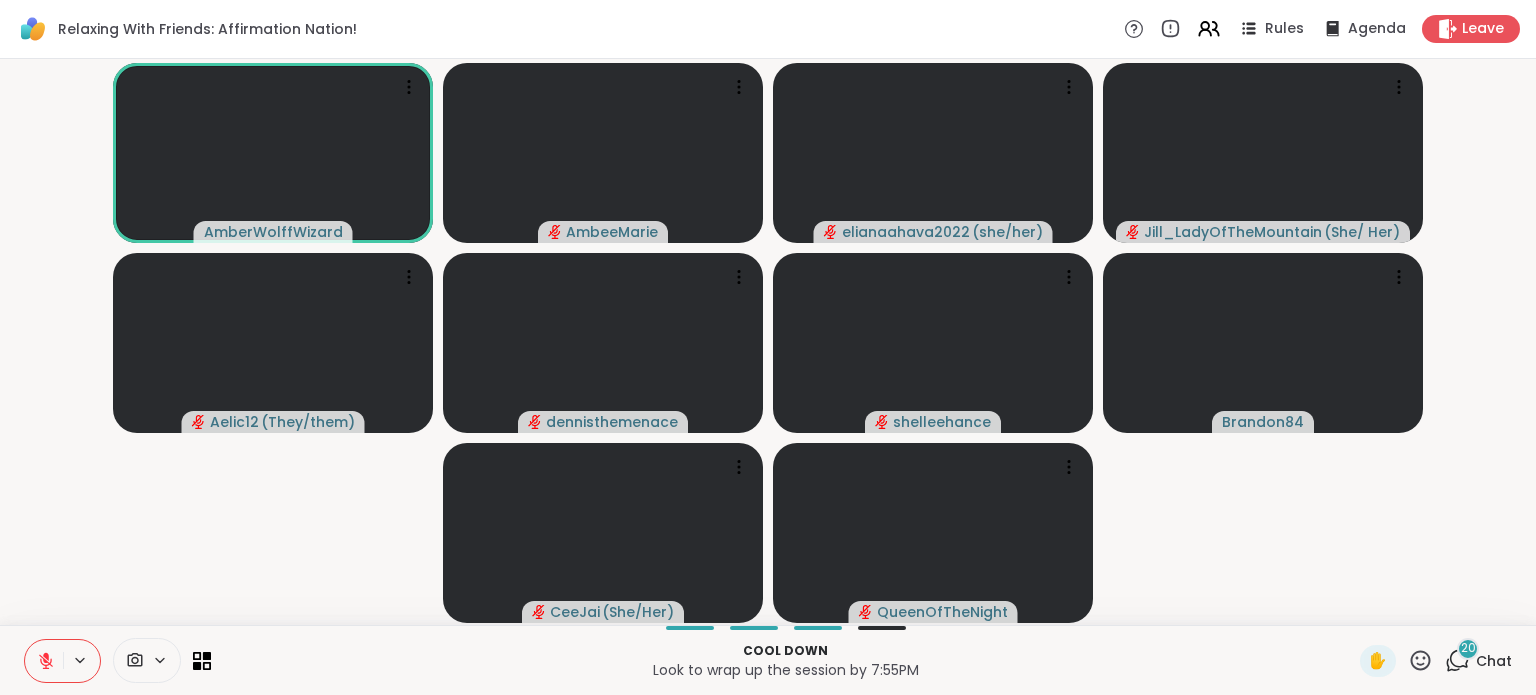 click 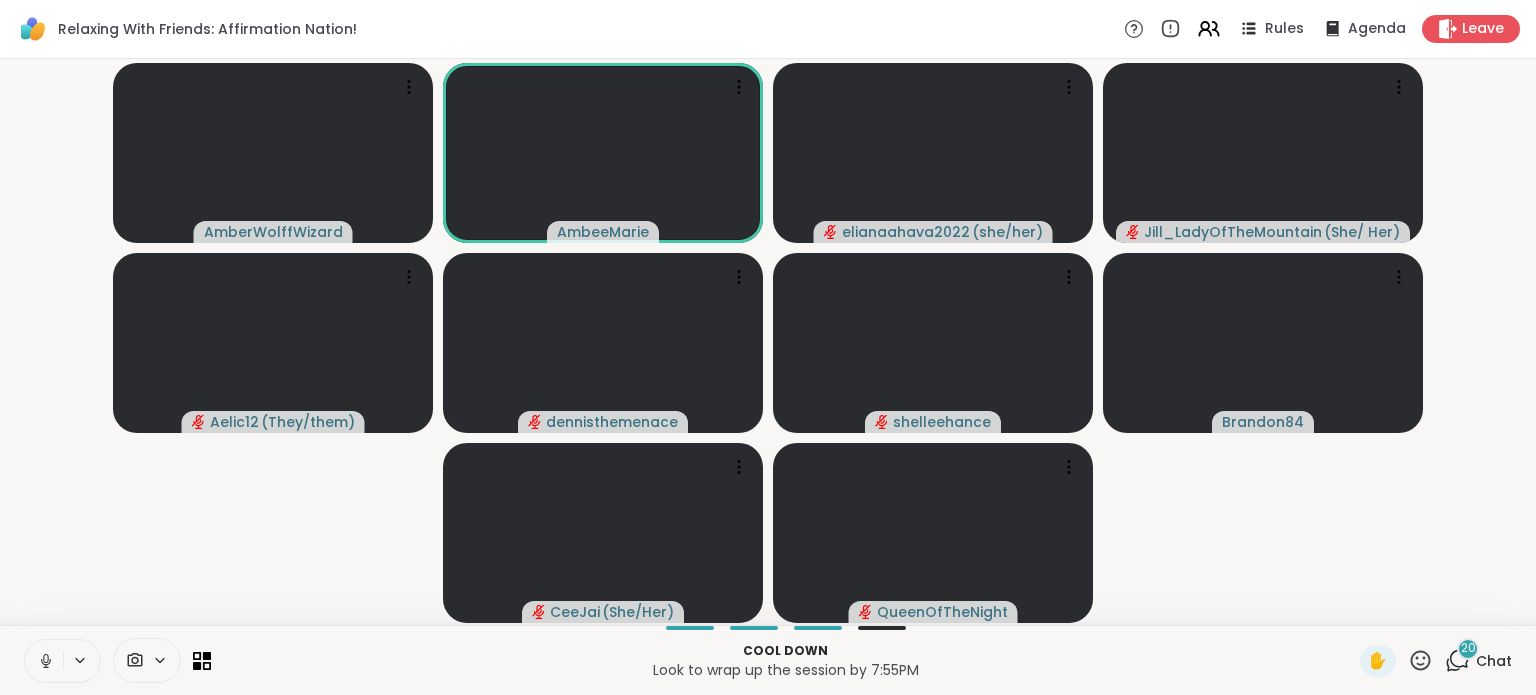 click 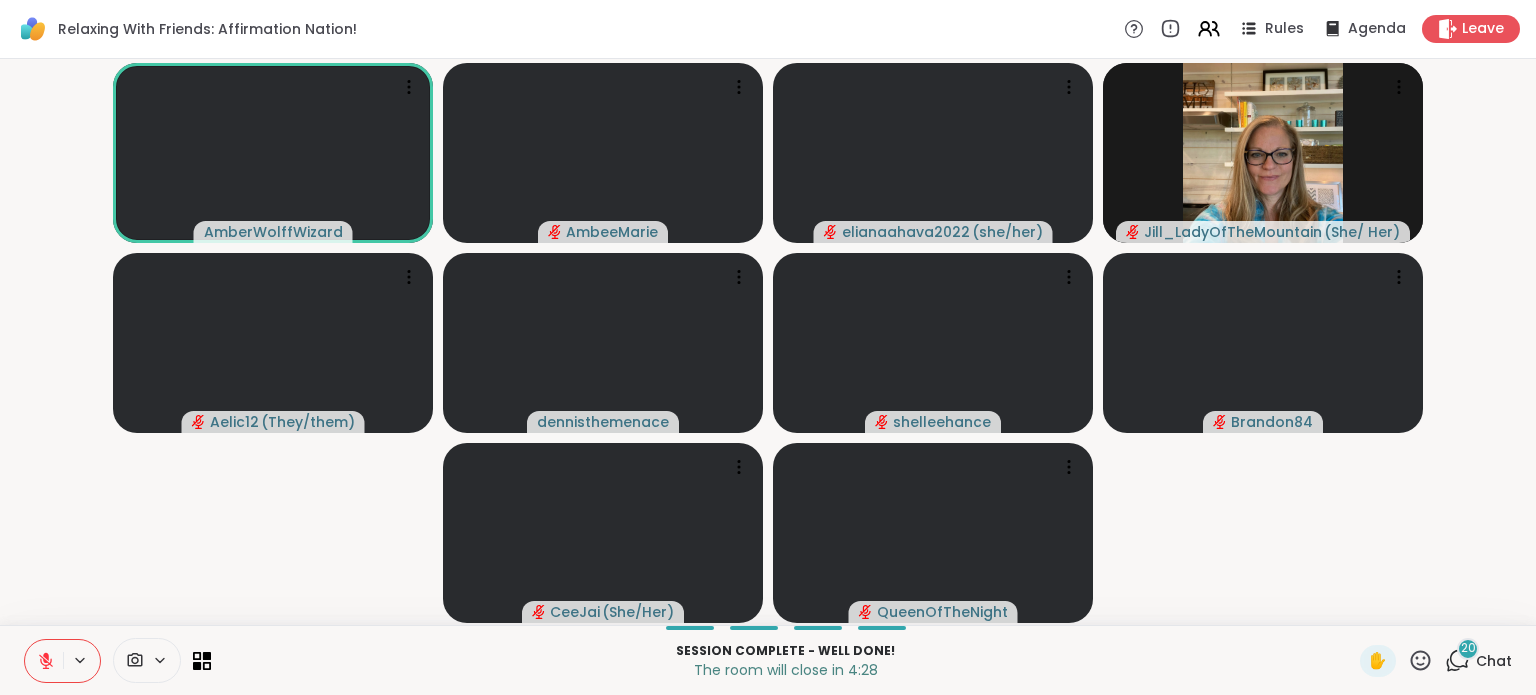 click at bounding box center (44, 661) 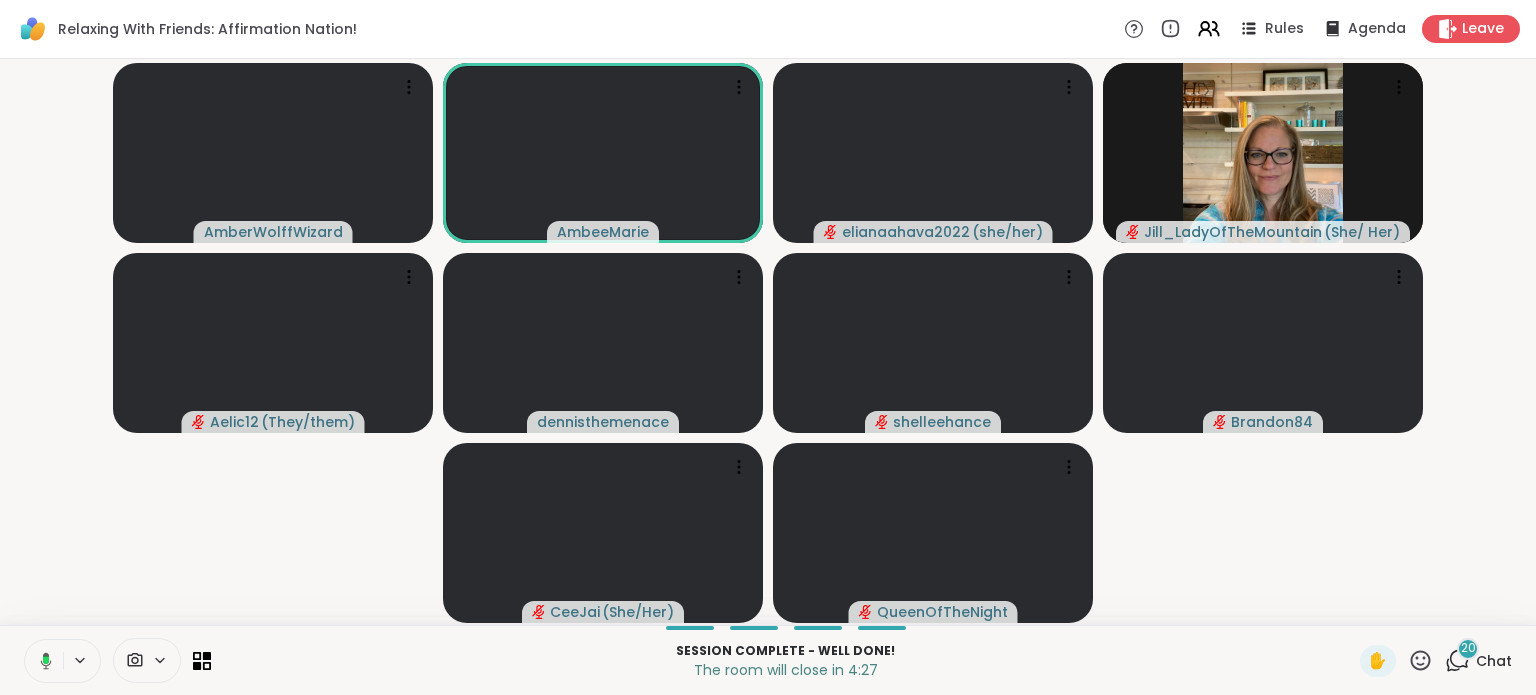 click 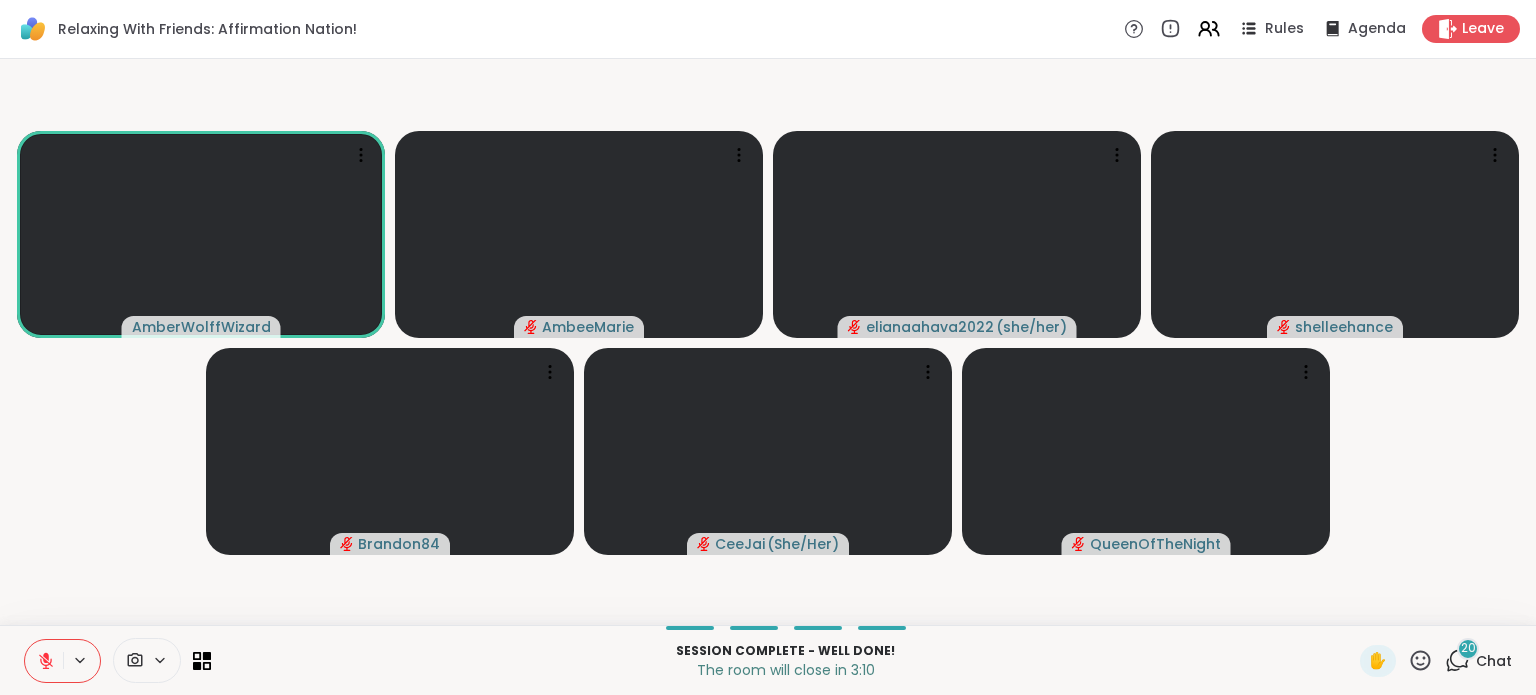 click 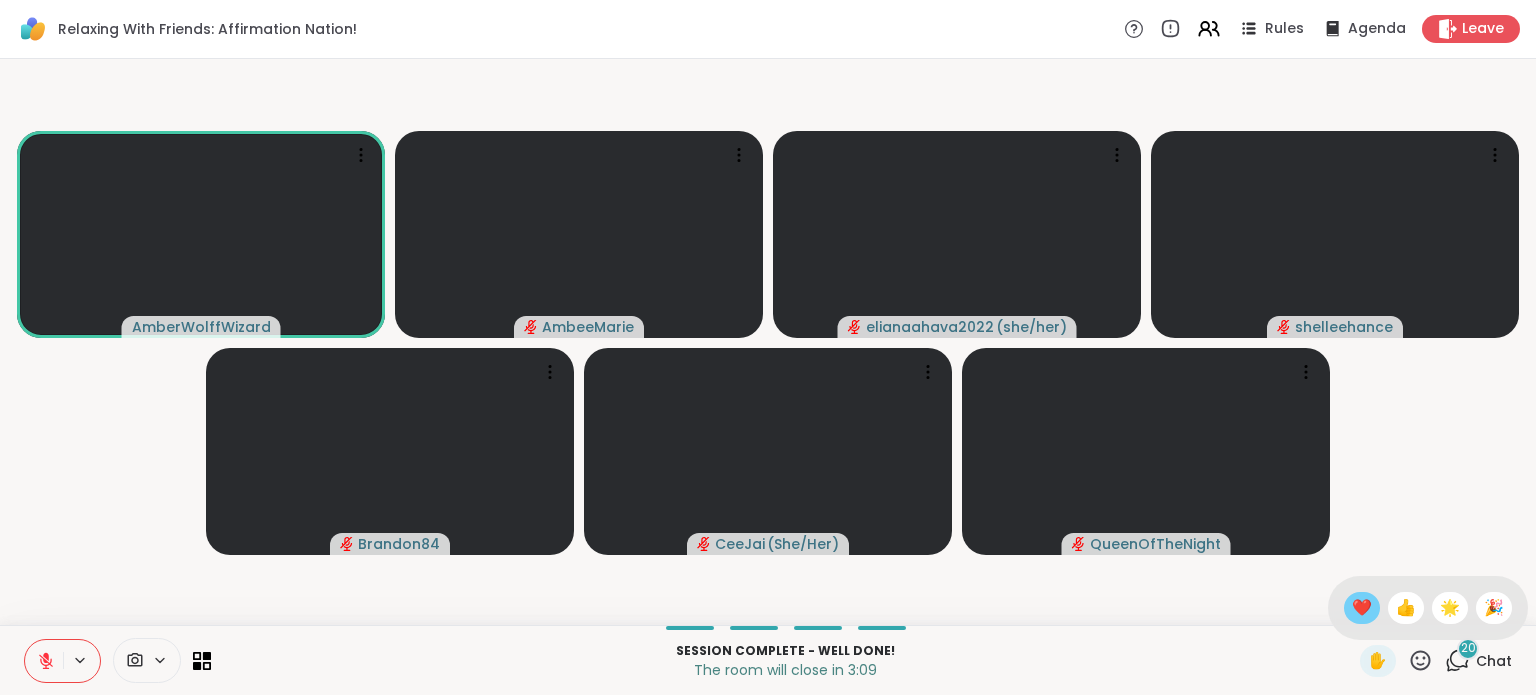 click on "❤️" at bounding box center (1362, 608) 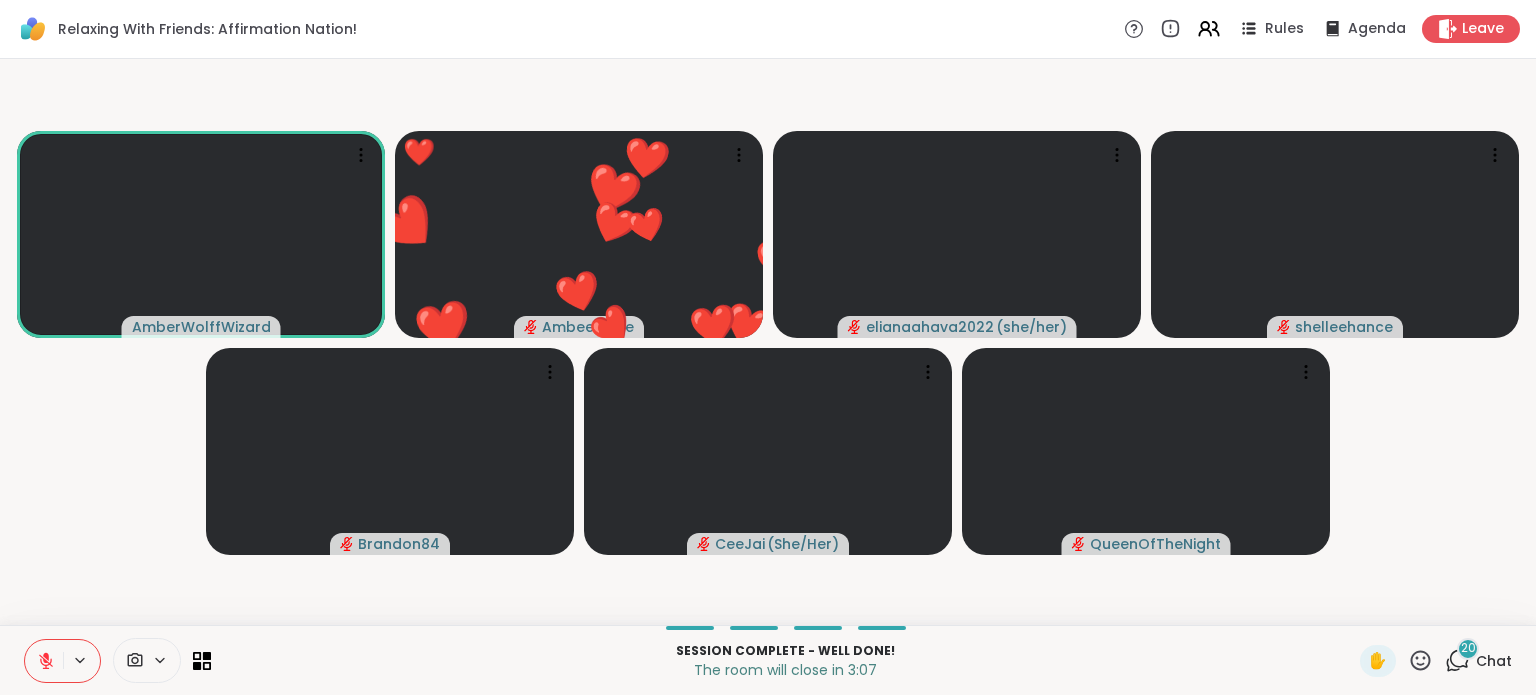 click 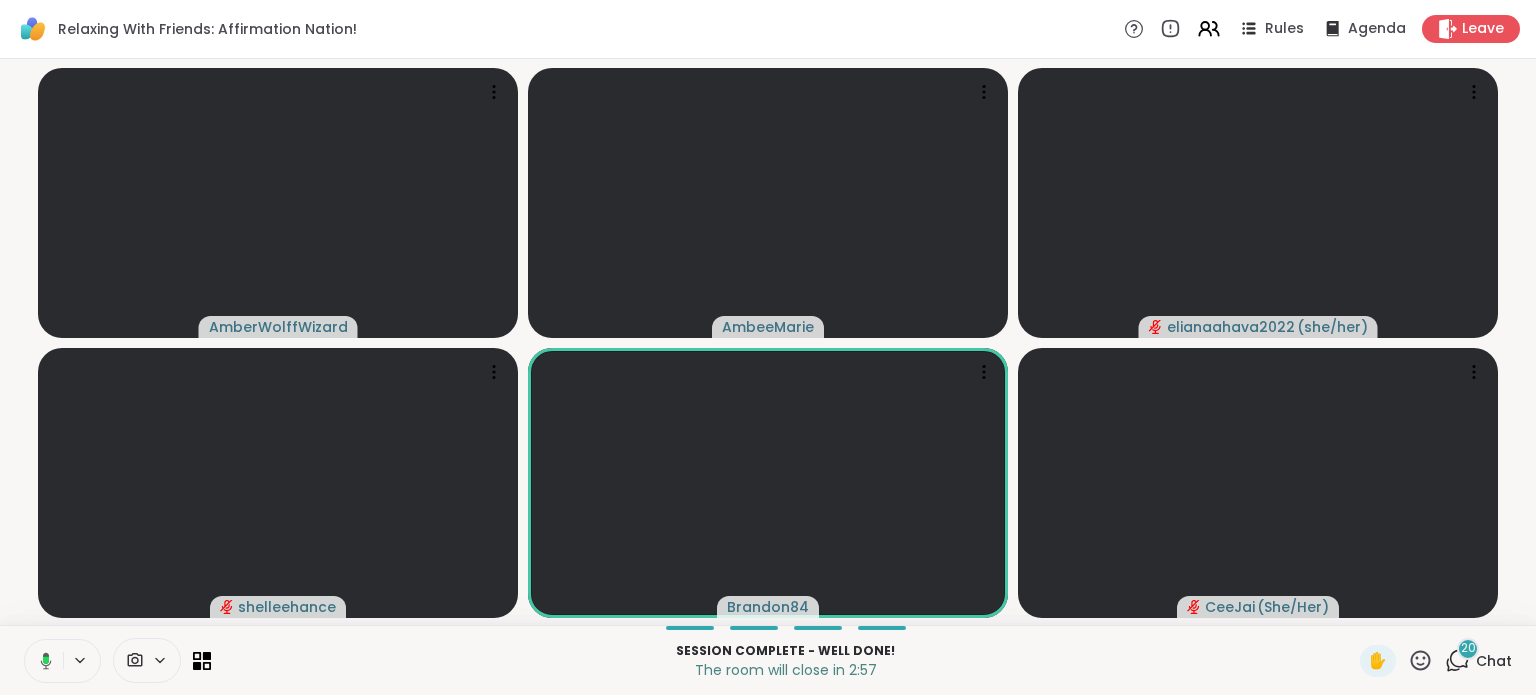 click on "Chat" at bounding box center (1494, 661) 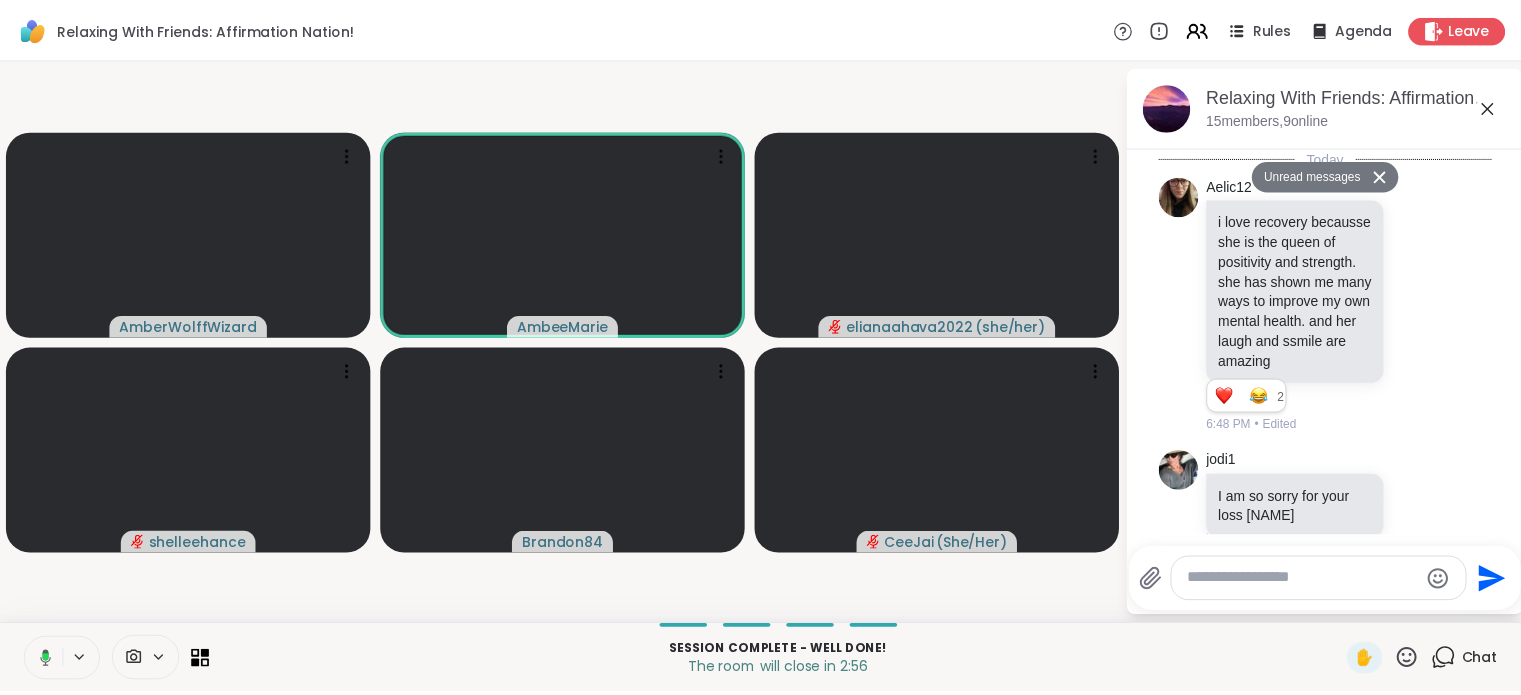 scroll, scrollTop: 8253, scrollLeft: 0, axis: vertical 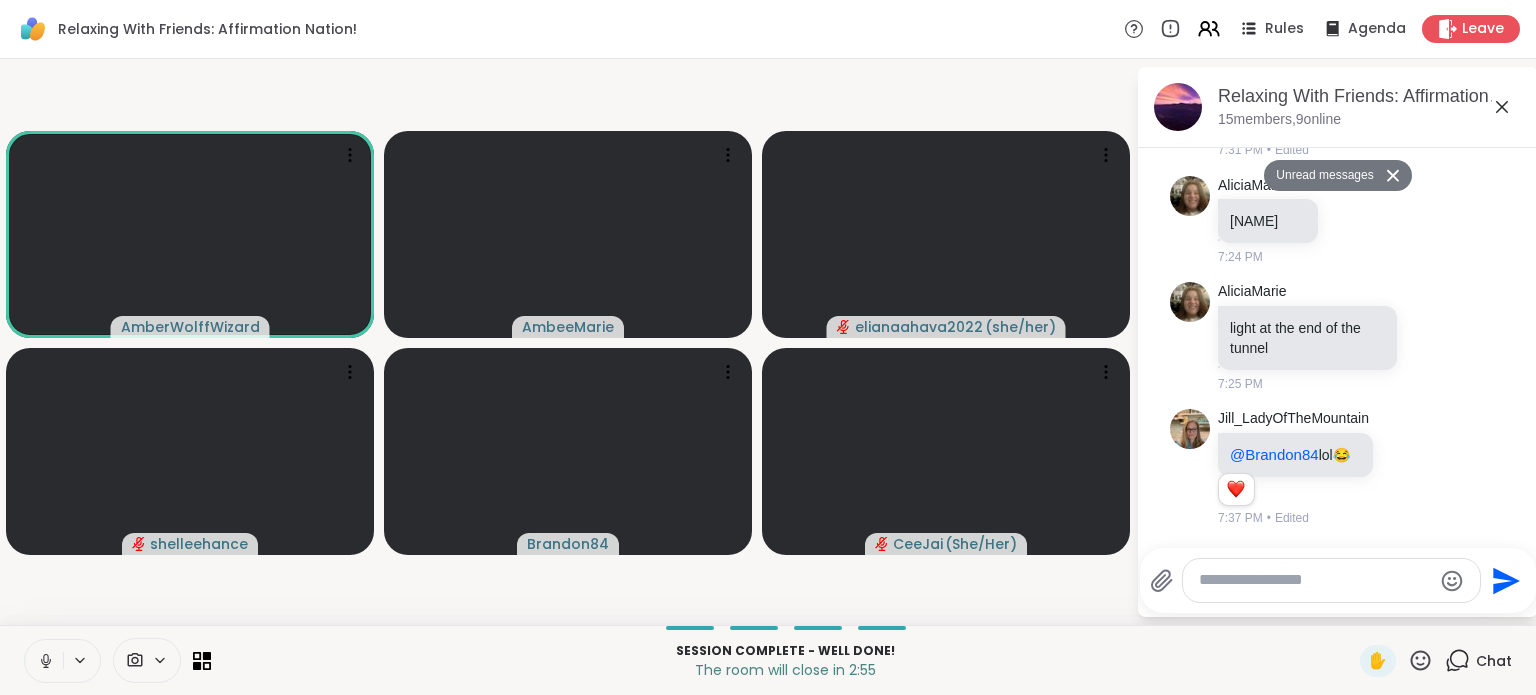 click on "Chat" at bounding box center [1494, 661] 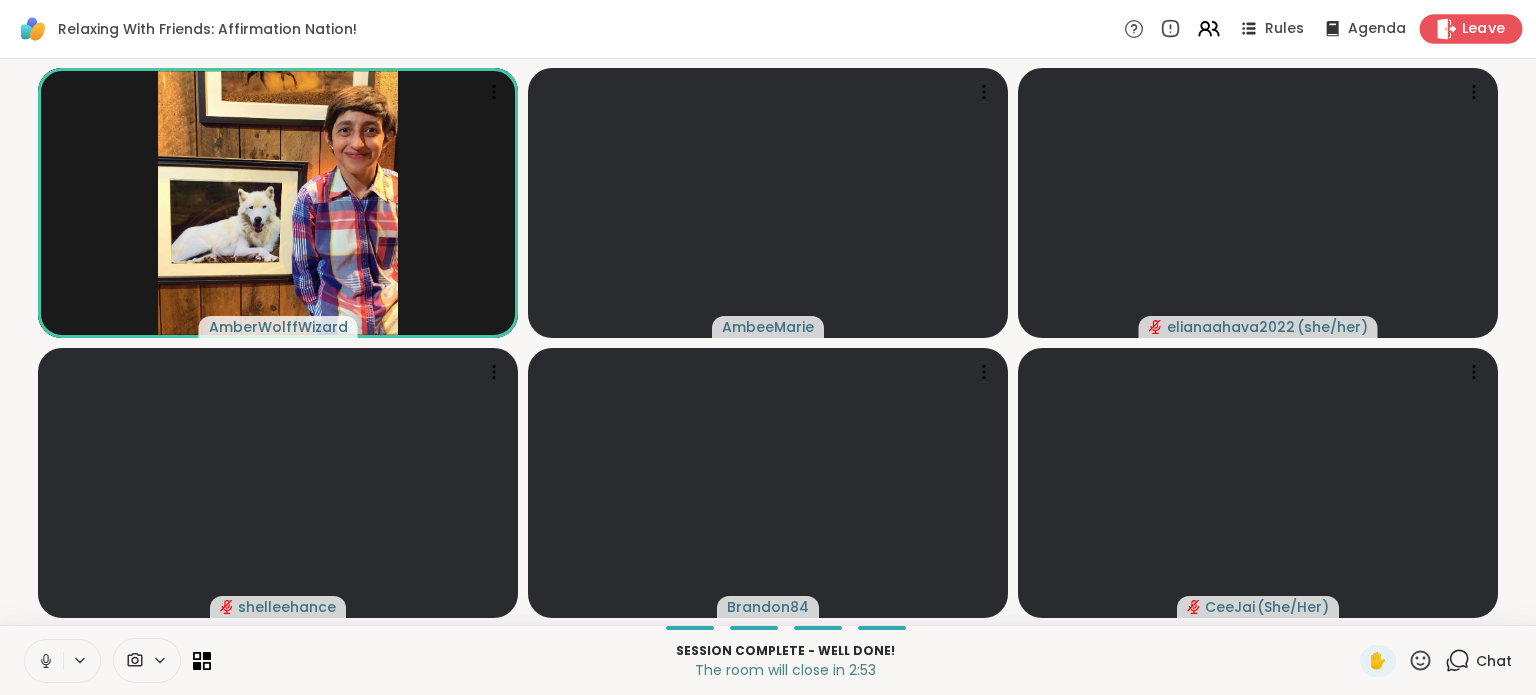 click on "Leave" at bounding box center (1471, 28) 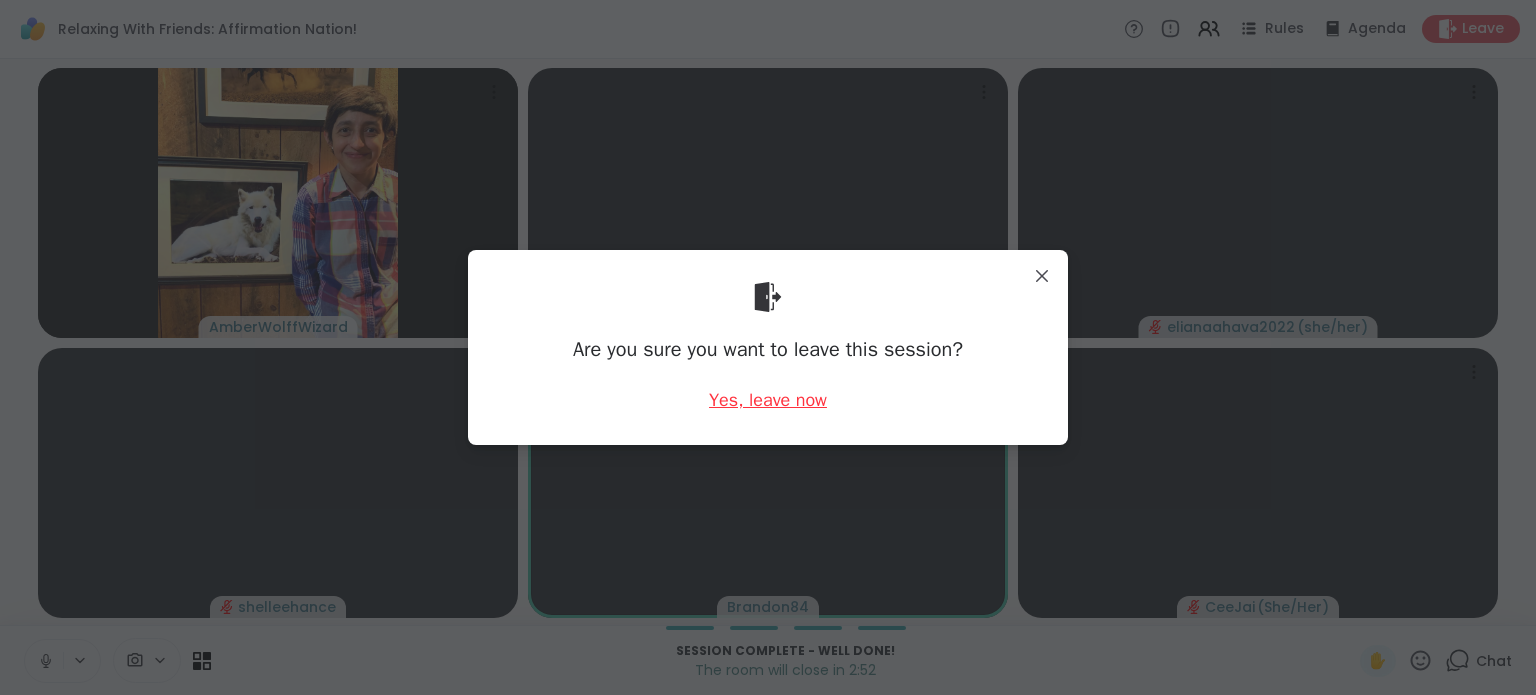 click on "Yes, leave now" at bounding box center (768, 400) 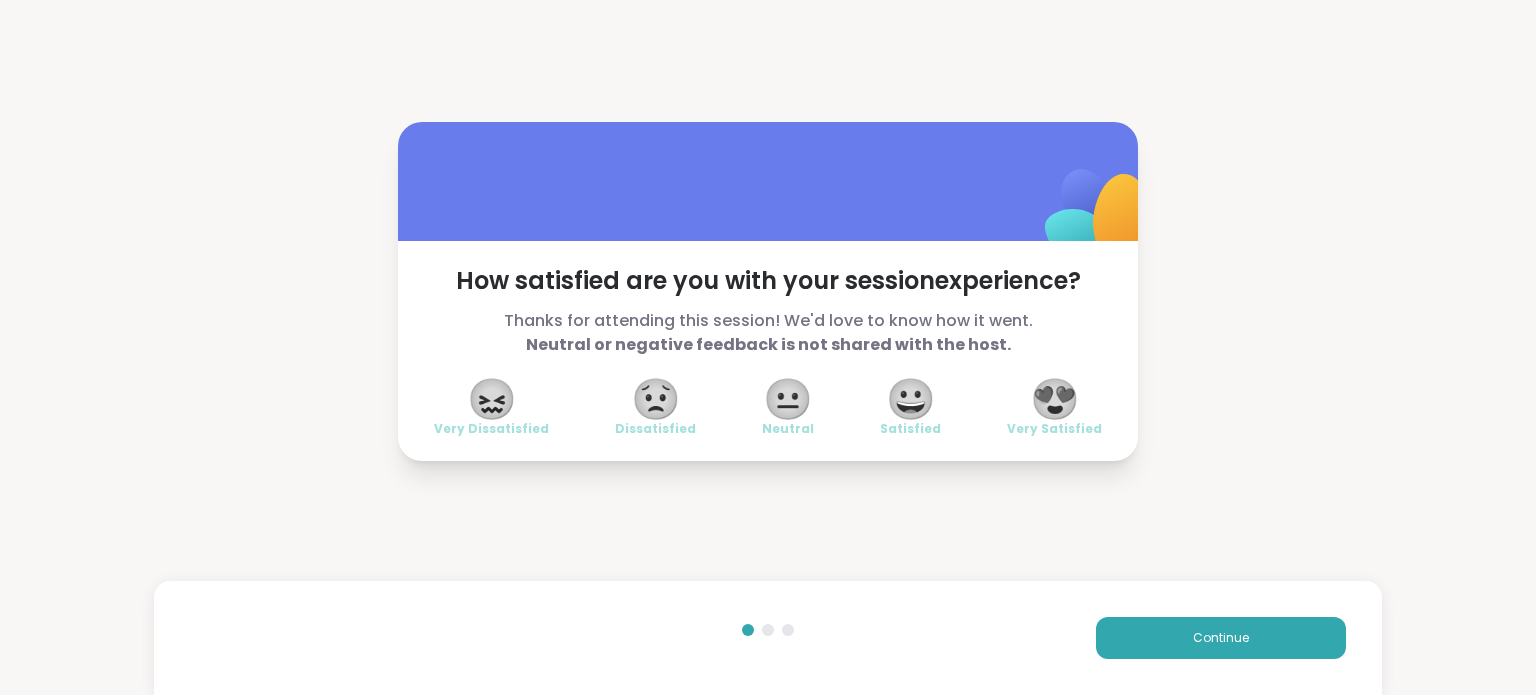 click on "😍" at bounding box center (1055, 399) 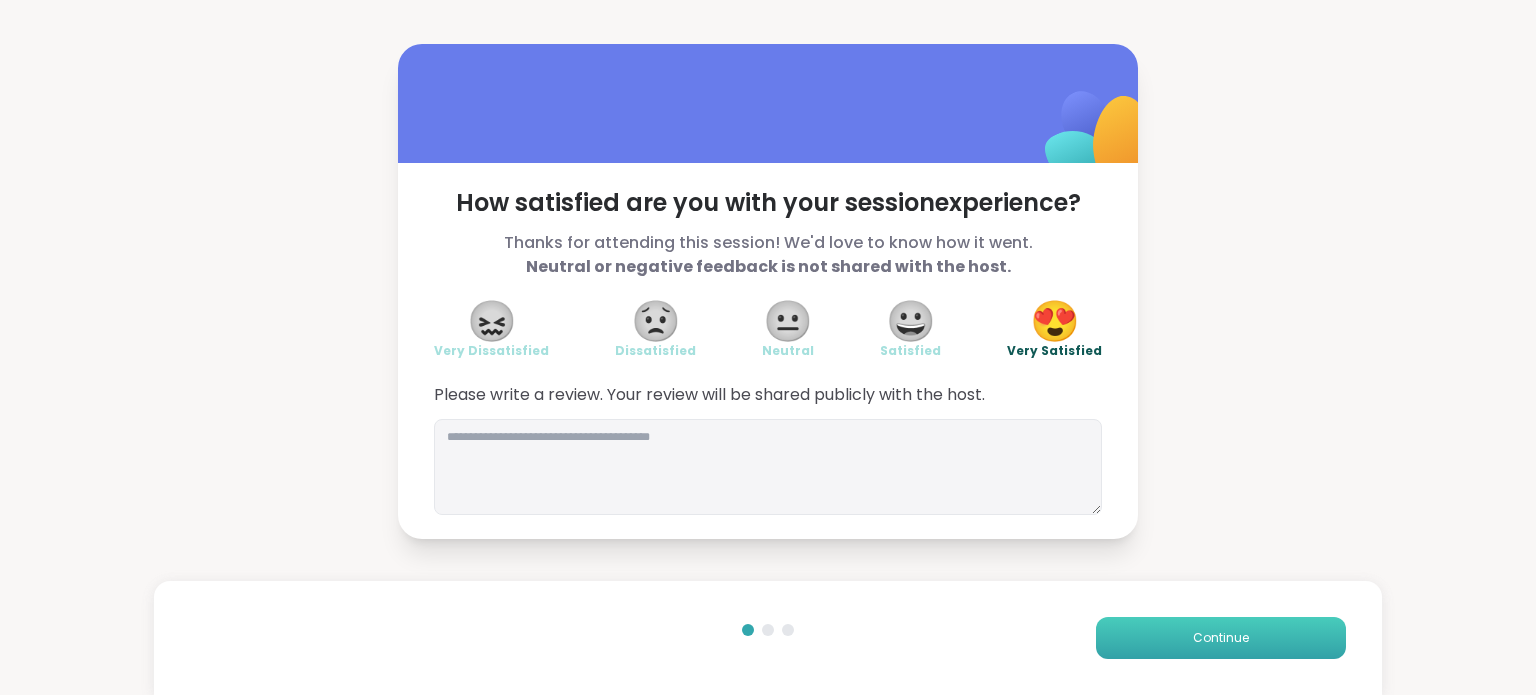click on "Continue" at bounding box center (1221, 638) 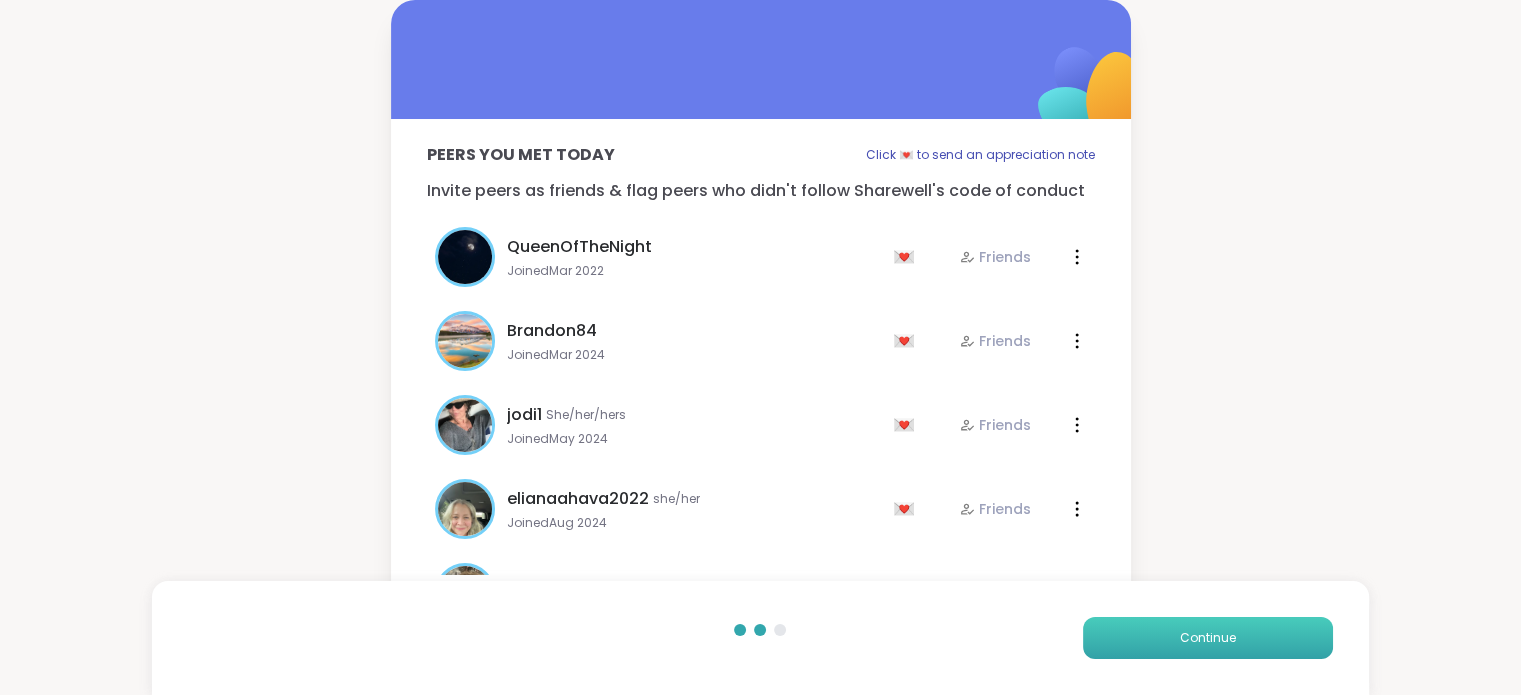 click on "Continue" at bounding box center (1208, 638) 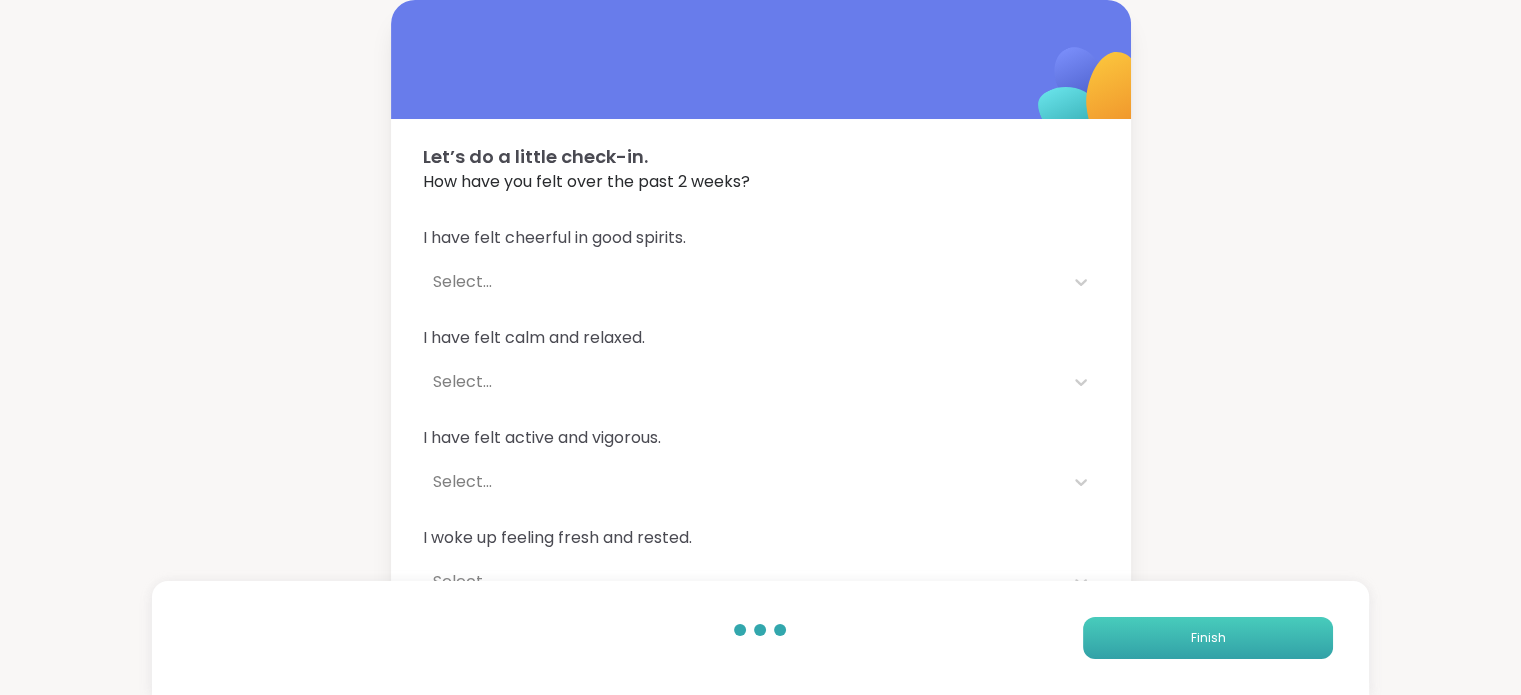 click on "Finish" at bounding box center [1207, 638] 